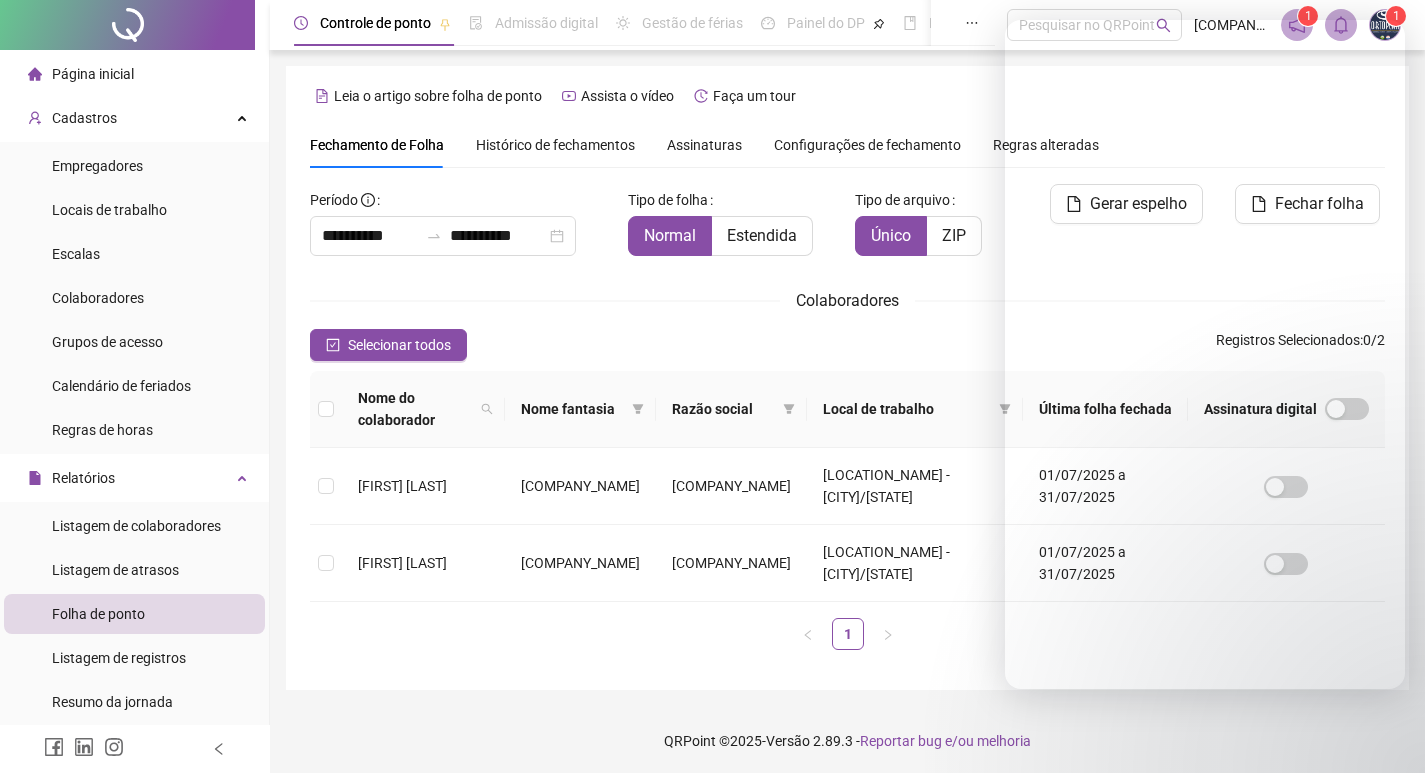 click on "Selecionar todos Registros Selecionados :  0 / 2" at bounding box center (847, 345) 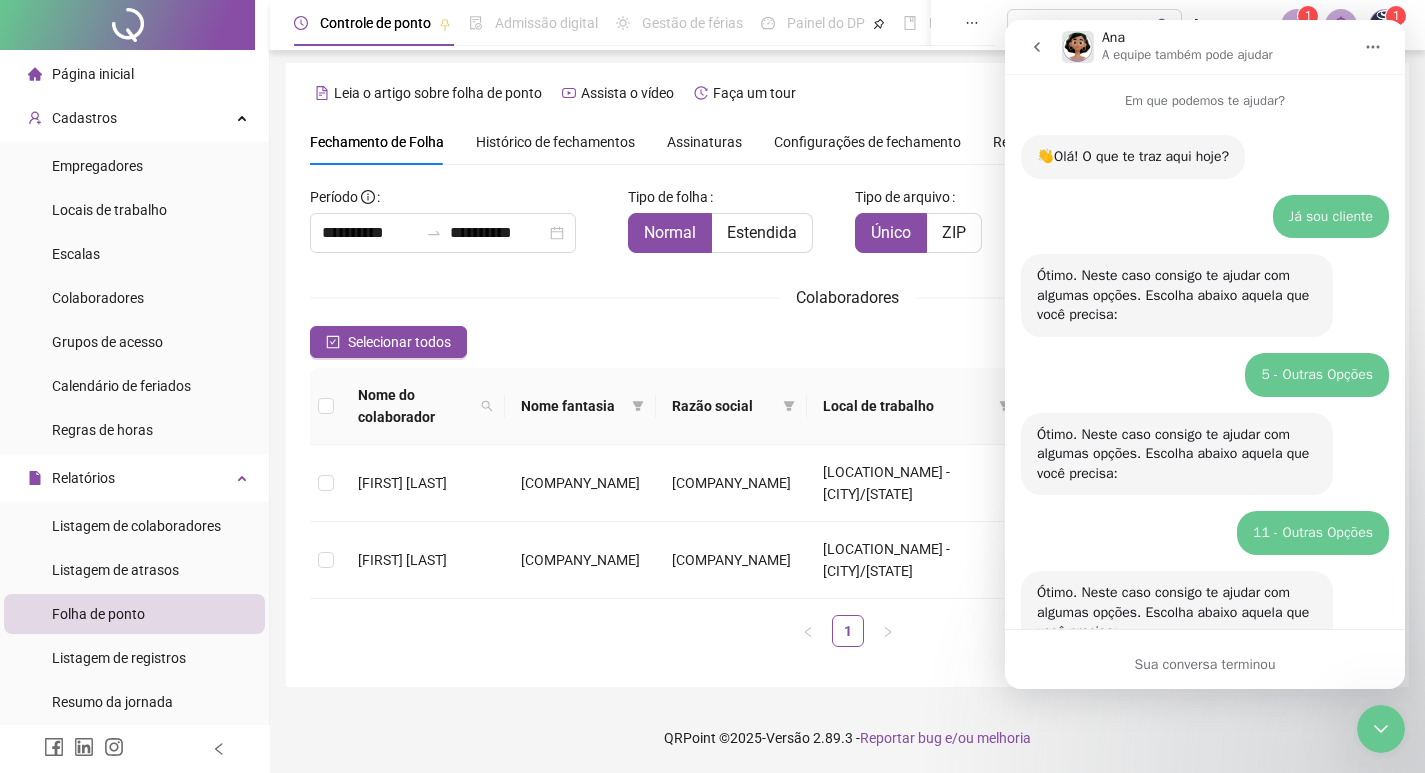 scroll, scrollTop: 0, scrollLeft: 0, axis: both 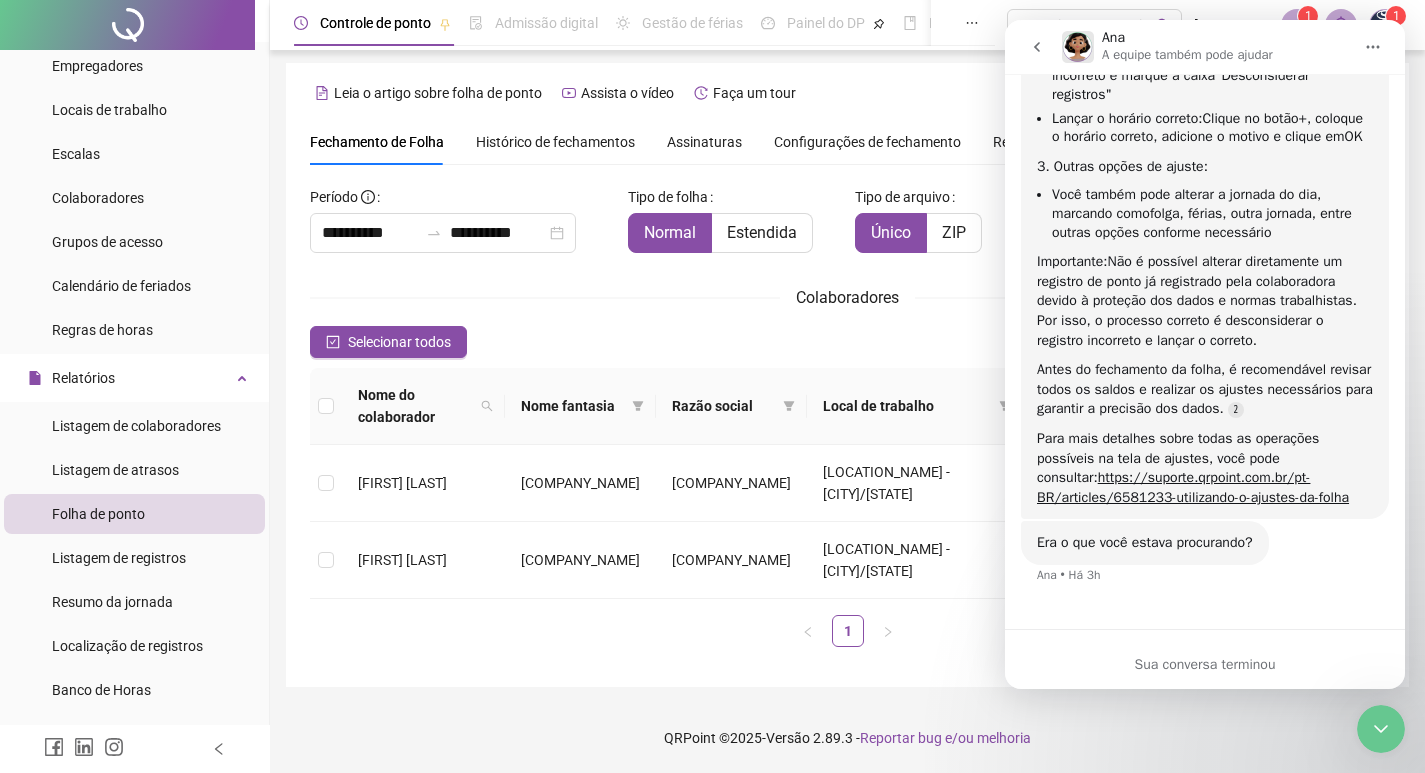 click on "Configurações de fechamento" at bounding box center (867, 142) 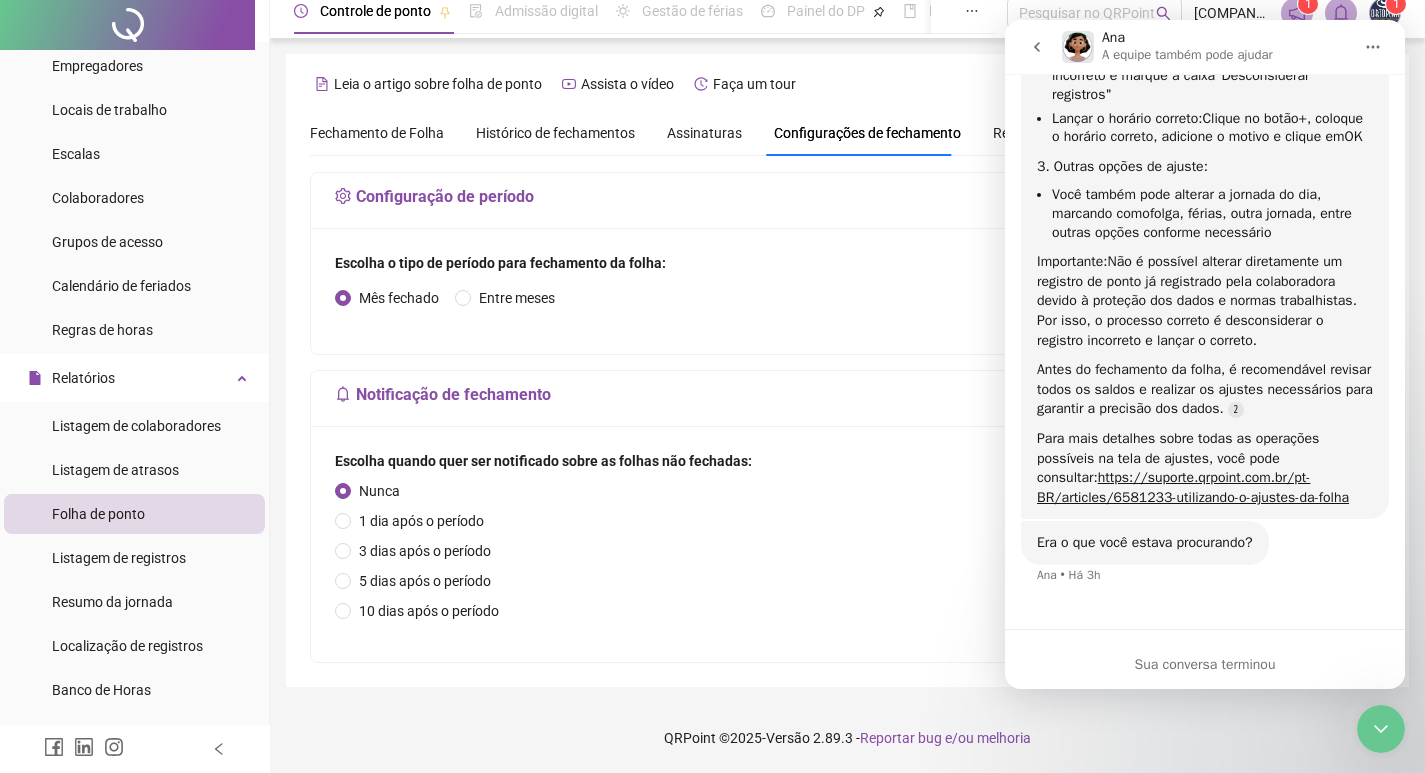 scroll, scrollTop: 0, scrollLeft: 0, axis: both 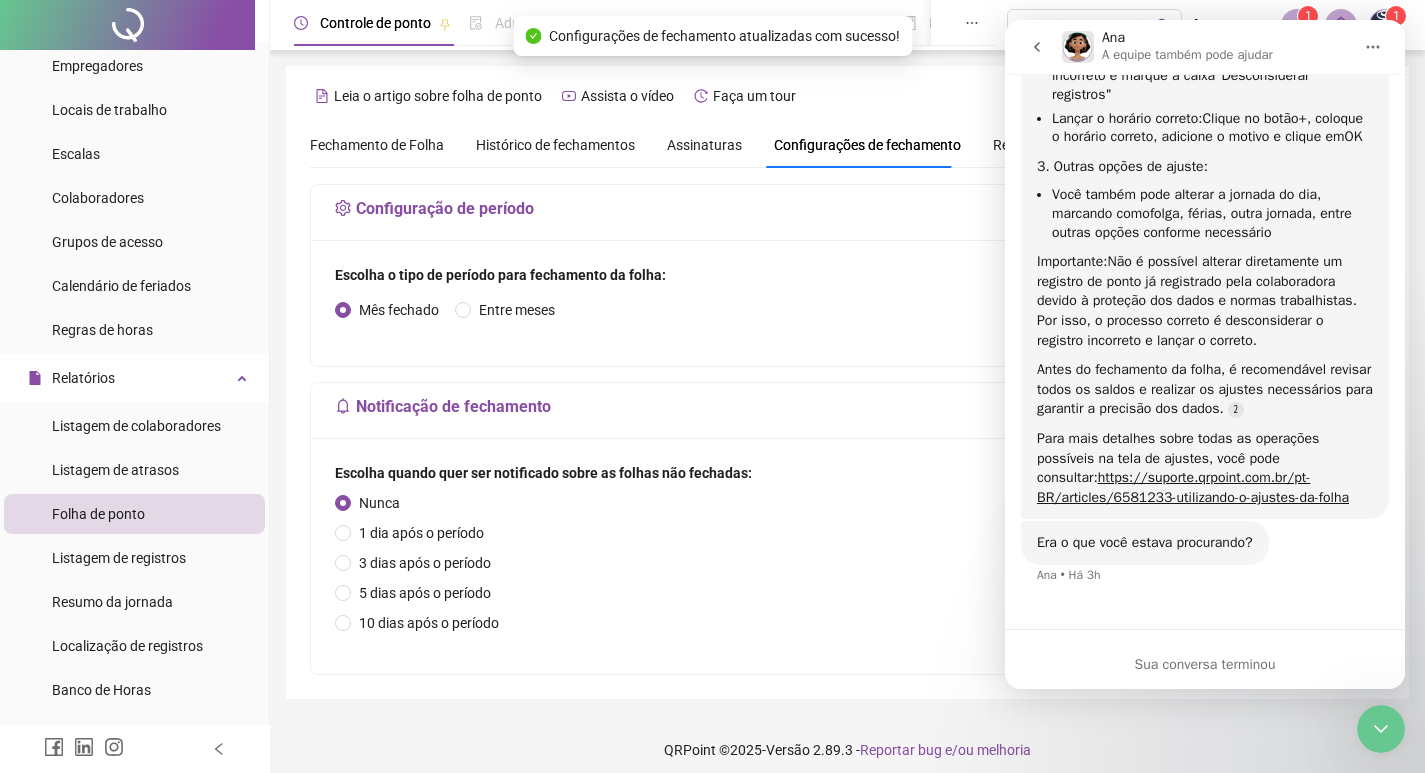 click on "Sua conversa terminou" at bounding box center (1205, 664) 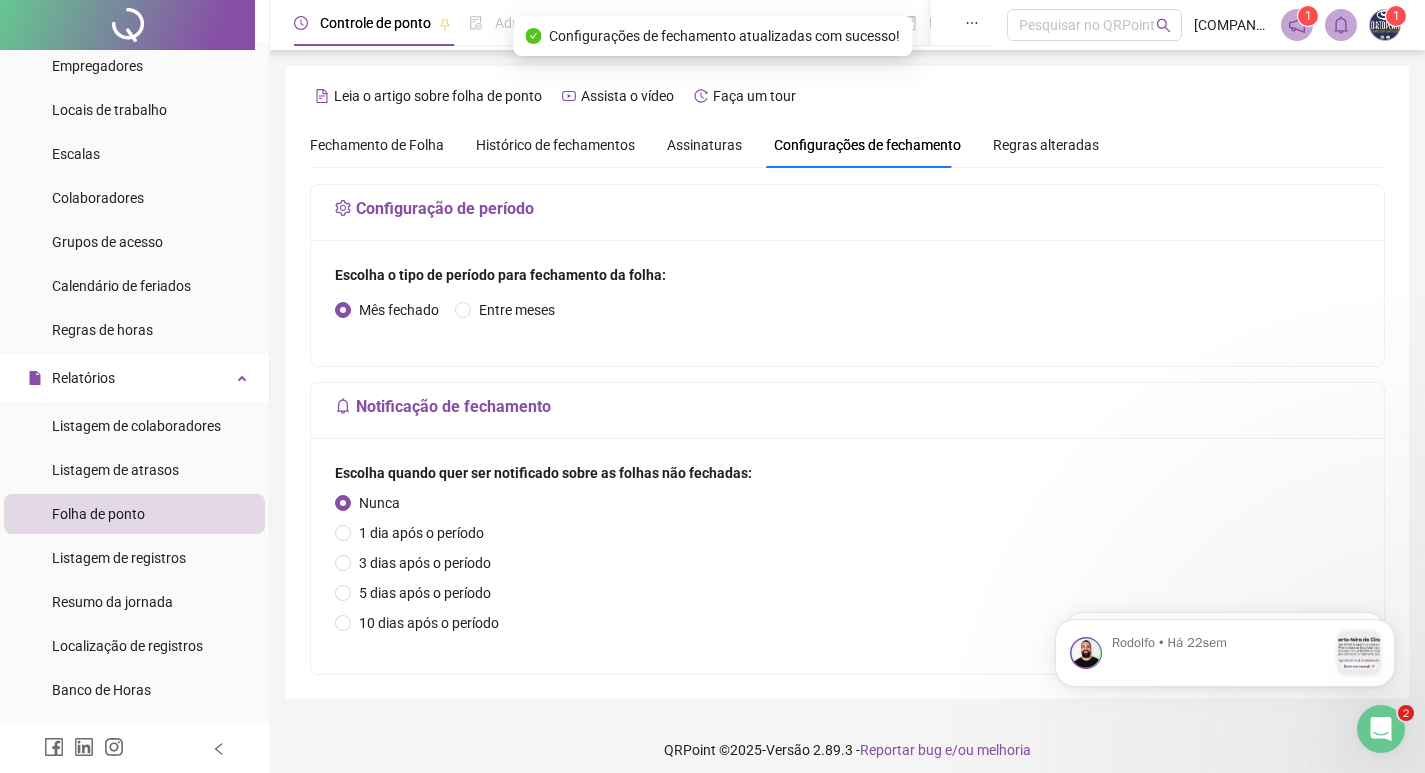 scroll, scrollTop: 0, scrollLeft: 0, axis: both 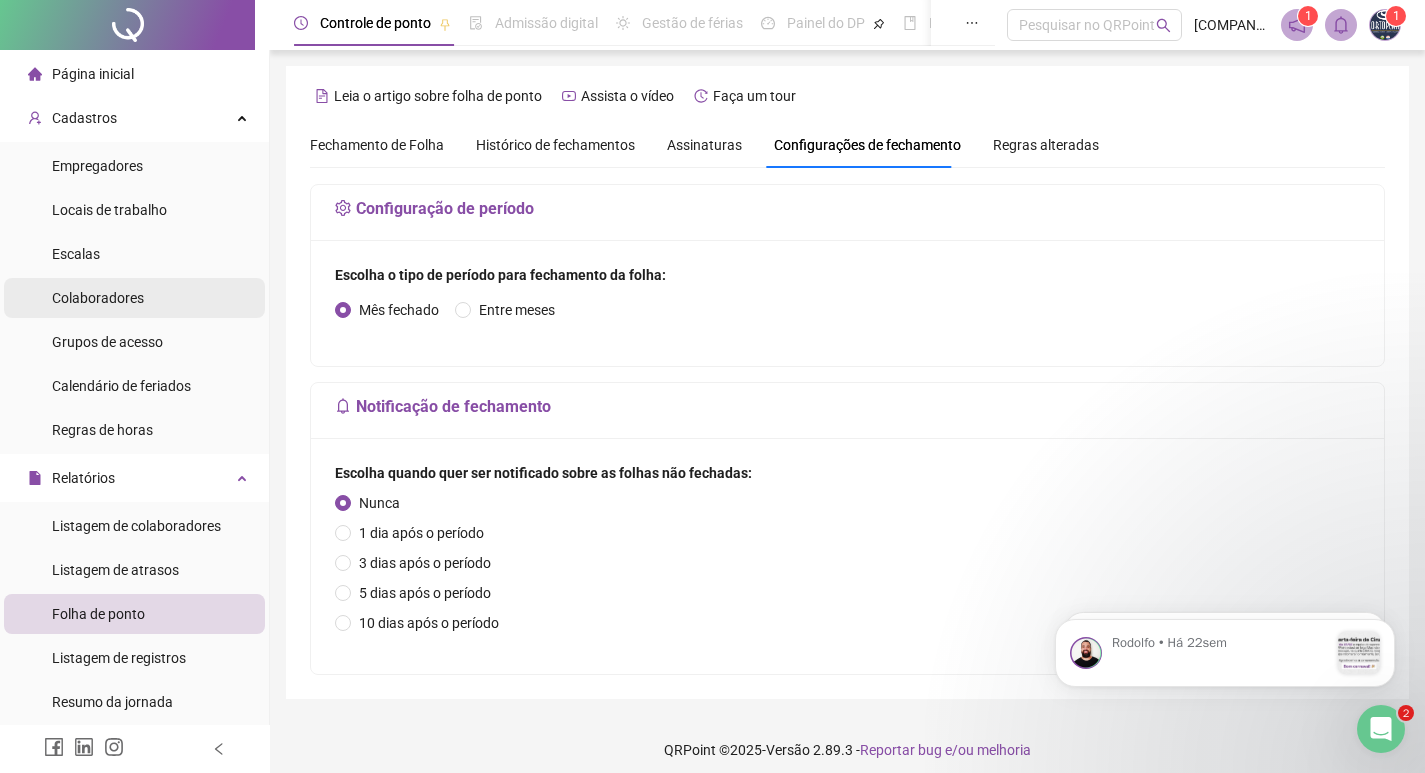 click on "Colaboradores" at bounding box center (134, 298) 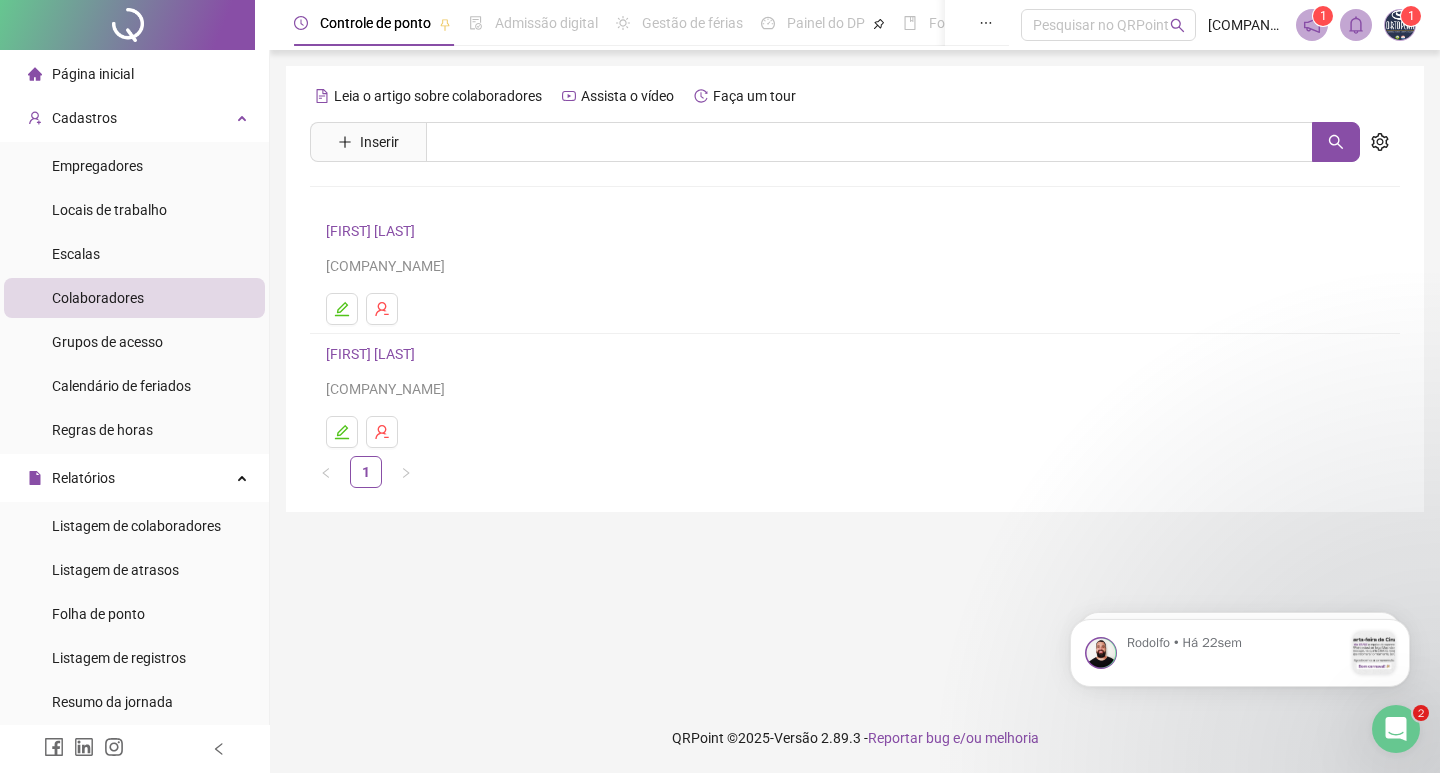 click on "[FIRST] [LAST]     [COMPANY_NAME]" at bounding box center (855, 272) 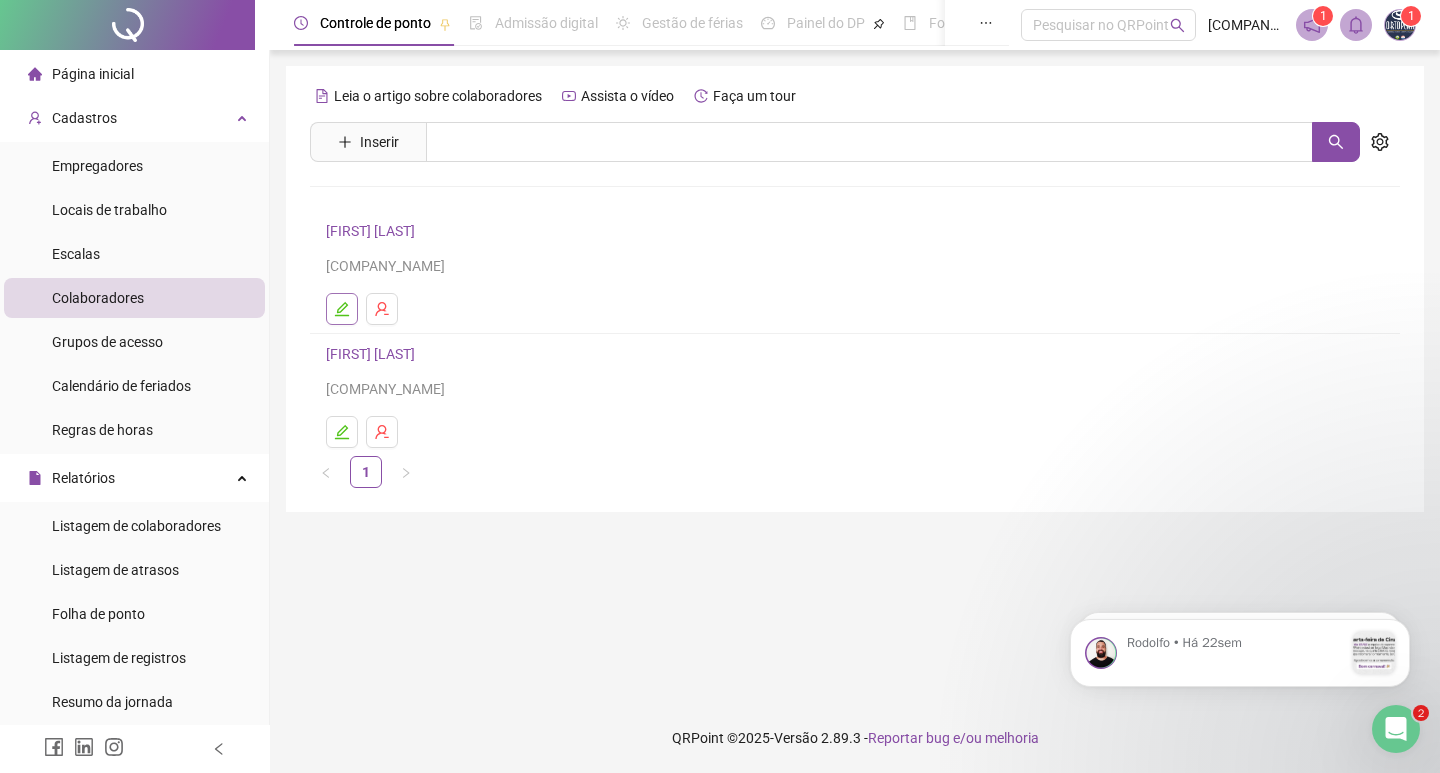 click 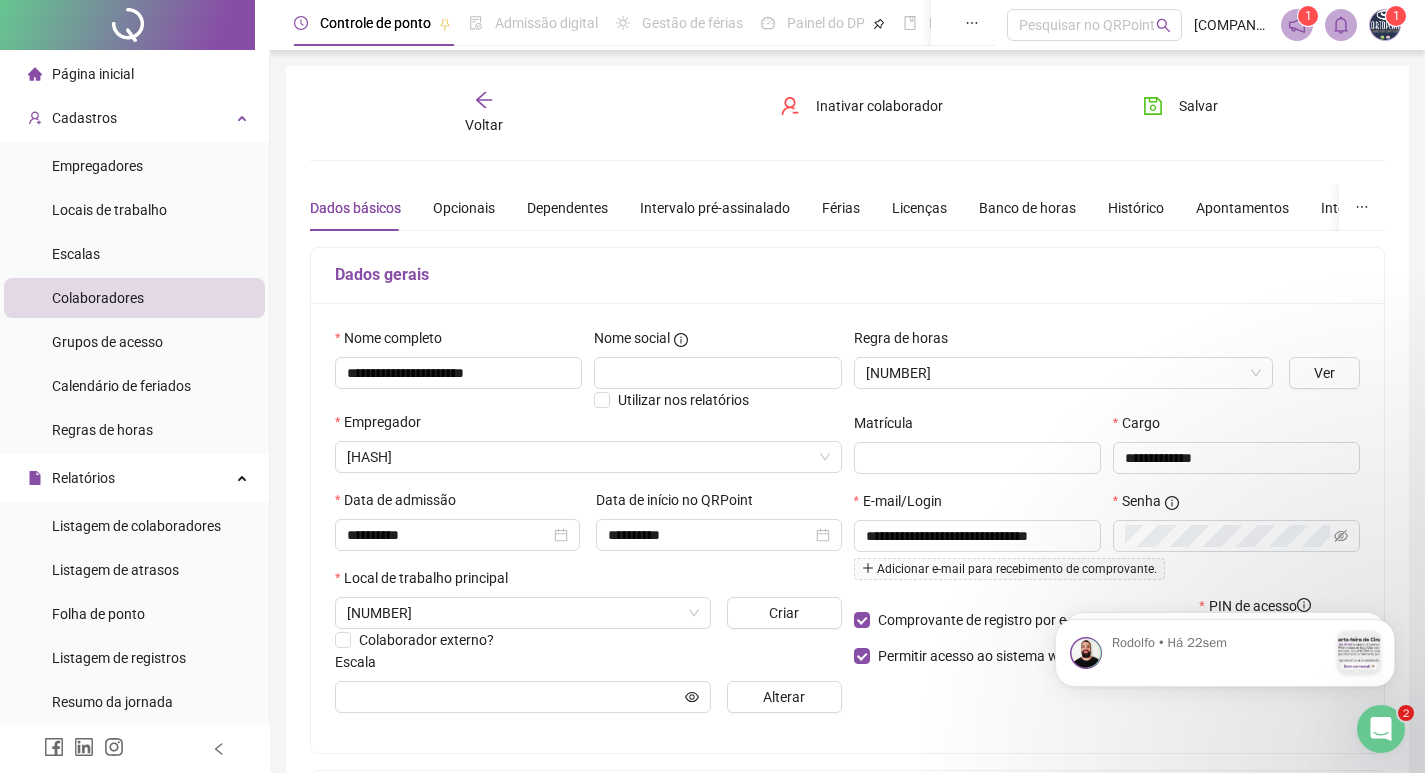 type on "********" 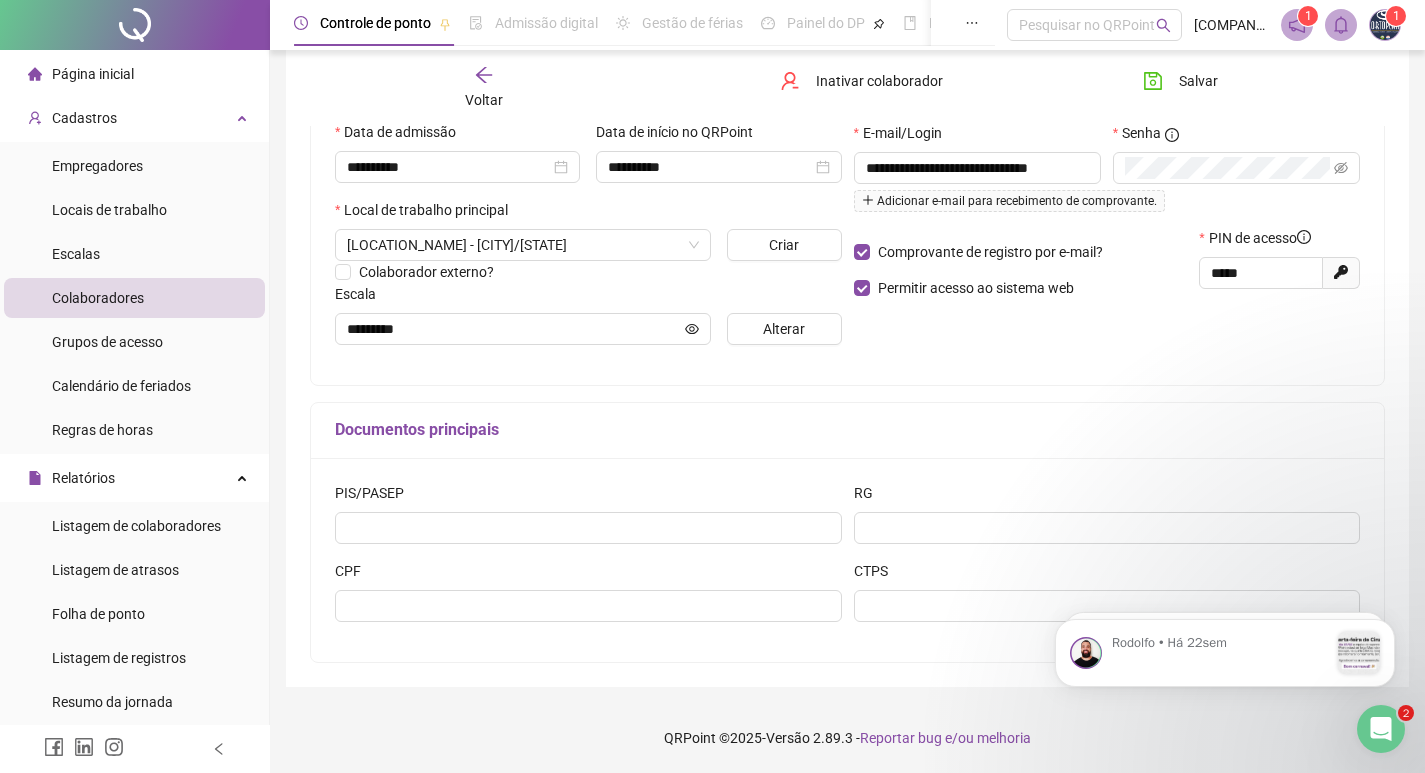scroll, scrollTop: 68, scrollLeft: 0, axis: vertical 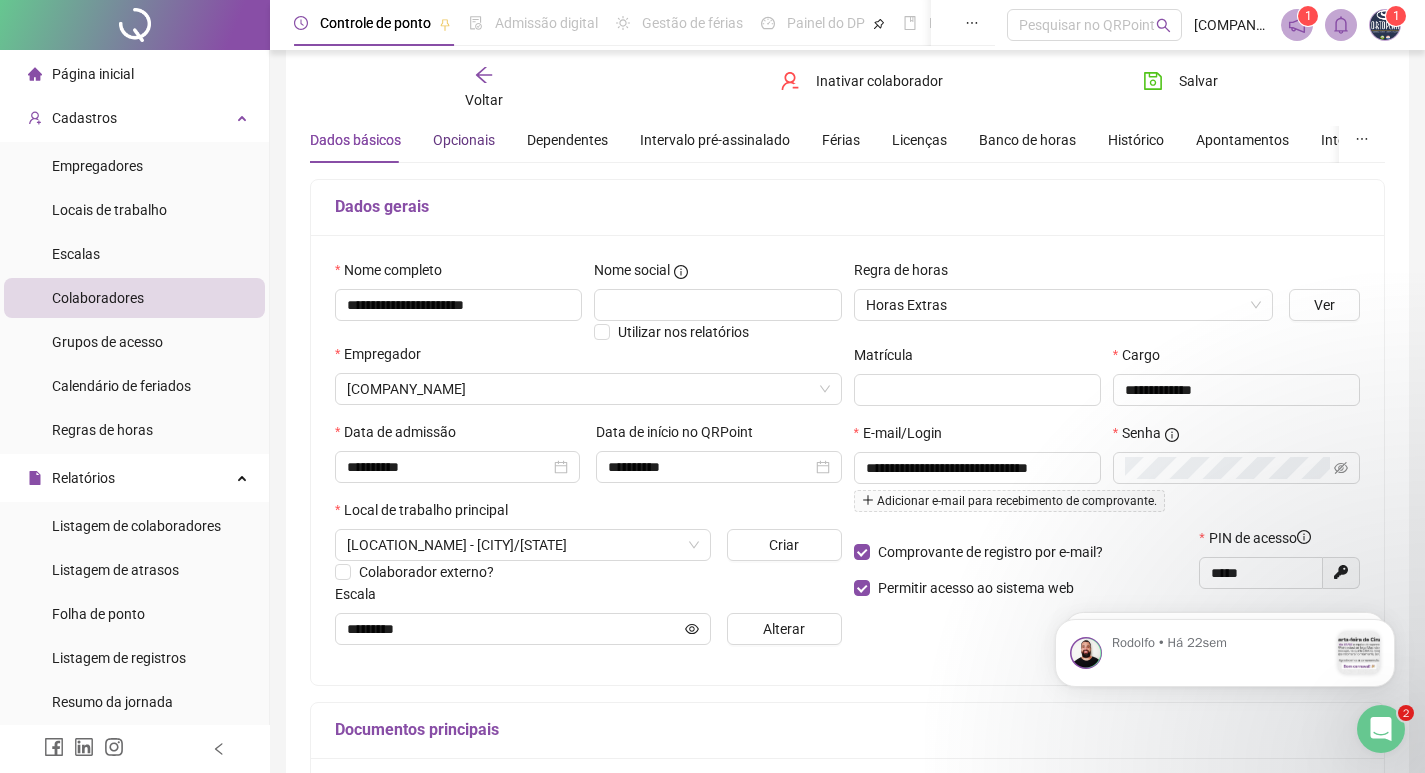 click on "Opcionais" at bounding box center (464, 140) 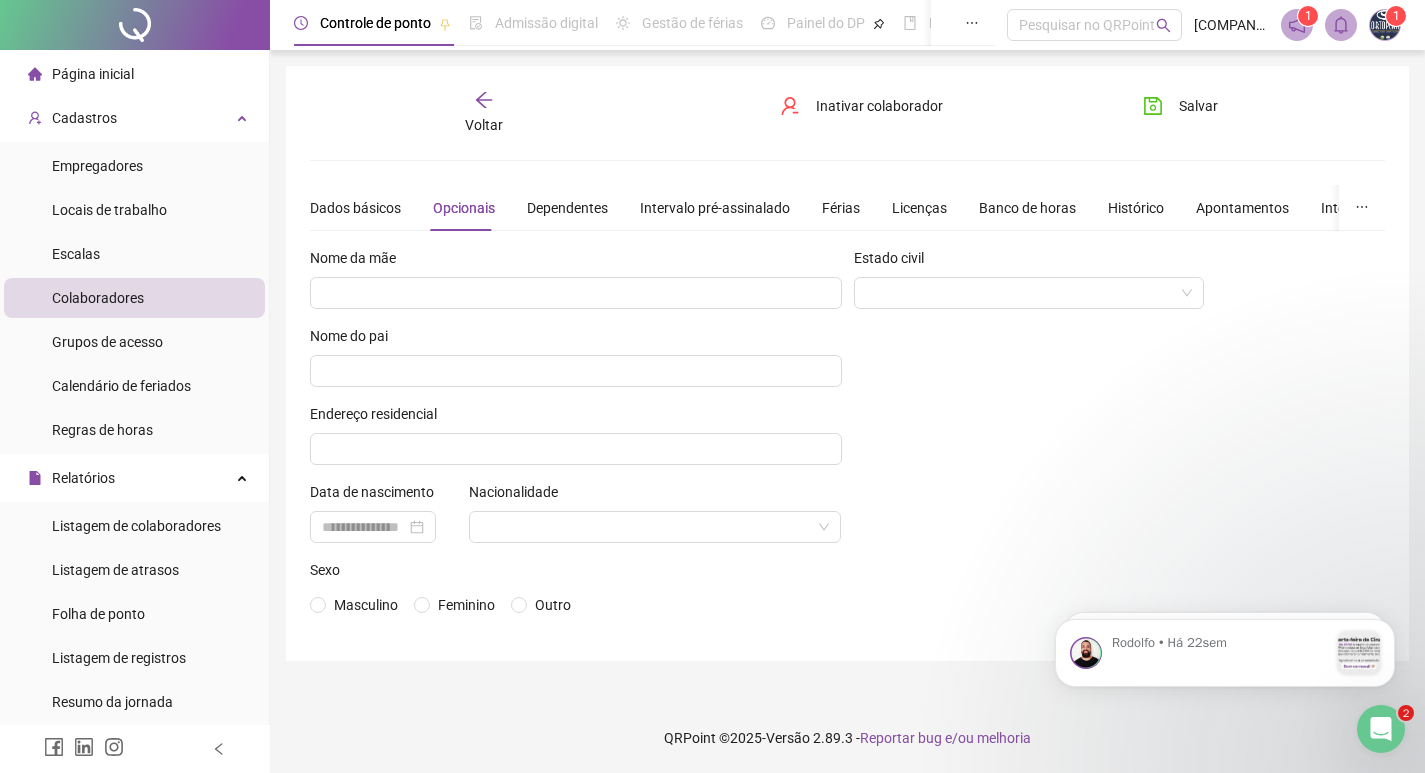 scroll, scrollTop: 0, scrollLeft: 0, axis: both 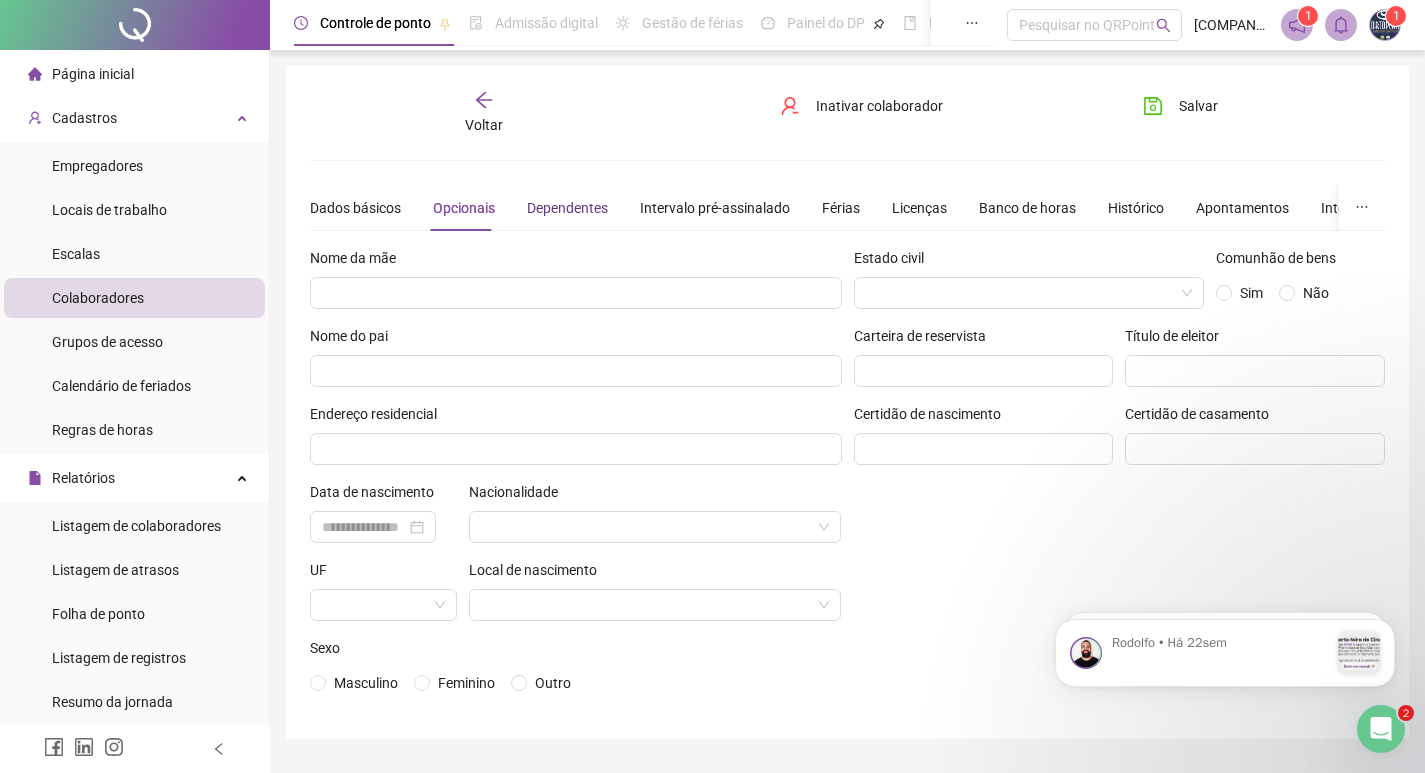 click on "Dependentes" at bounding box center (567, 208) 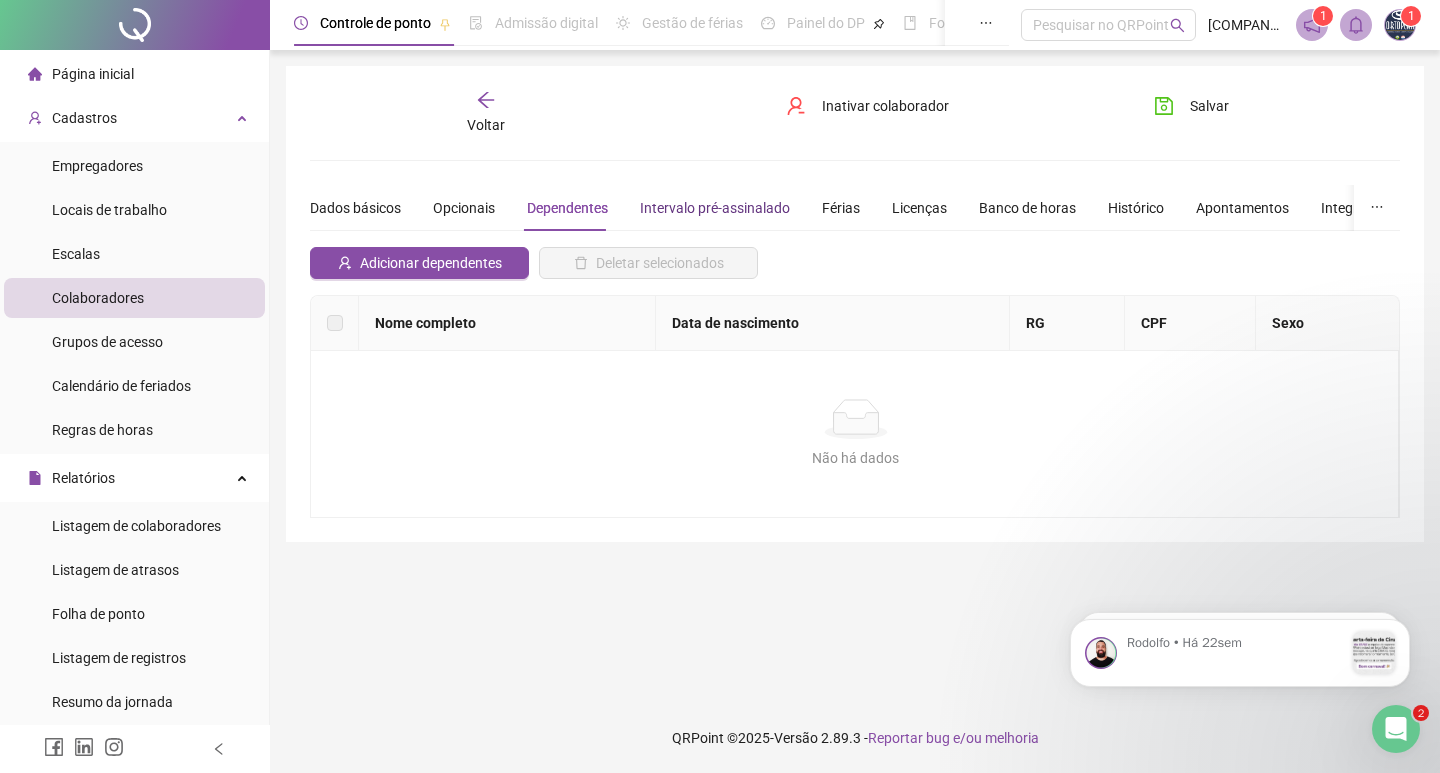 click on "Intervalo pré-assinalado" at bounding box center (715, 208) 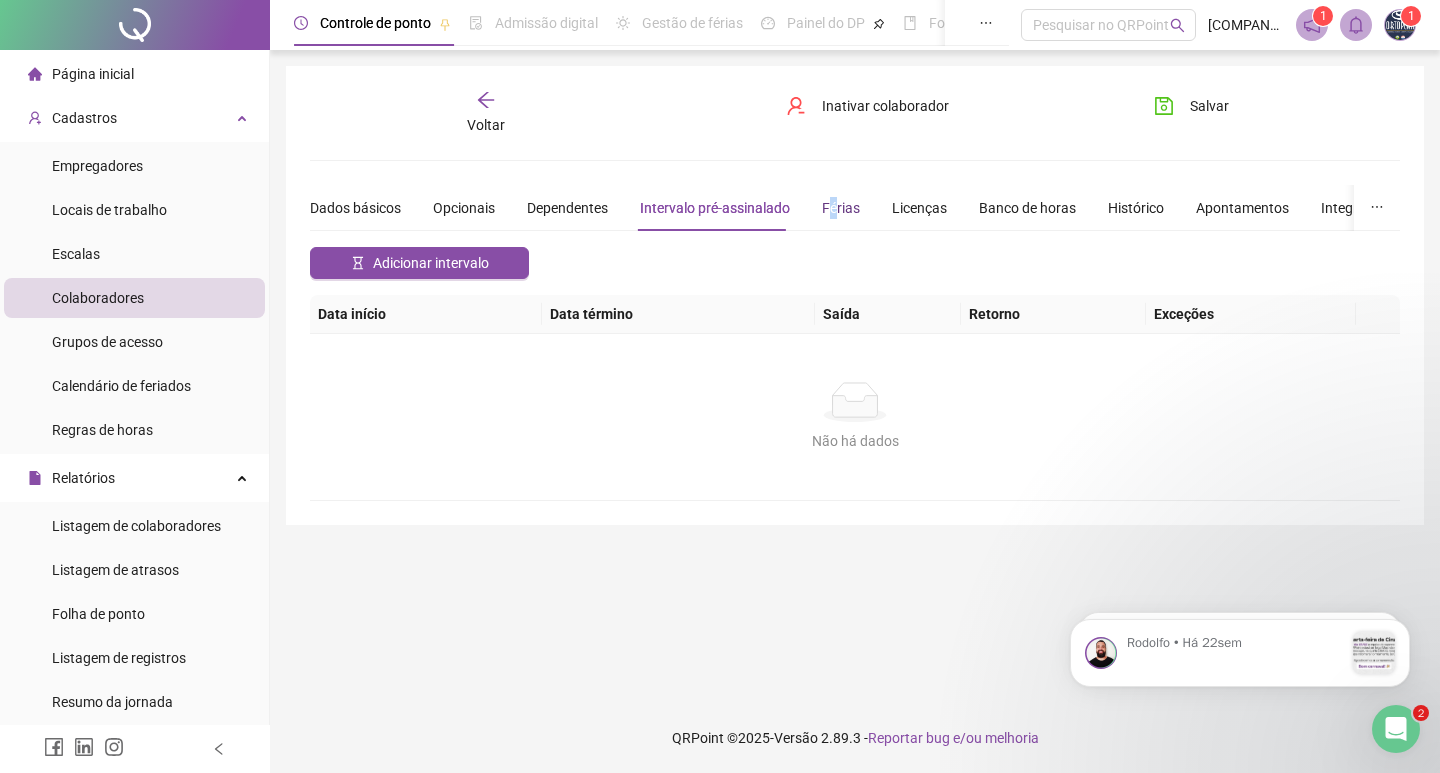 click on "Férias" at bounding box center (841, 208) 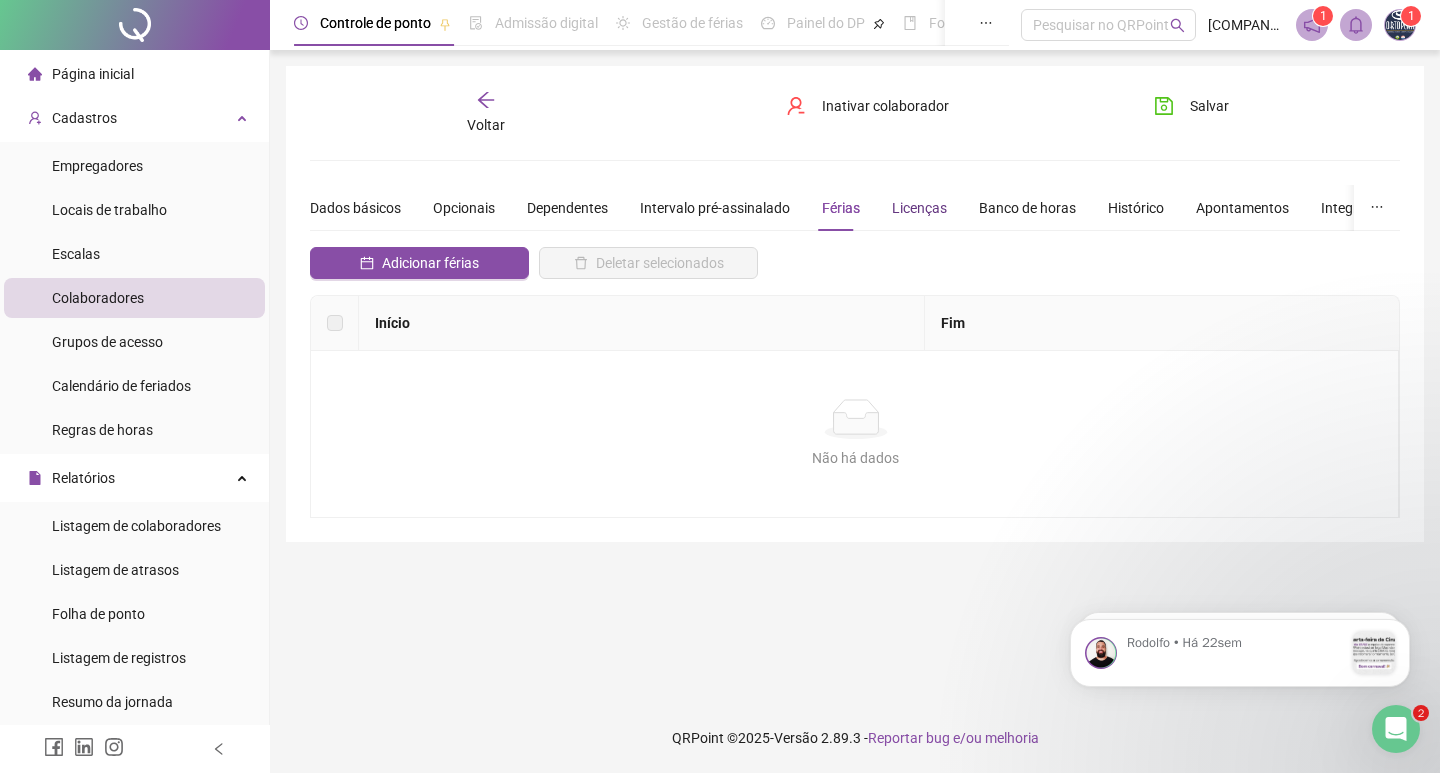 click on "Licenças" at bounding box center (919, 208) 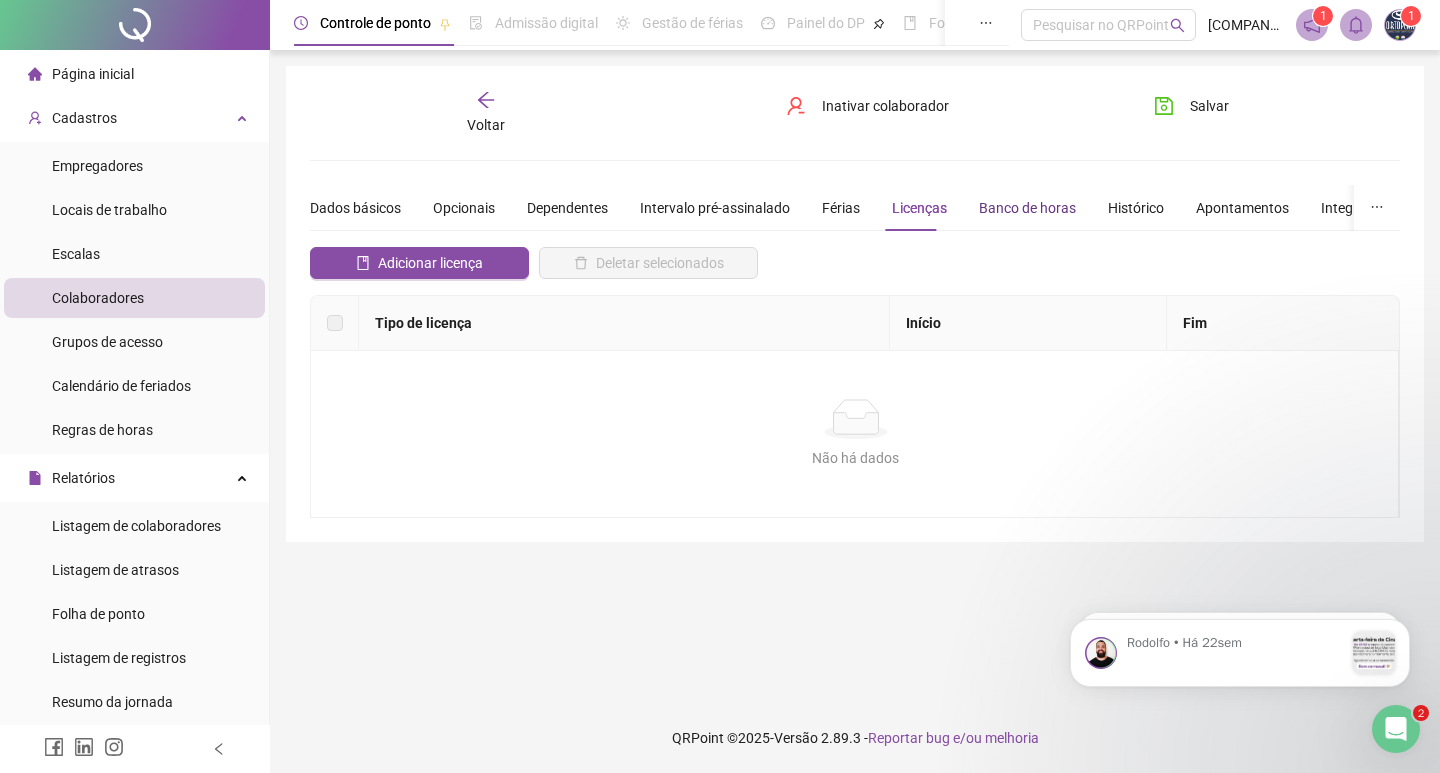 click on "Banco de horas" at bounding box center [1027, 208] 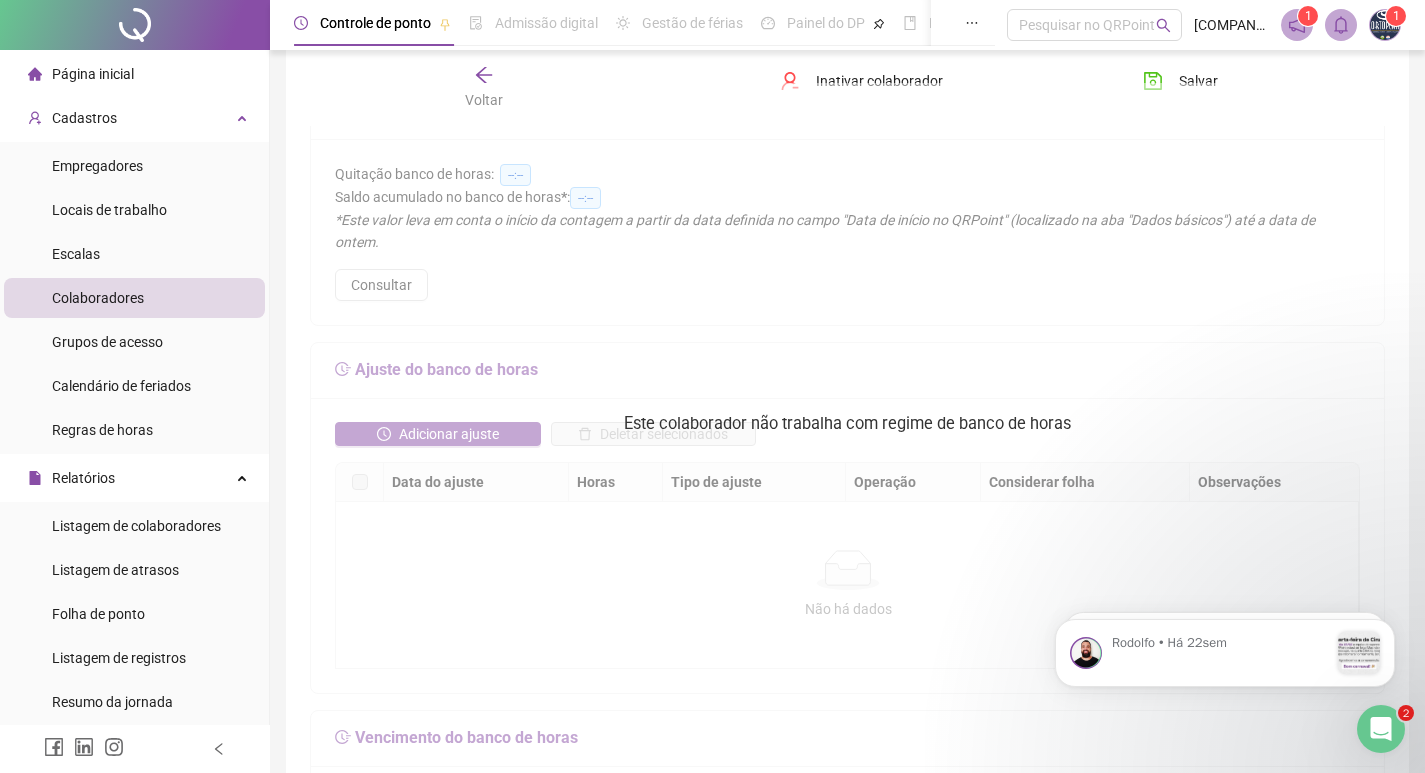 scroll, scrollTop: 0, scrollLeft: 0, axis: both 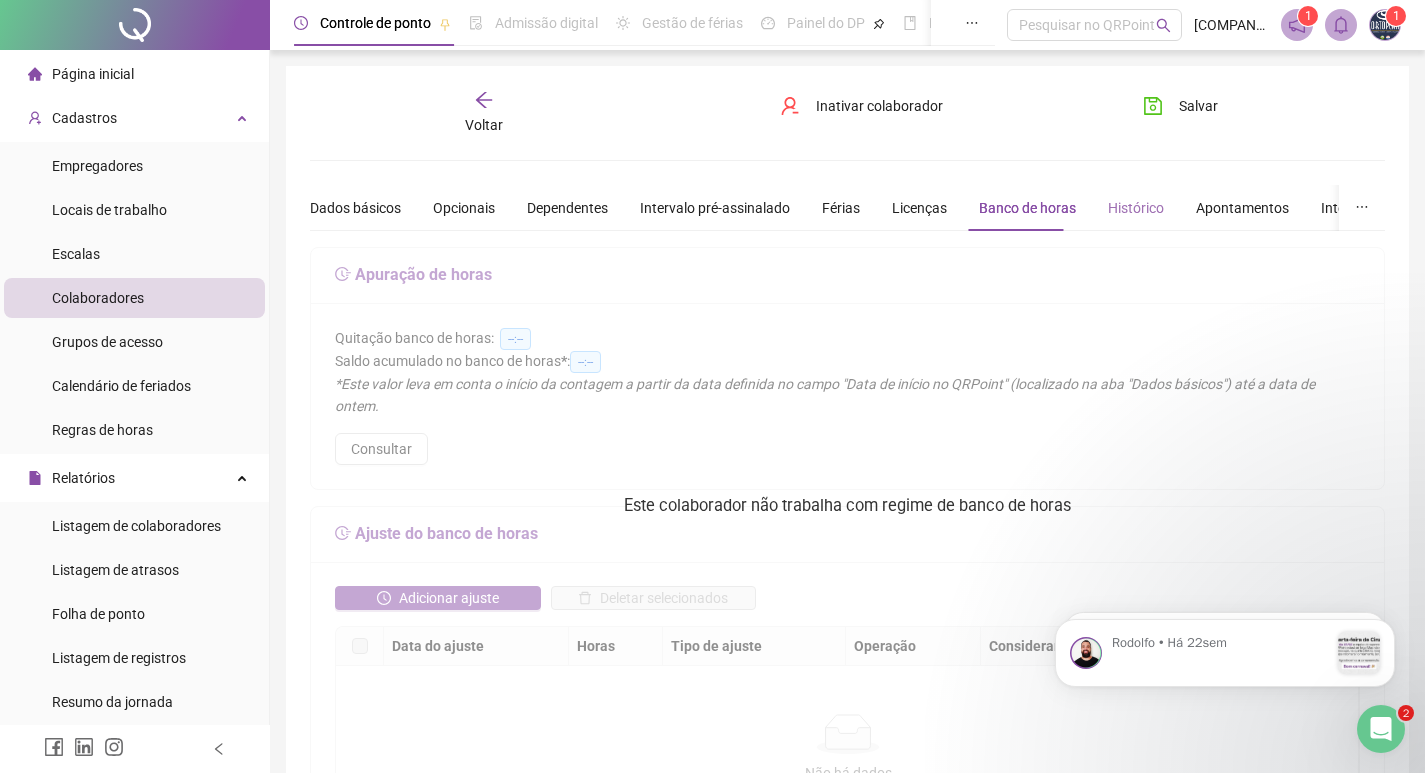 click on "Histórico" at bounding box center (1136, 208) 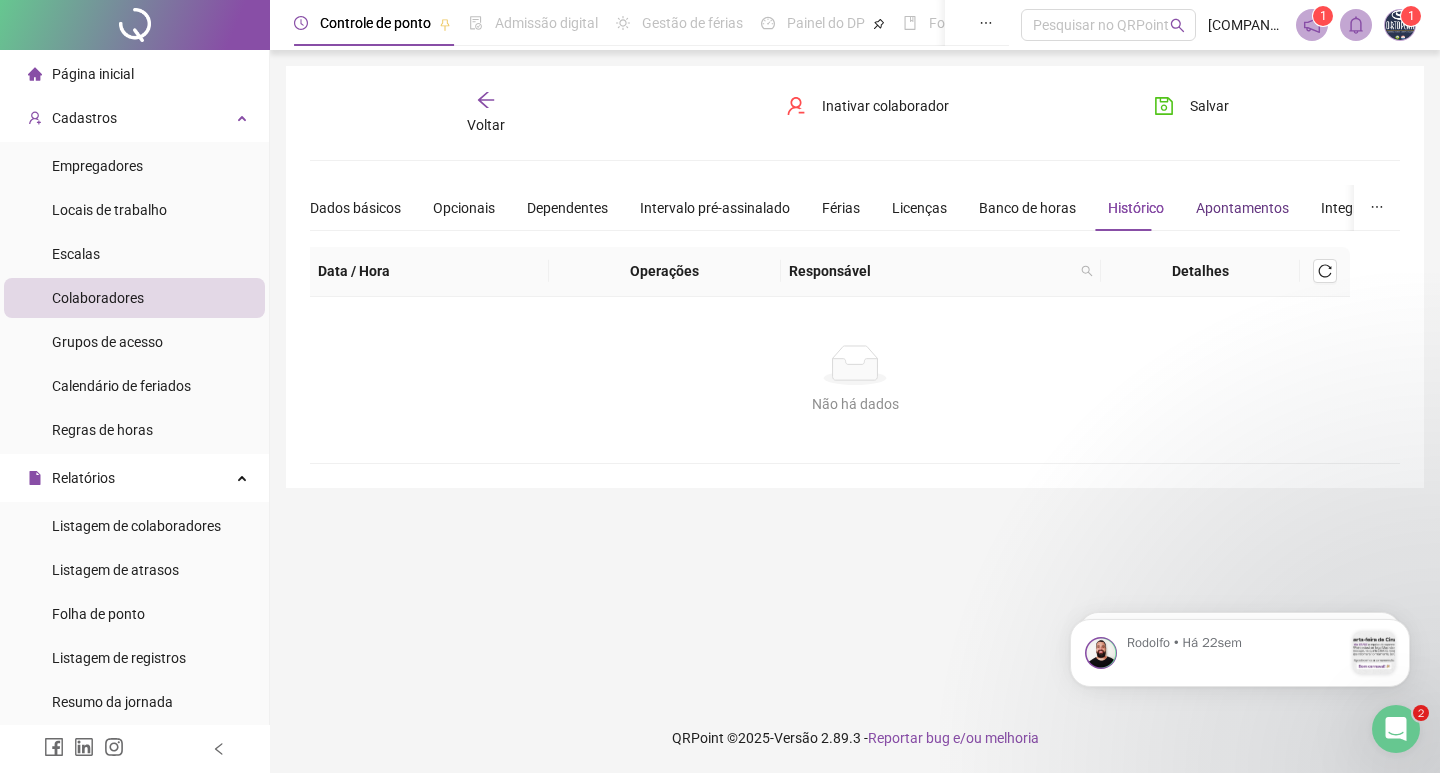 click on "Apontamentos" at bounding box center (1242, 208) 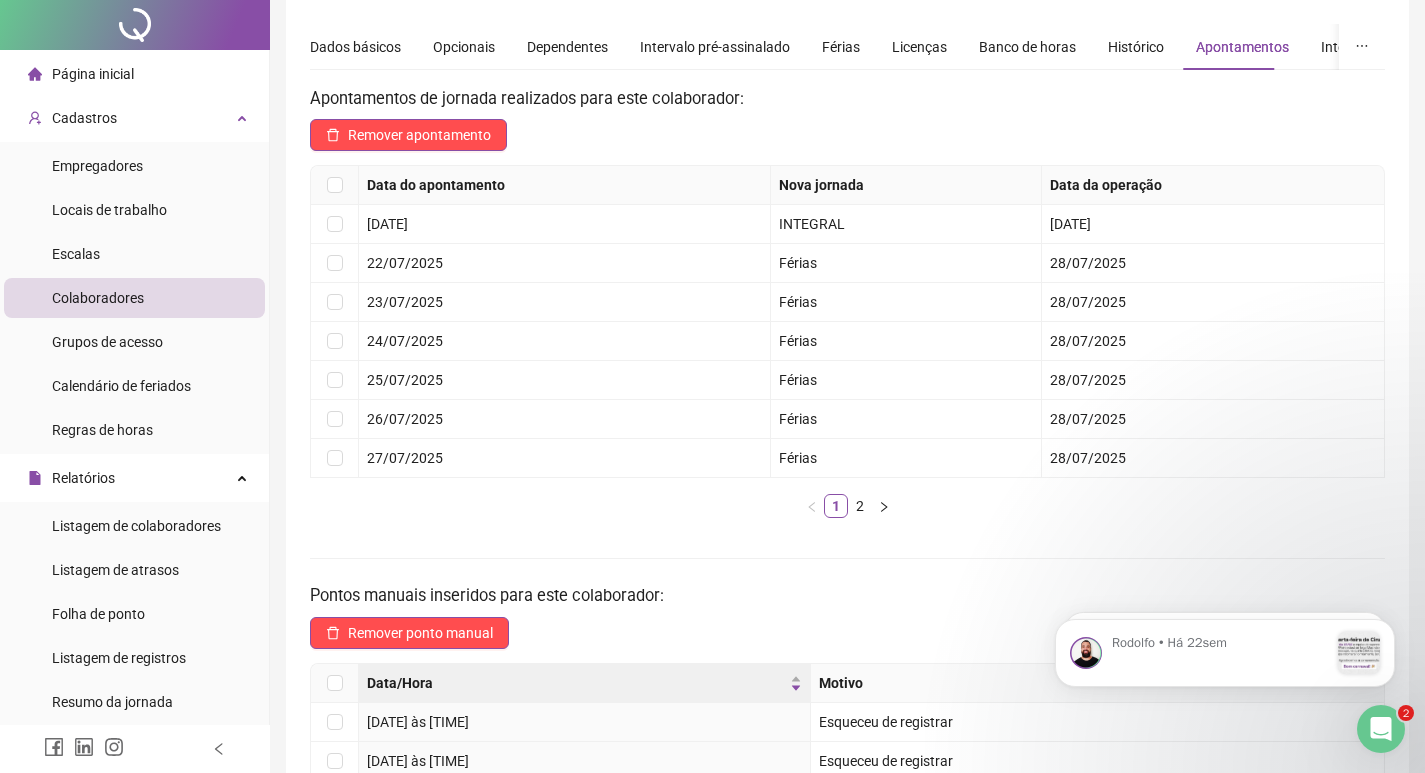 scroll, scrollTop: 0, scrollLeft: 0, axis: both 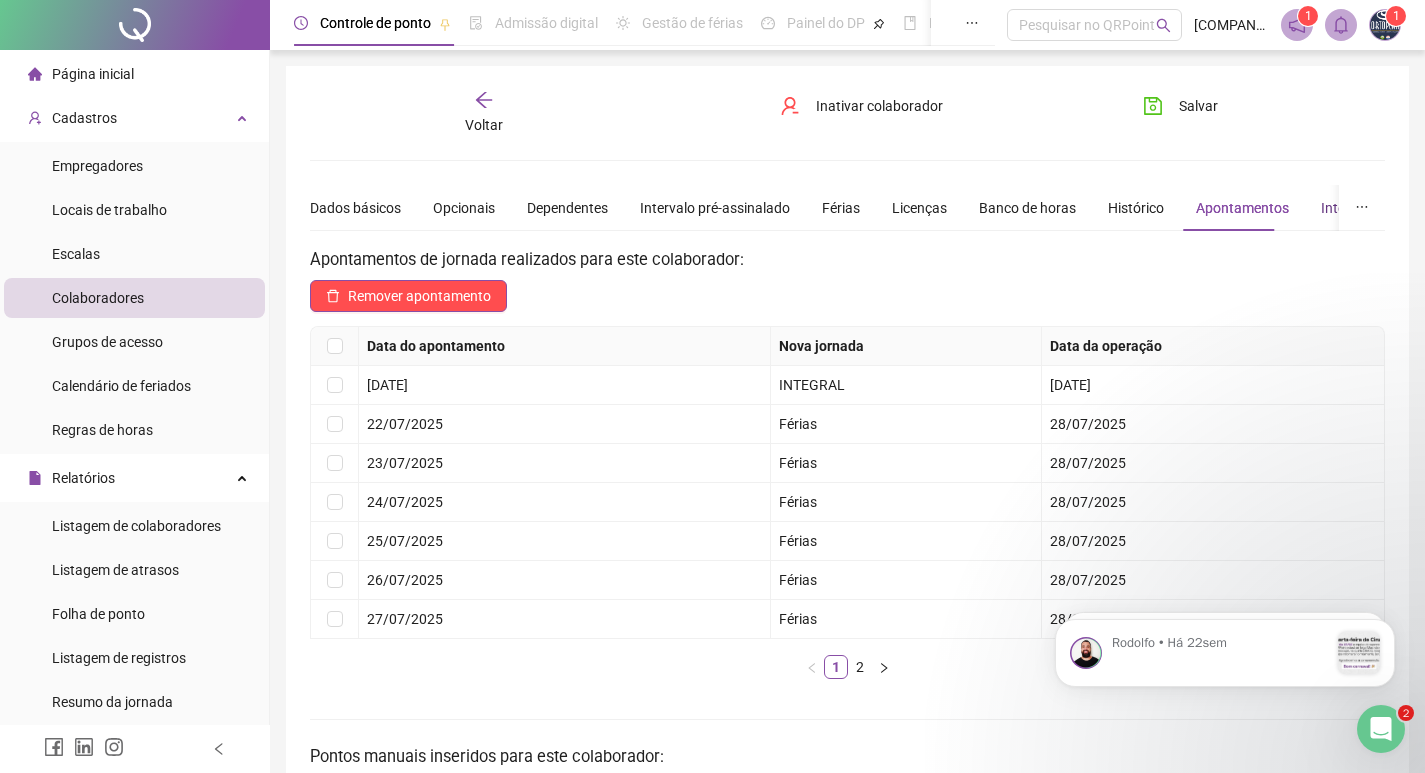 click on "Integrações" at bounding box center [1358, 208] 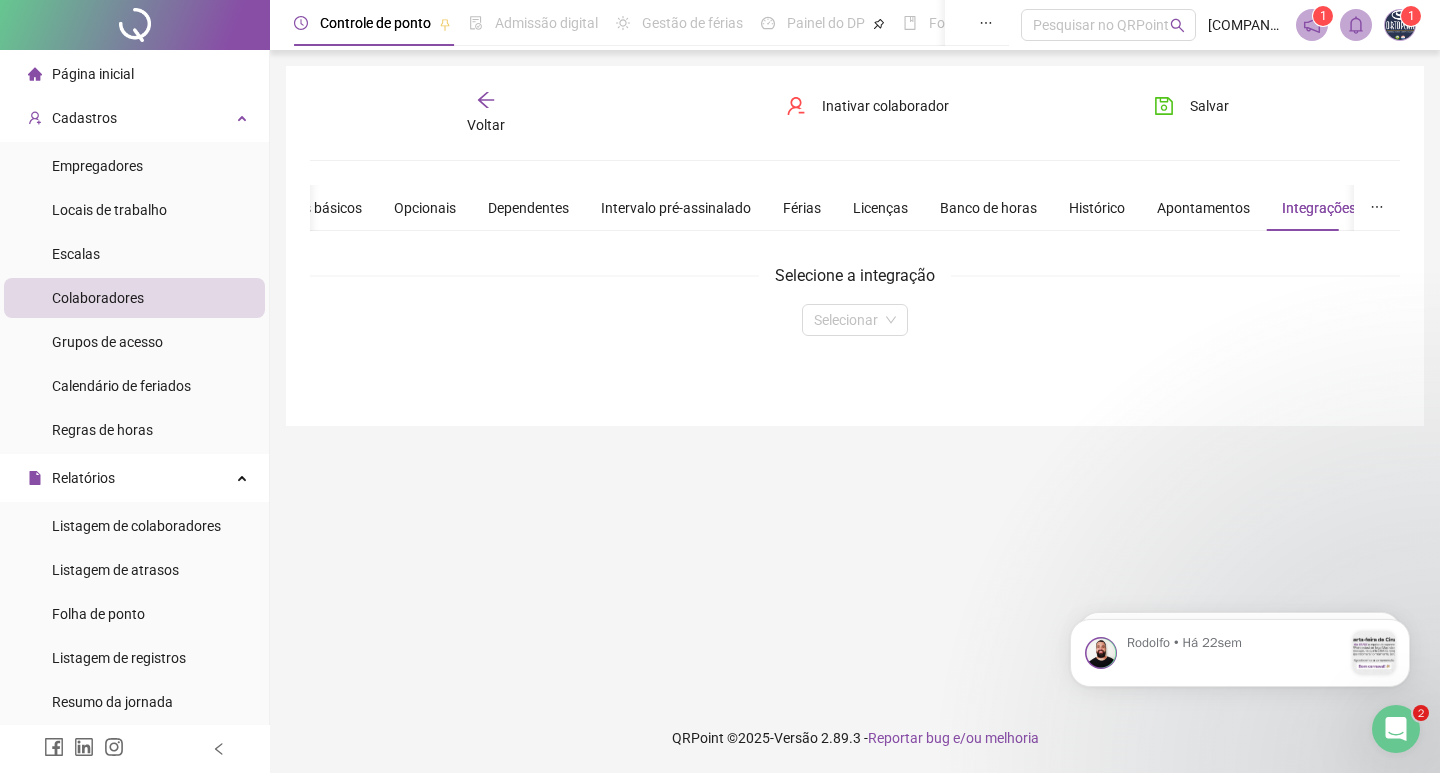 click on "Voltar" at bounding box center [486, 113] 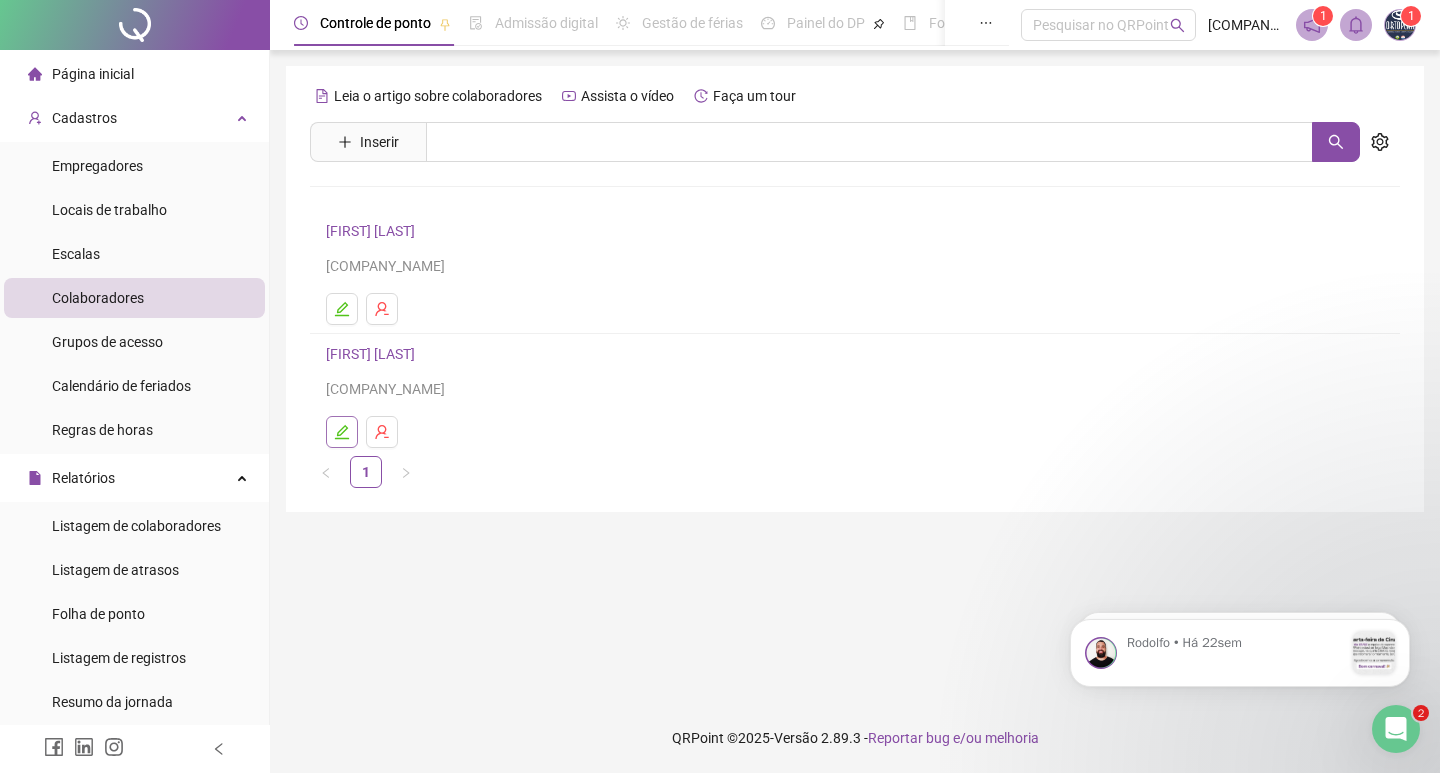 click 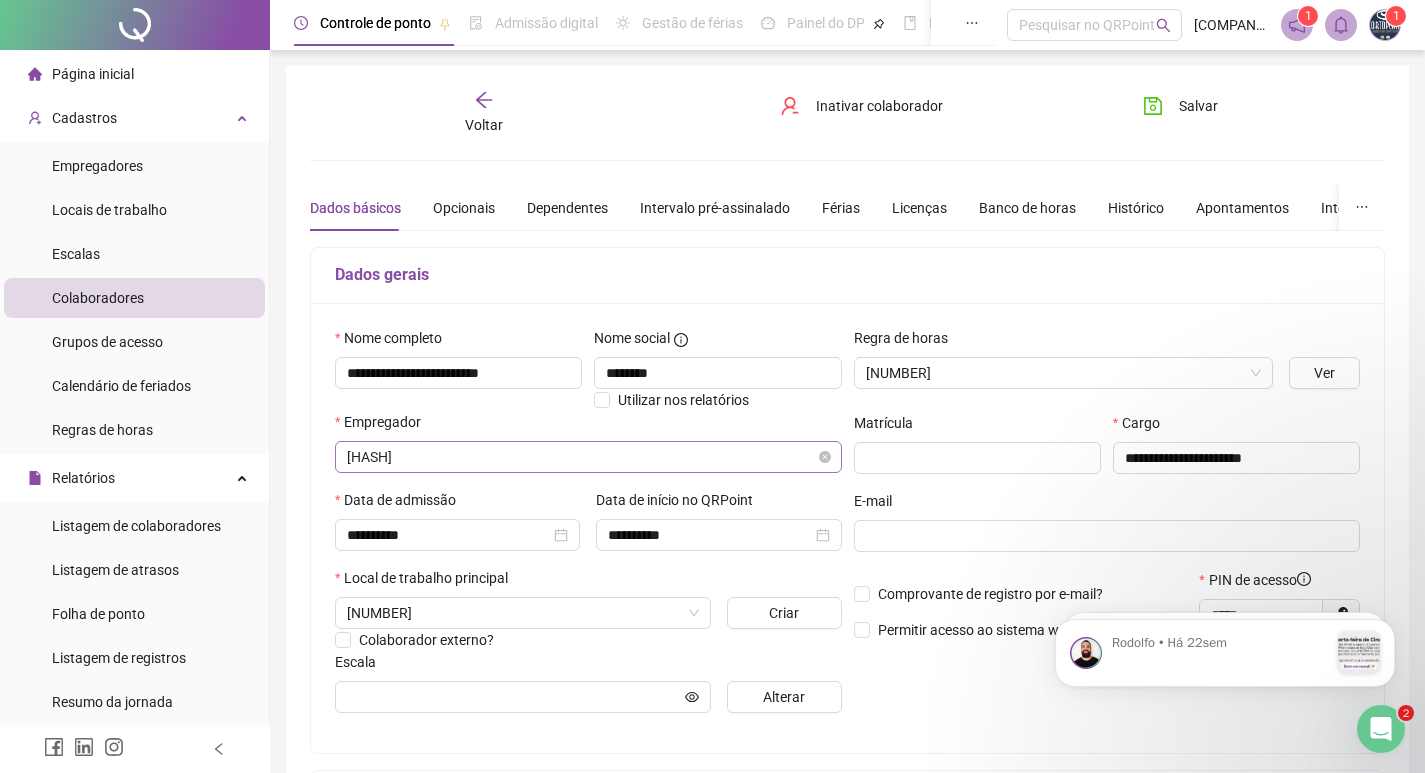 type on "********" 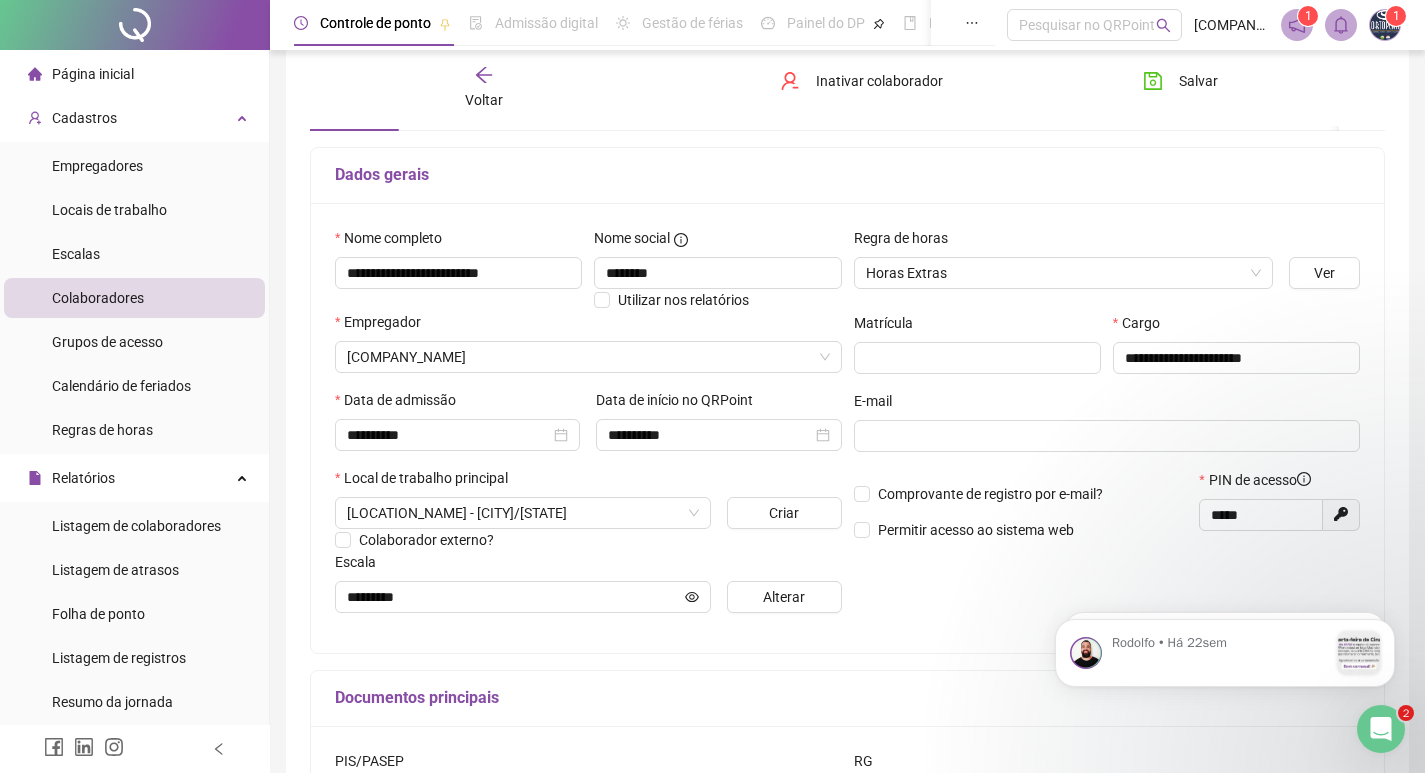 scroll, scrollTop: 200, scrollLeft: 0, axis: vertical 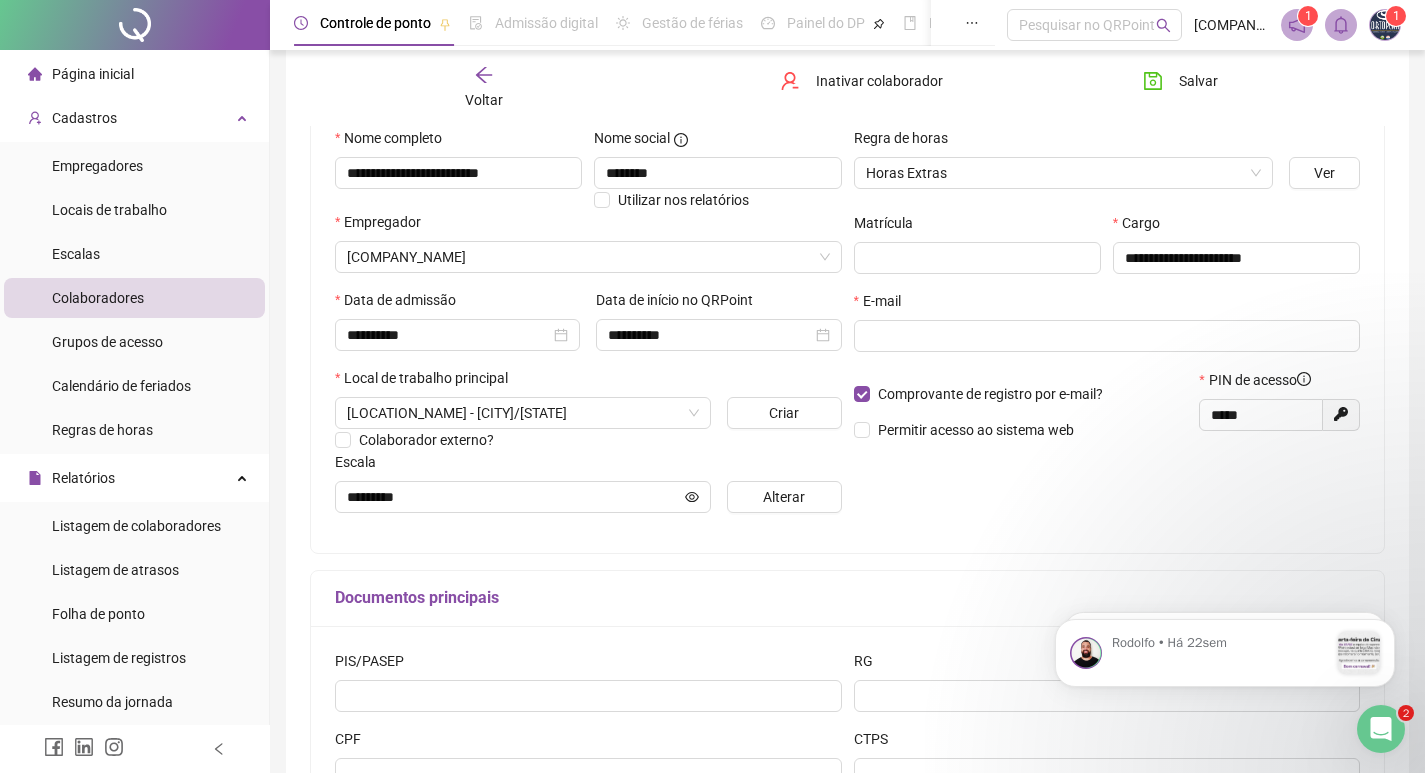 click on "Comprovante de registro por e-mail? Permitir acesso ao sistema web" at bounding box center [1021, 412] 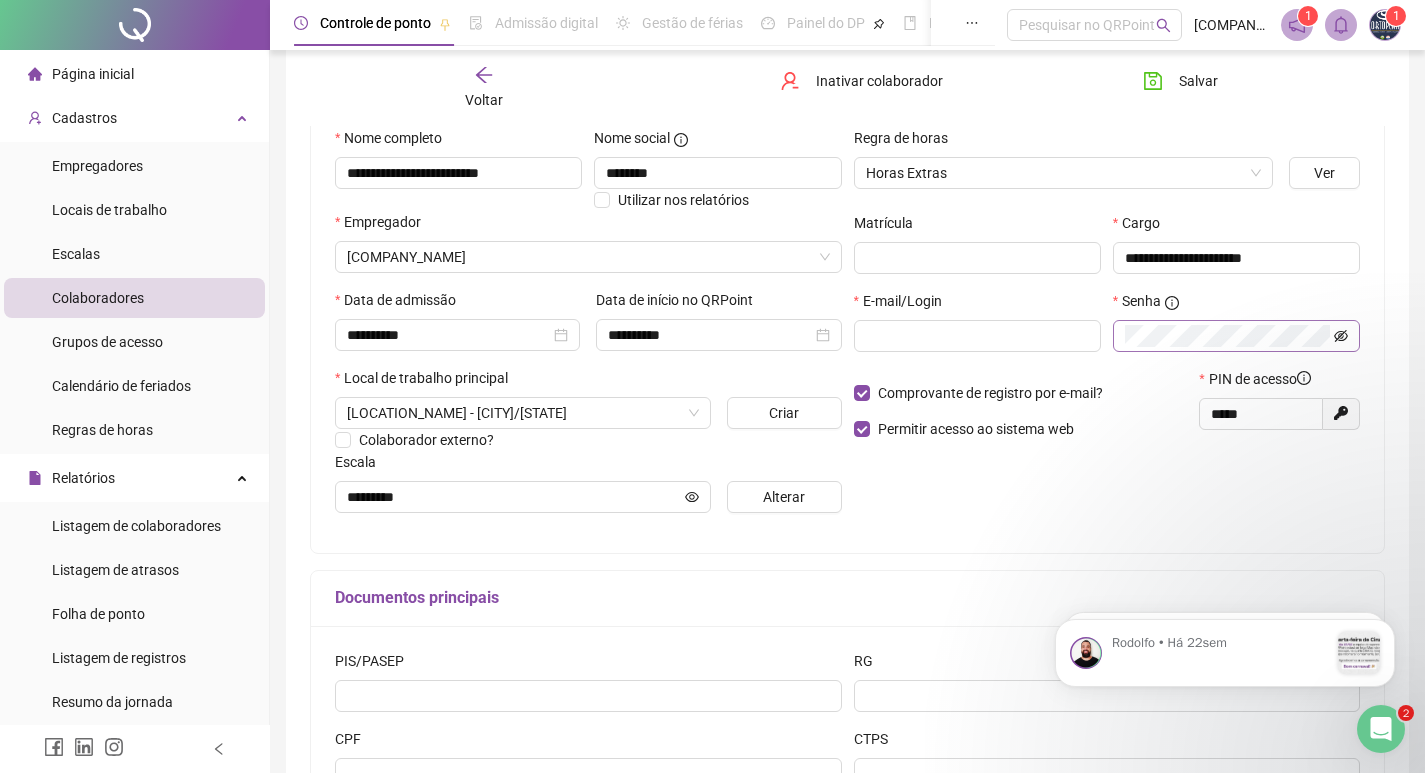 click 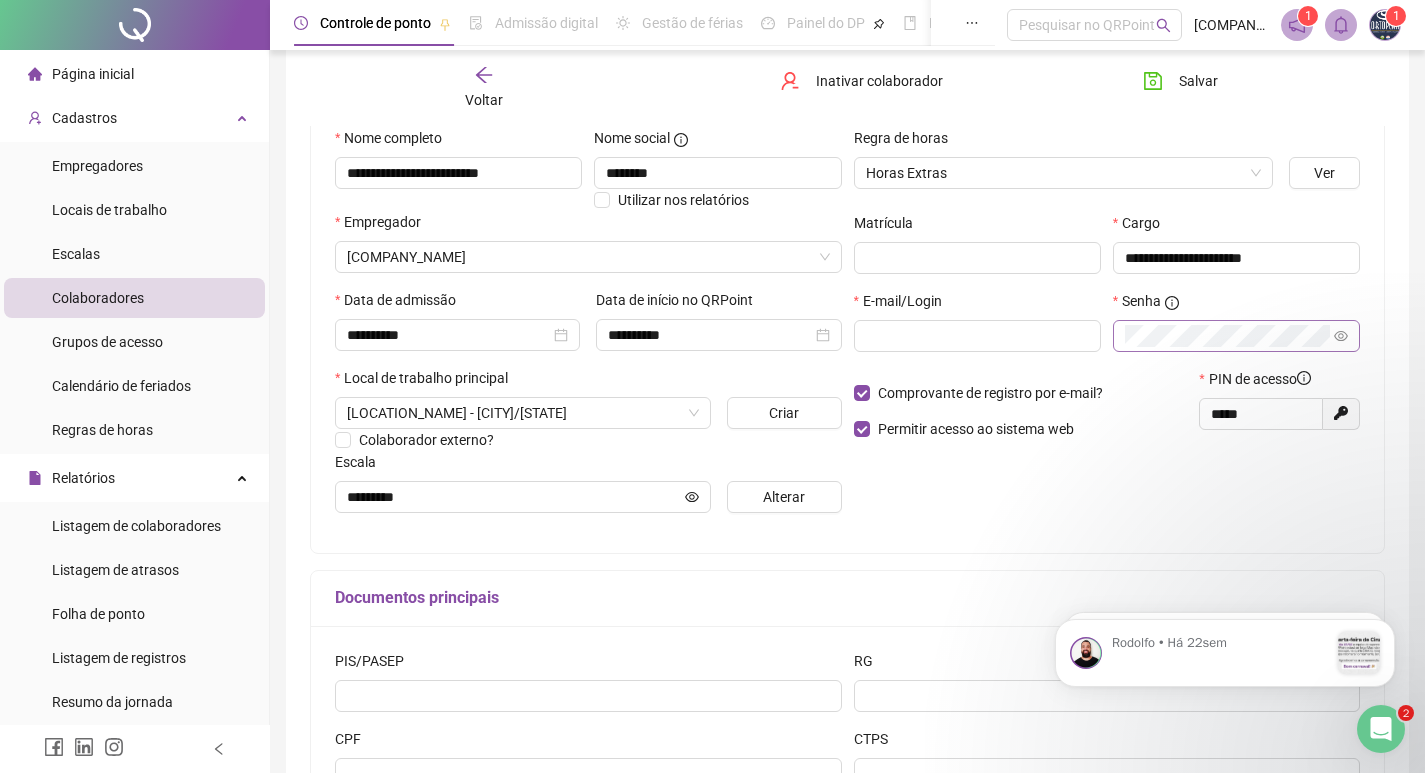click on "Documentos principais" at bounding box center (847, 598) 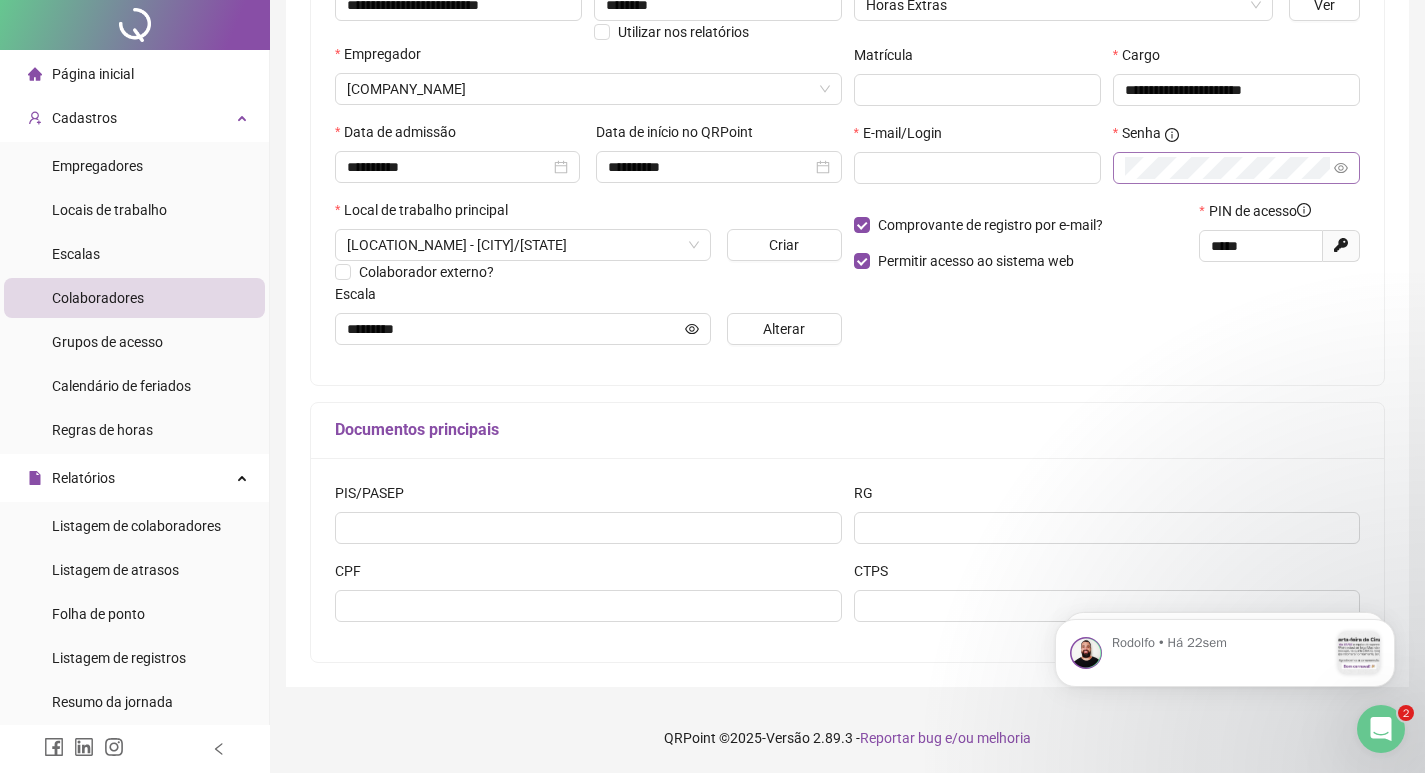 scroll, scrollTop: 0, scrollLeft: 0, axis: both 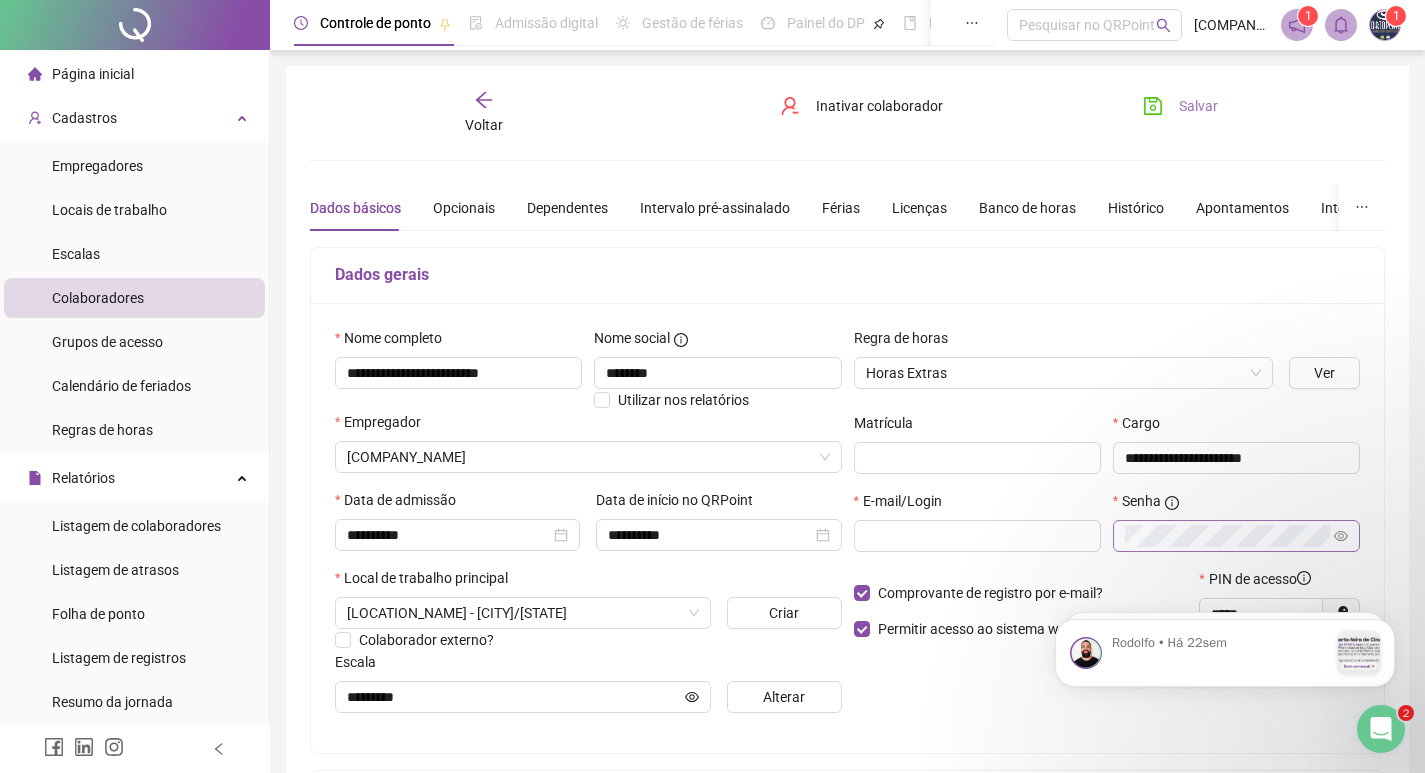 click on "Salvar" at bounding box center [1198, 106] 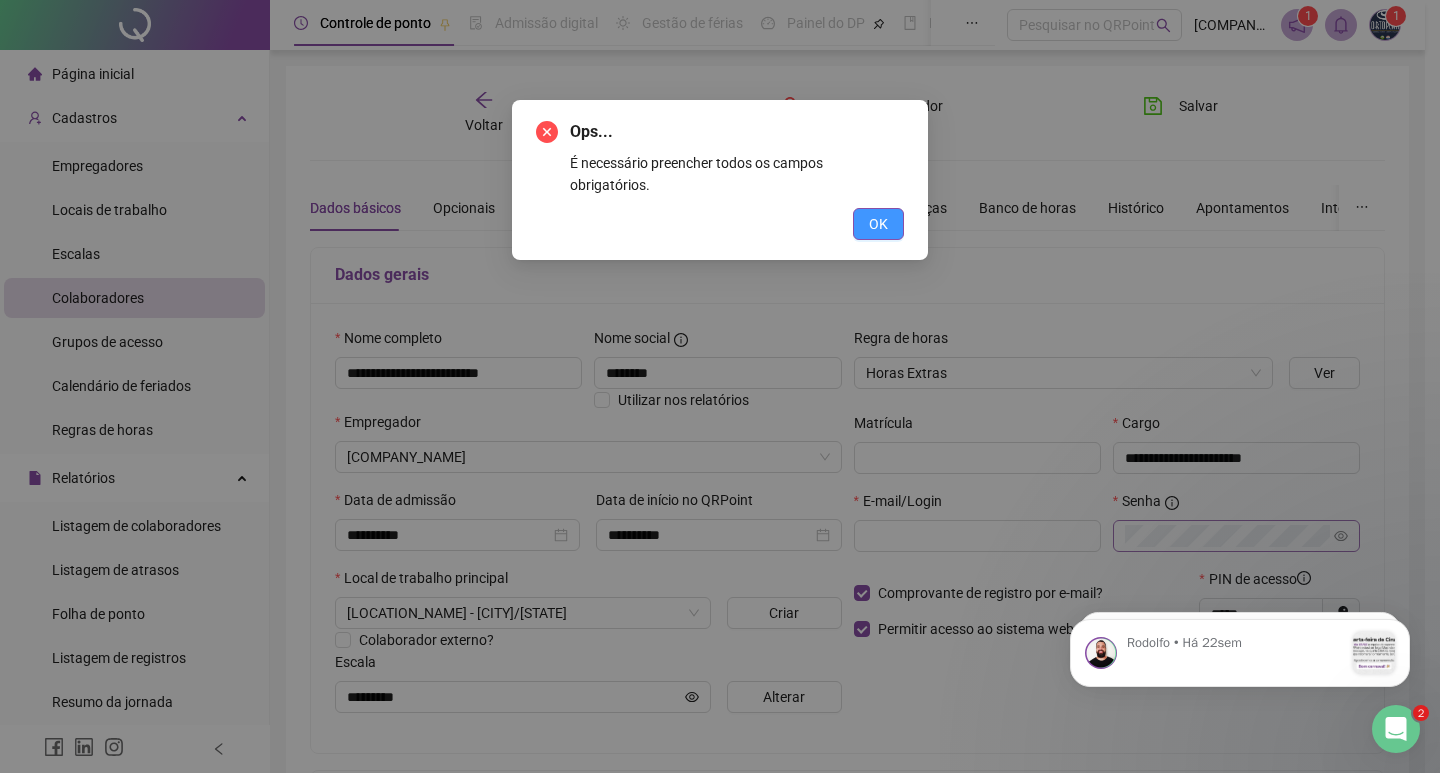 click on "OK" at bounding box center [878, 224] 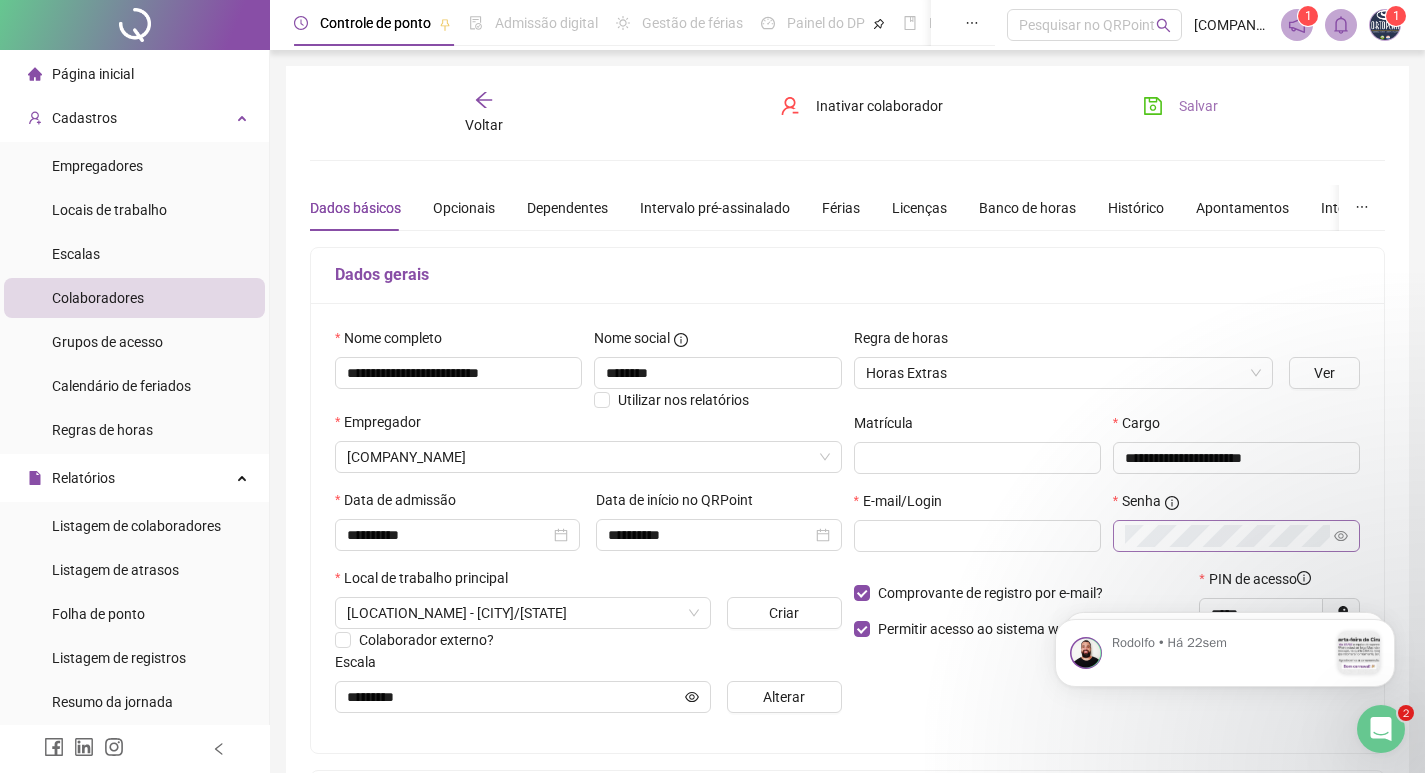 click on "Salvar" at bounding box center (1180, 106) 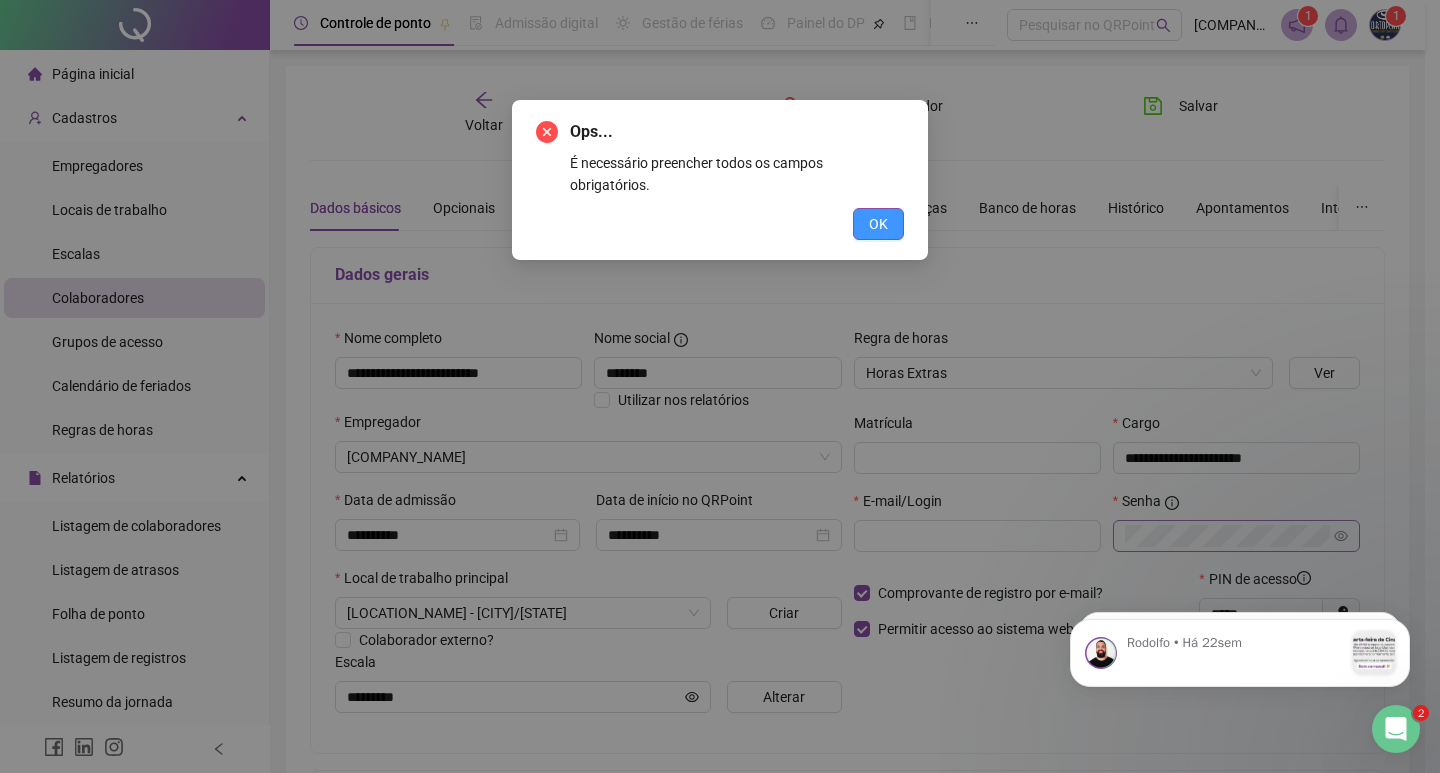 click on "OK" at bounding box center (878, 224) 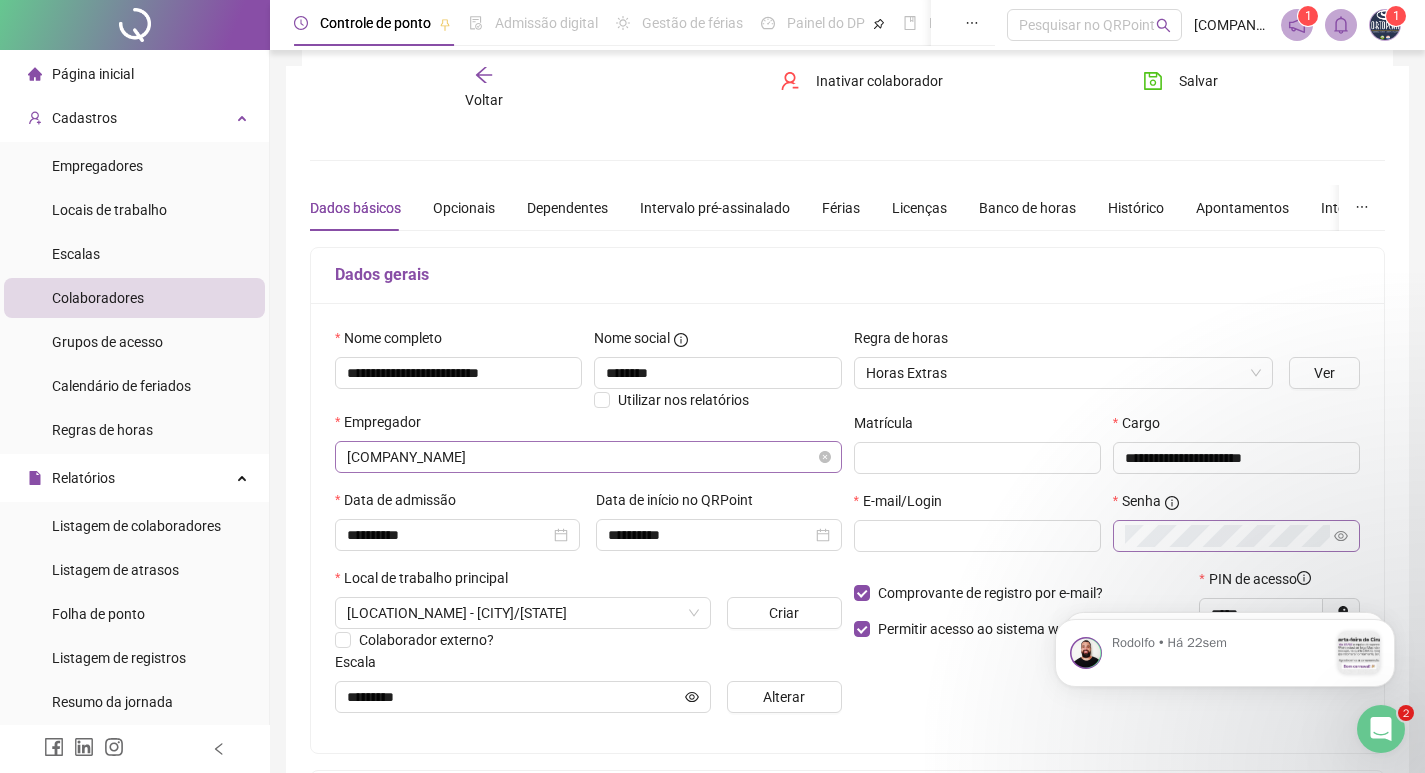 scroll, scrollTop: 100, scrollLeft: 0, axis: vertical 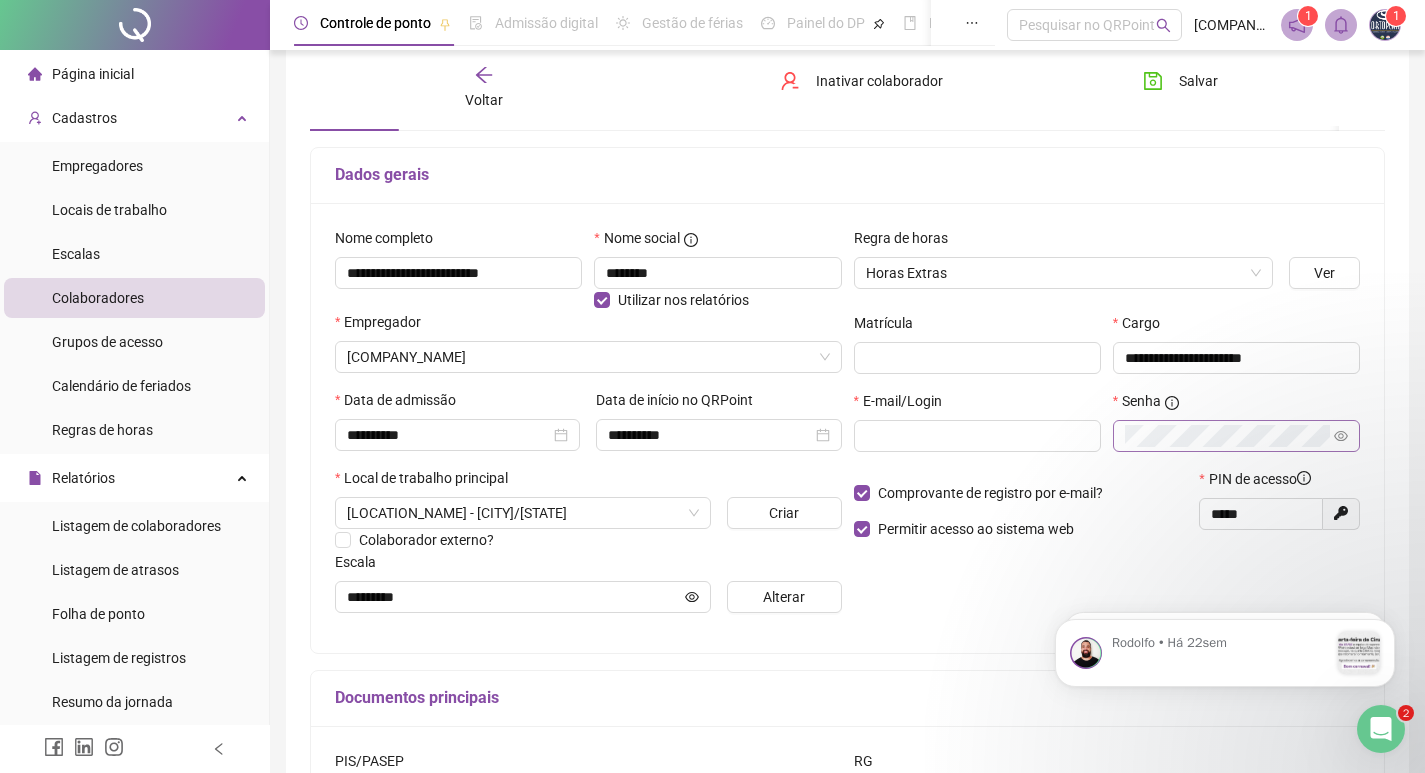 click on "Matrícula" at bounding box center (890, 323) 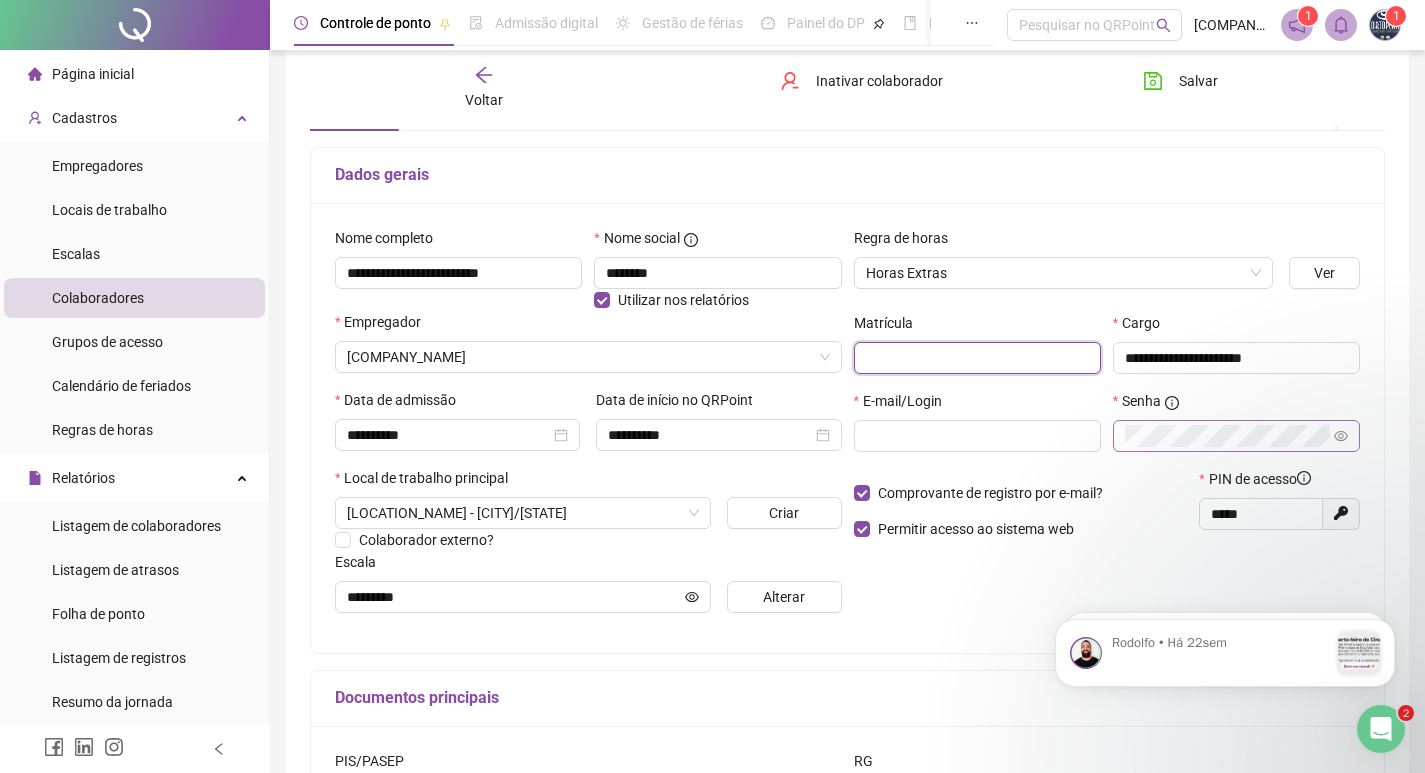 click at bounding box center [977, 358] 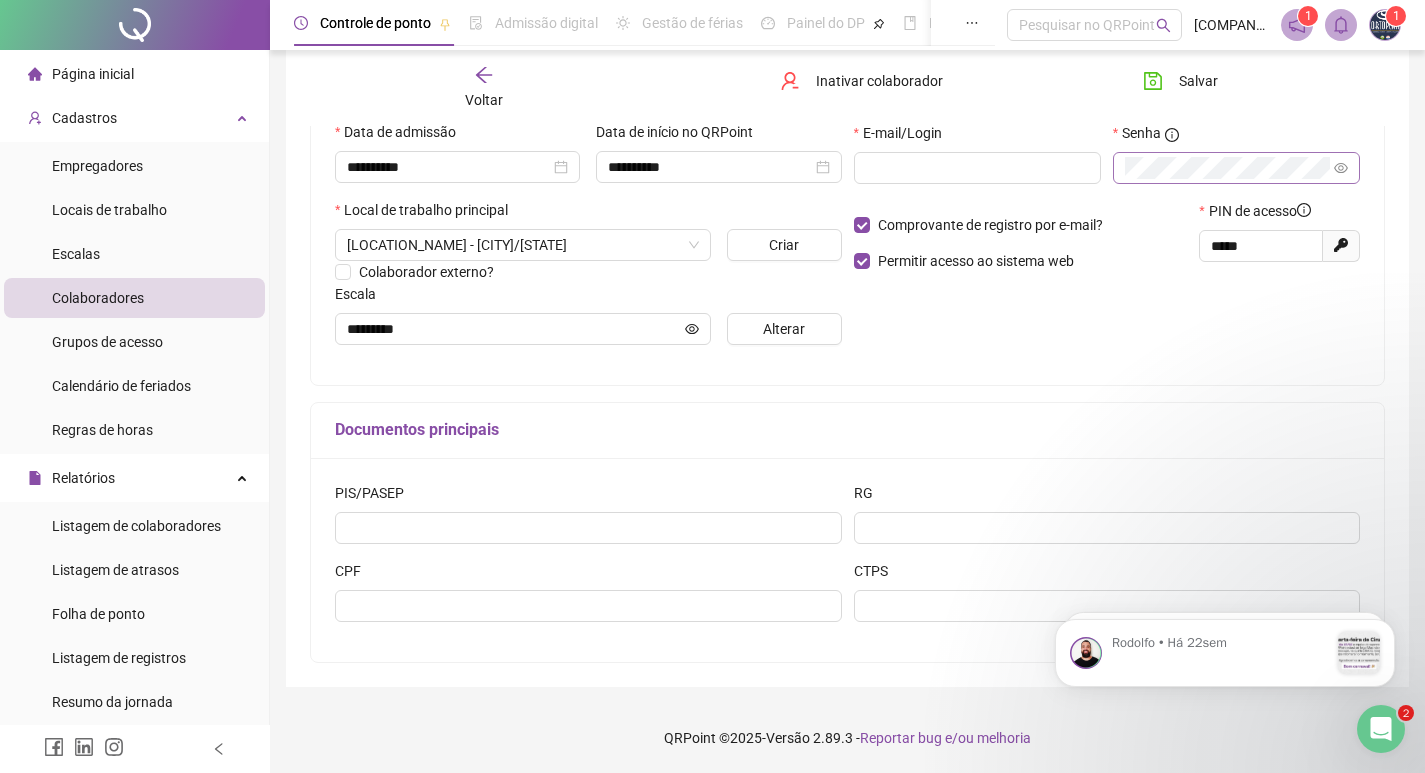 scroll, scrollTop: 0, scrollLeft: 0, axis: both 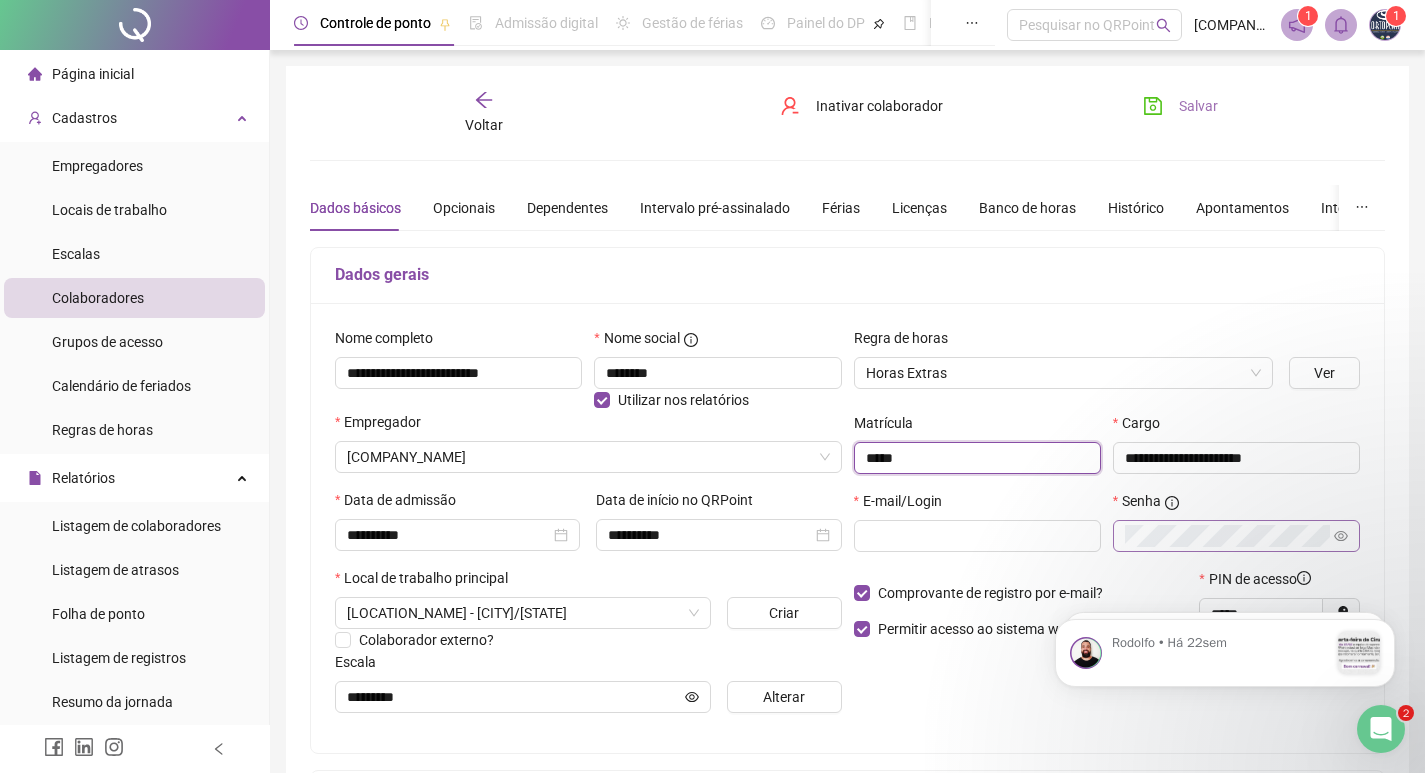 type on "*****" 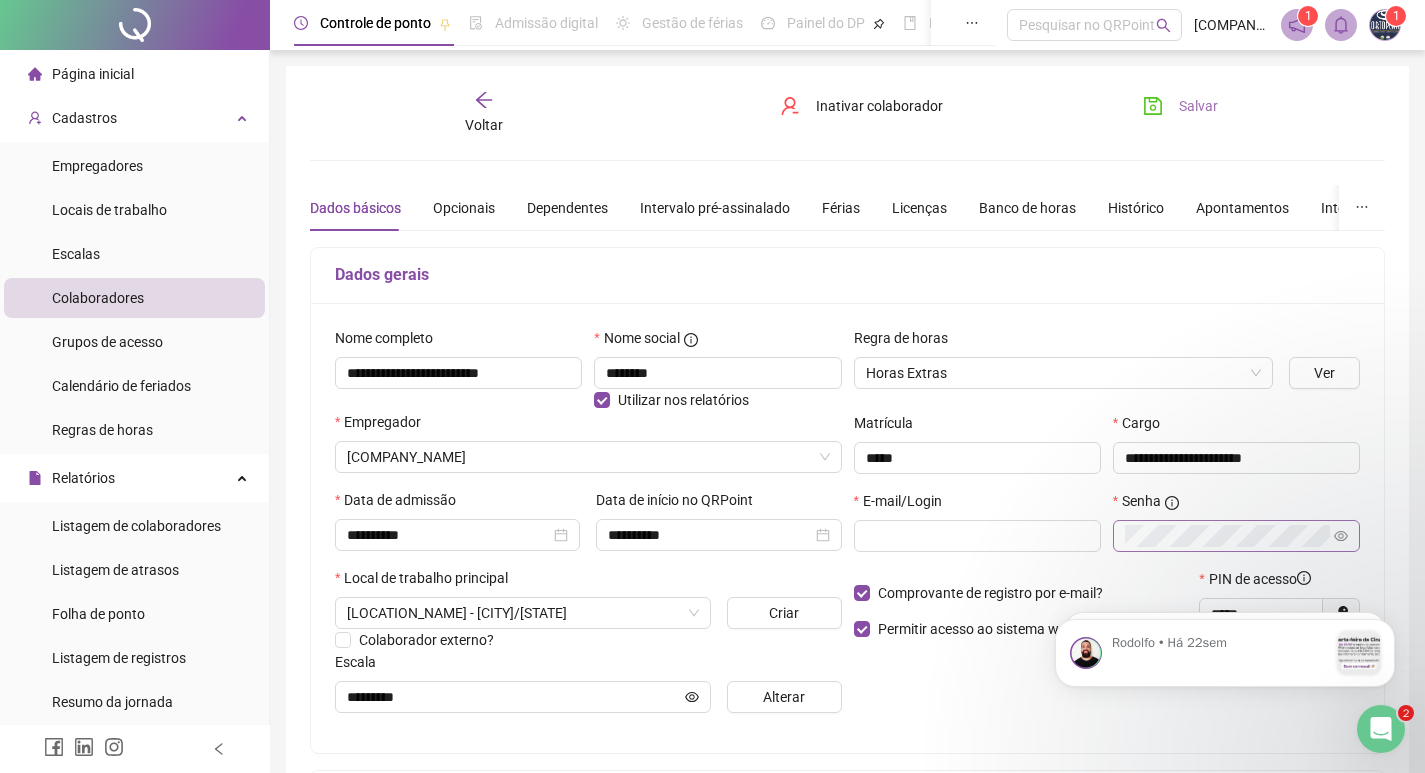 click on "Salvar" at bounding box center (1198, 106) 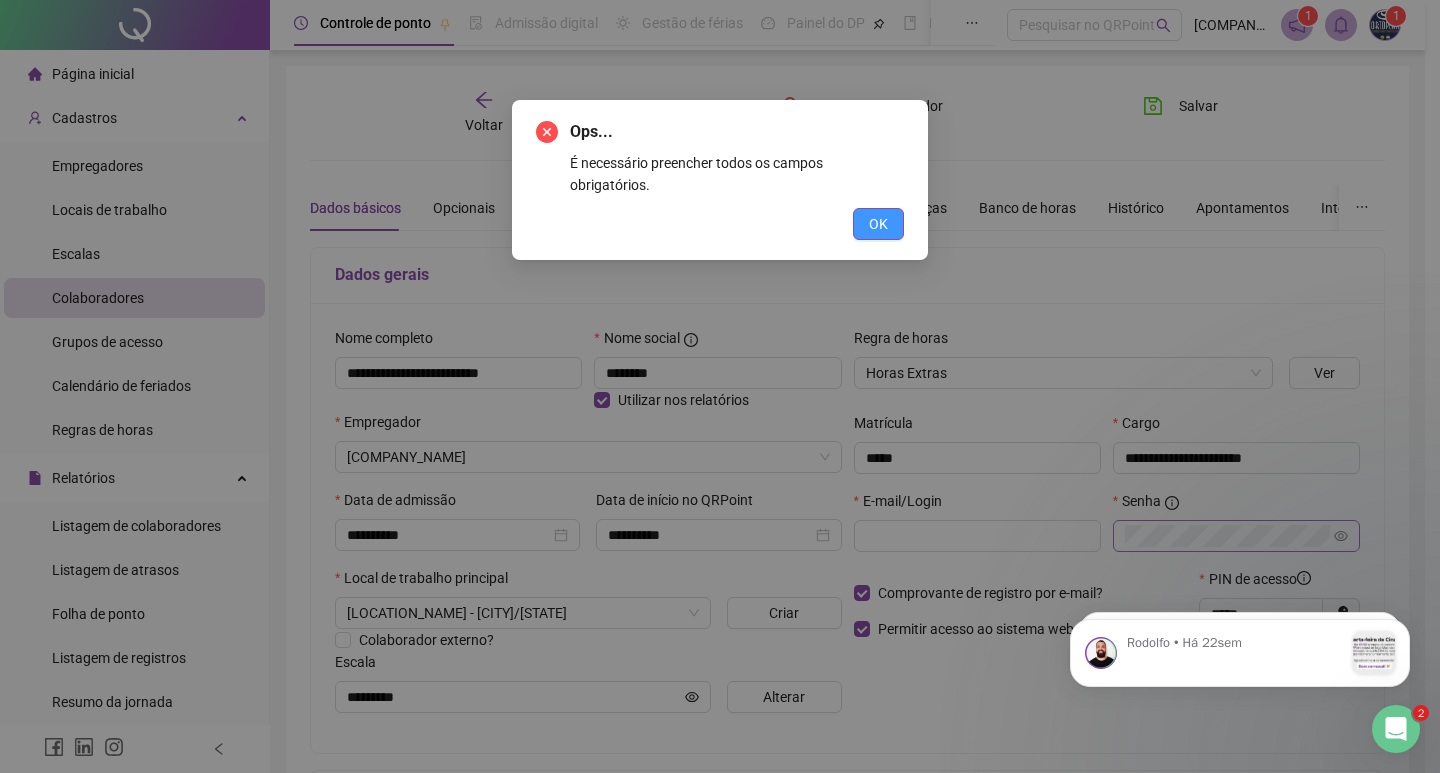 click on "OK" at bounding box center (878, 224) 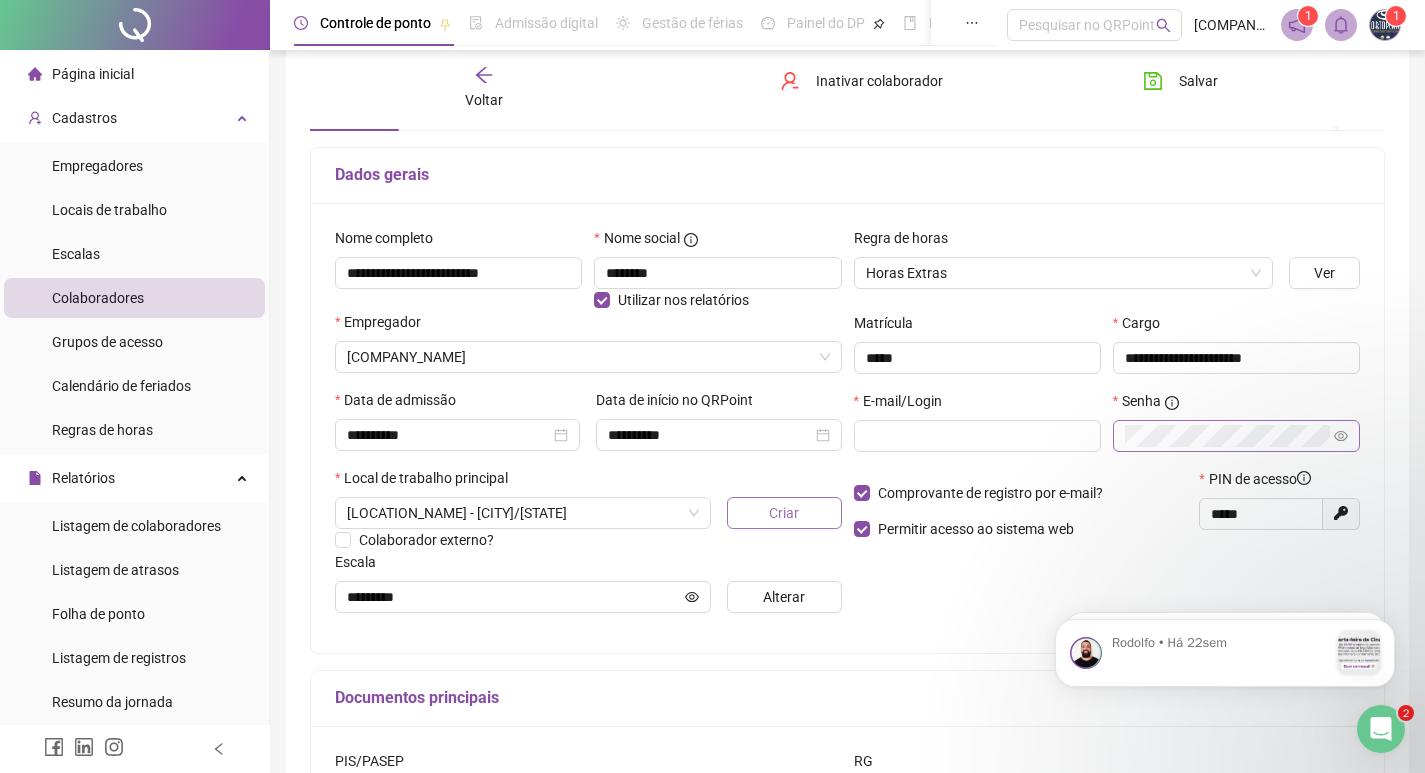 scroll, scrollTop: 200, scrollLeft: 0, axis: vertical 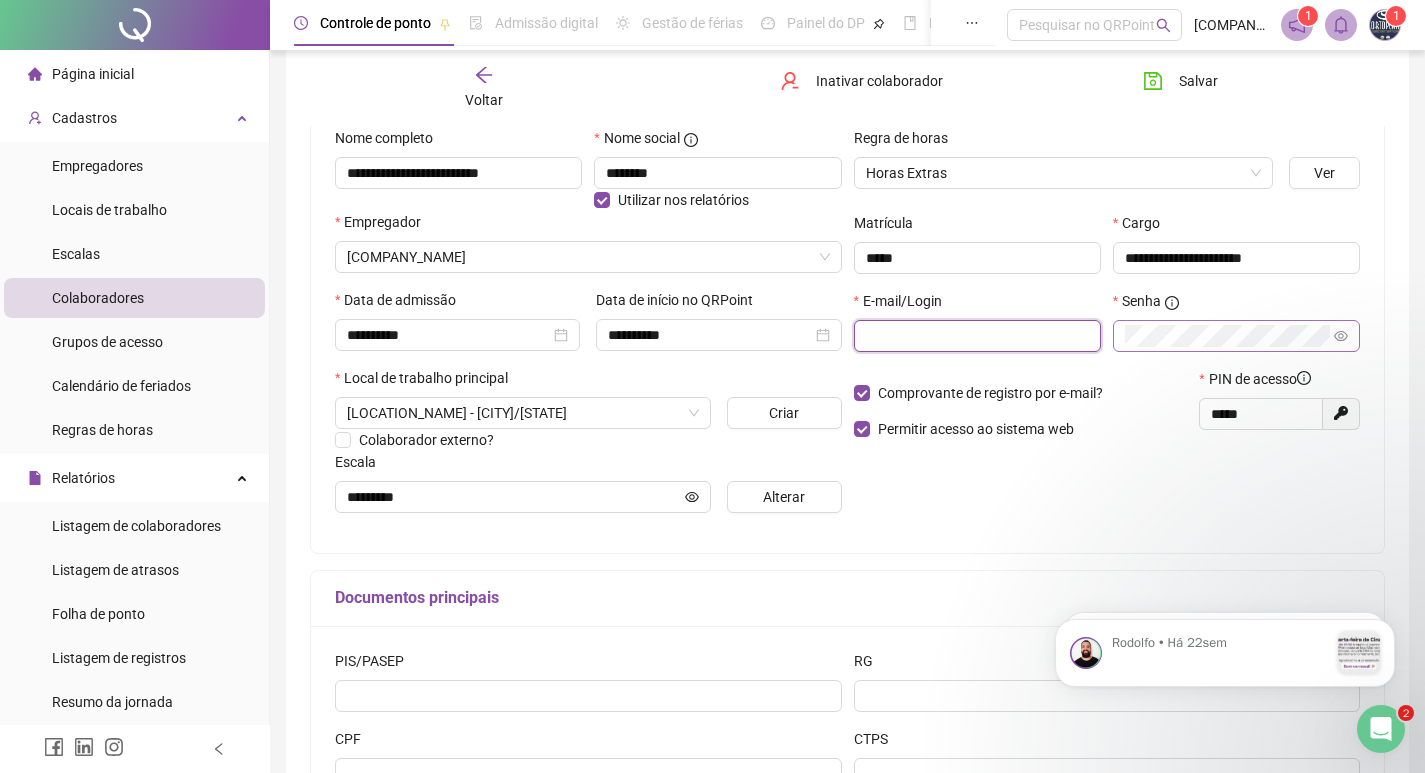 click at bounding box center [975, 336] 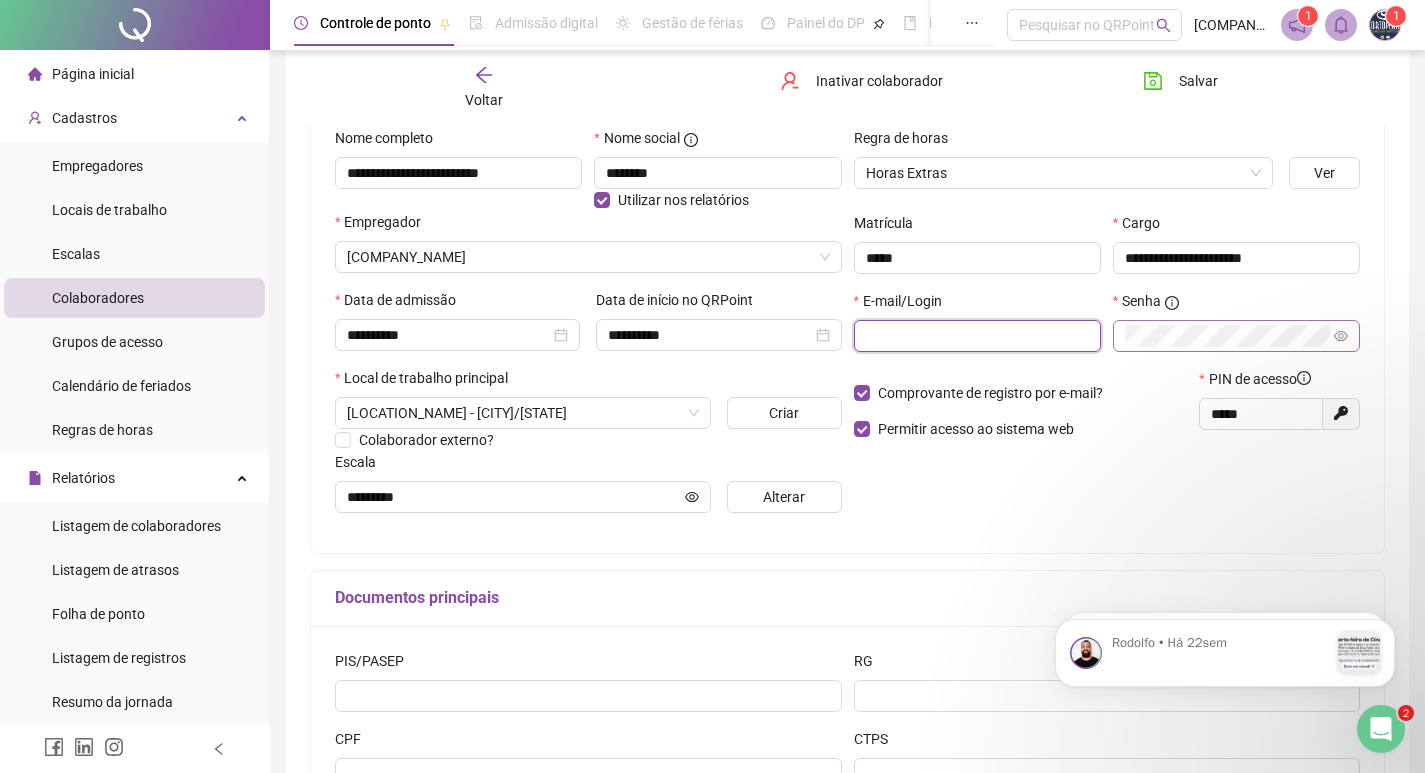 click at bounding box center (975, 336) 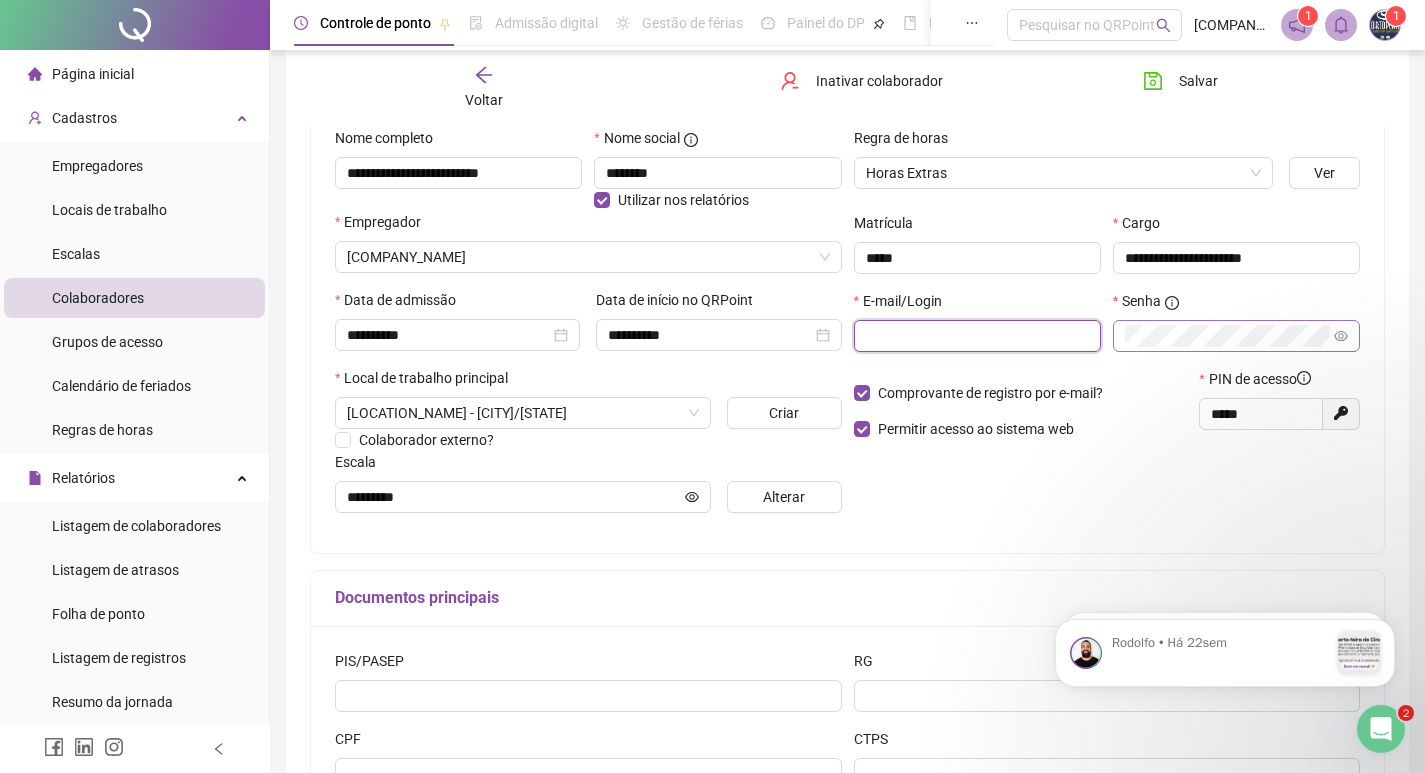 click at bounding box center (975, 336) 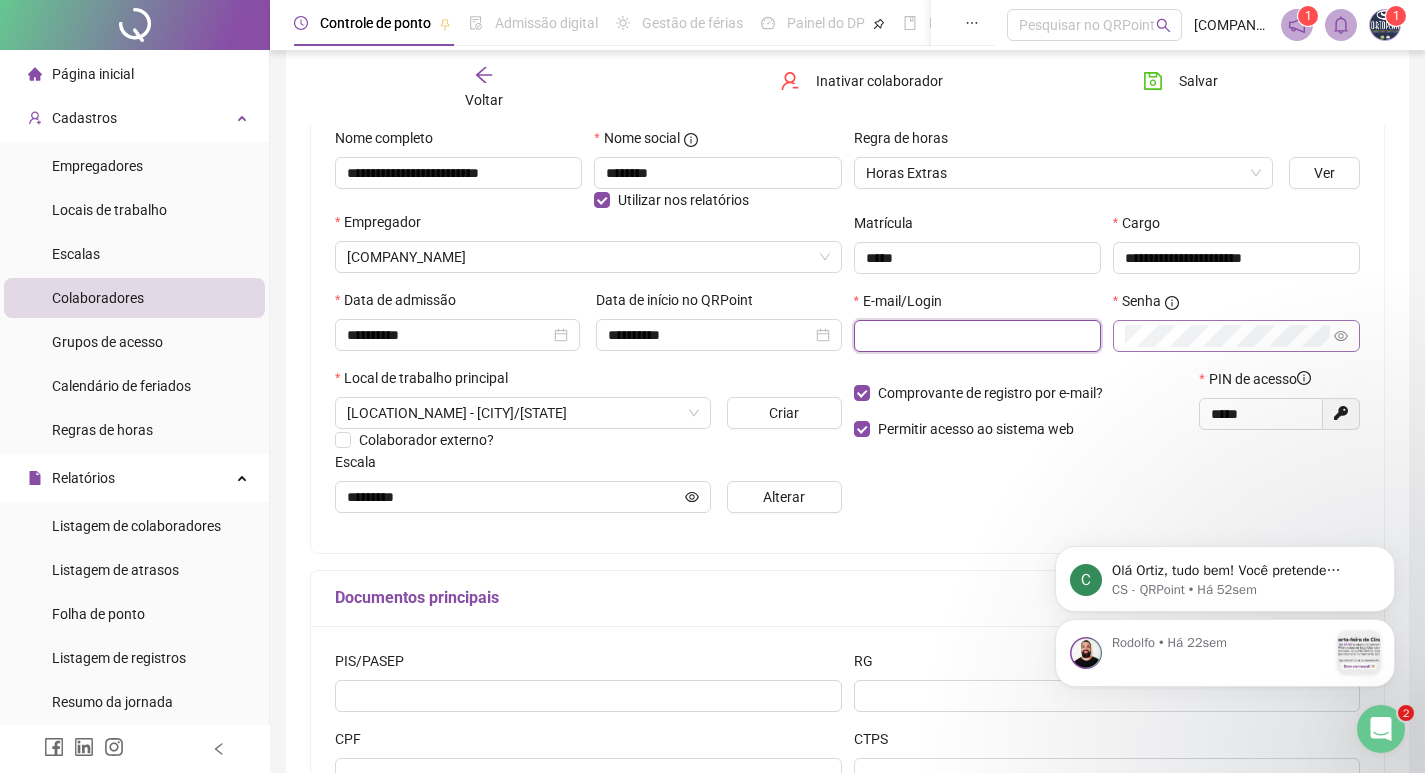 paste on "**********" 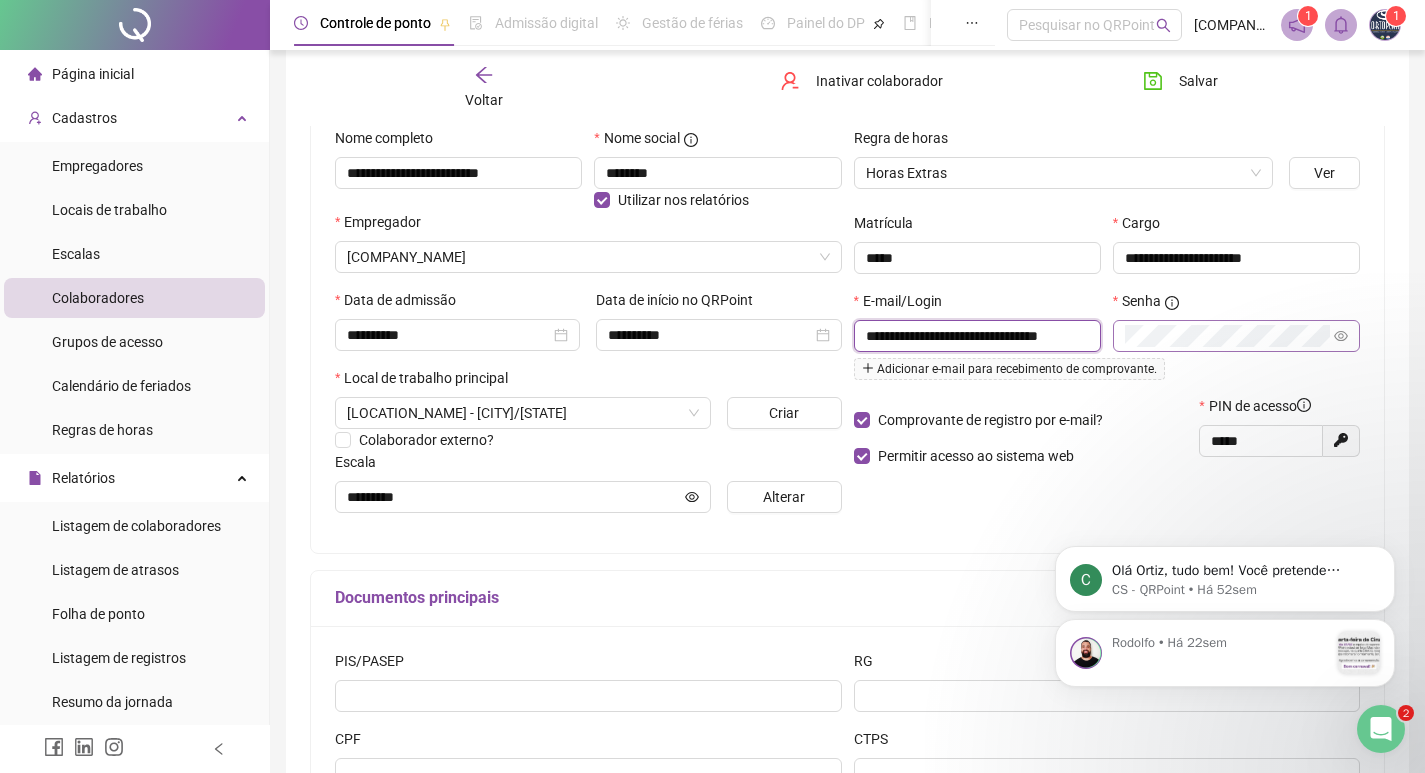 scroll, scrollTop: 0, scrollLeft: 12, axis: horizontal 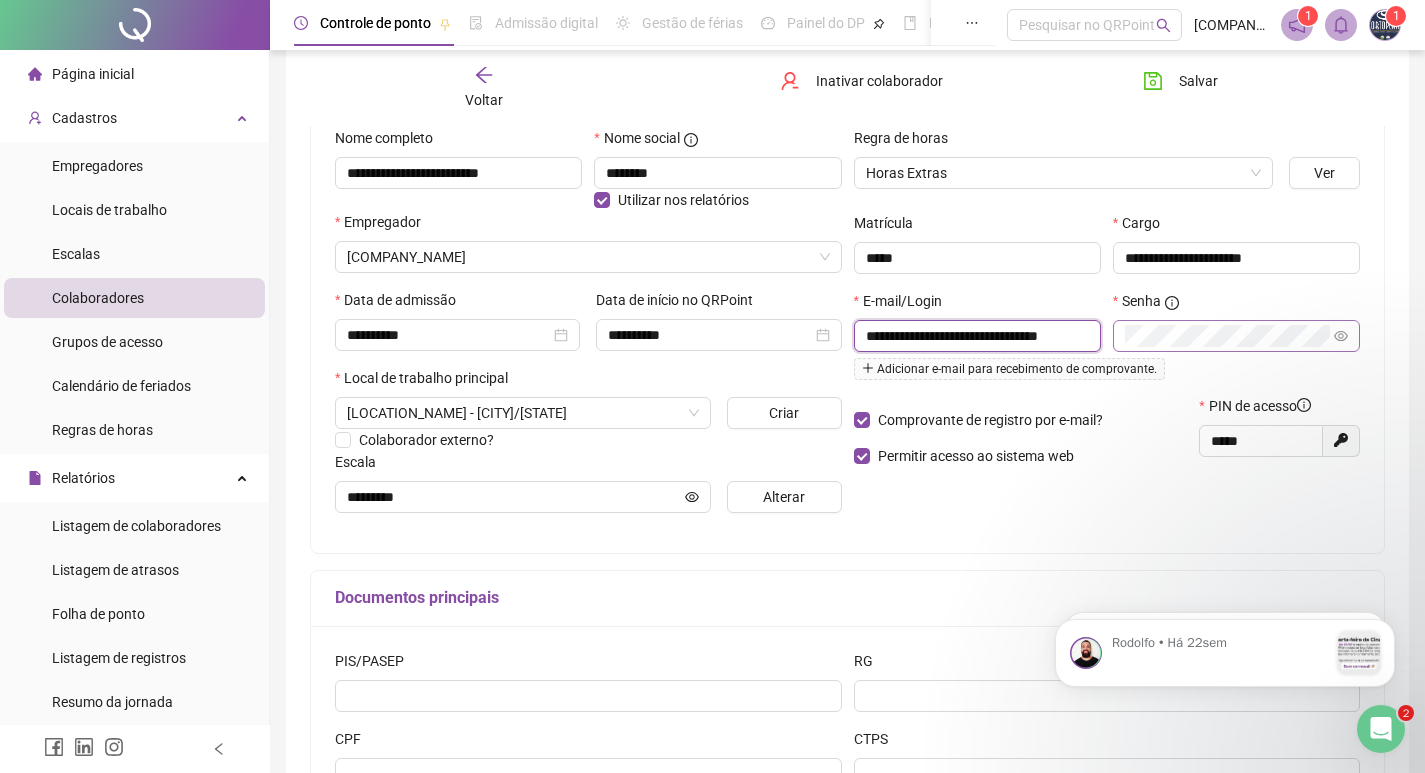 type on "**********" 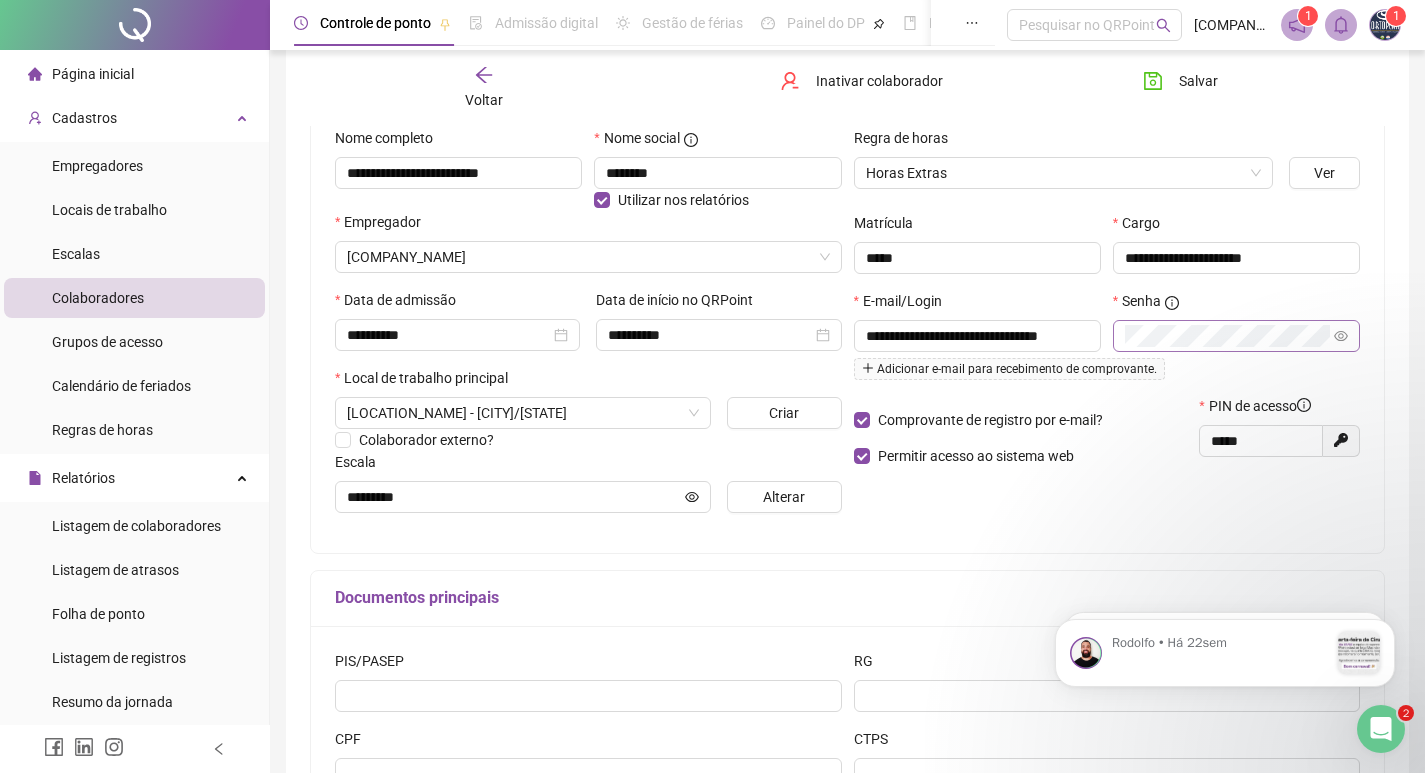 click on "Documentos principais" at bounding box center [847, 598] 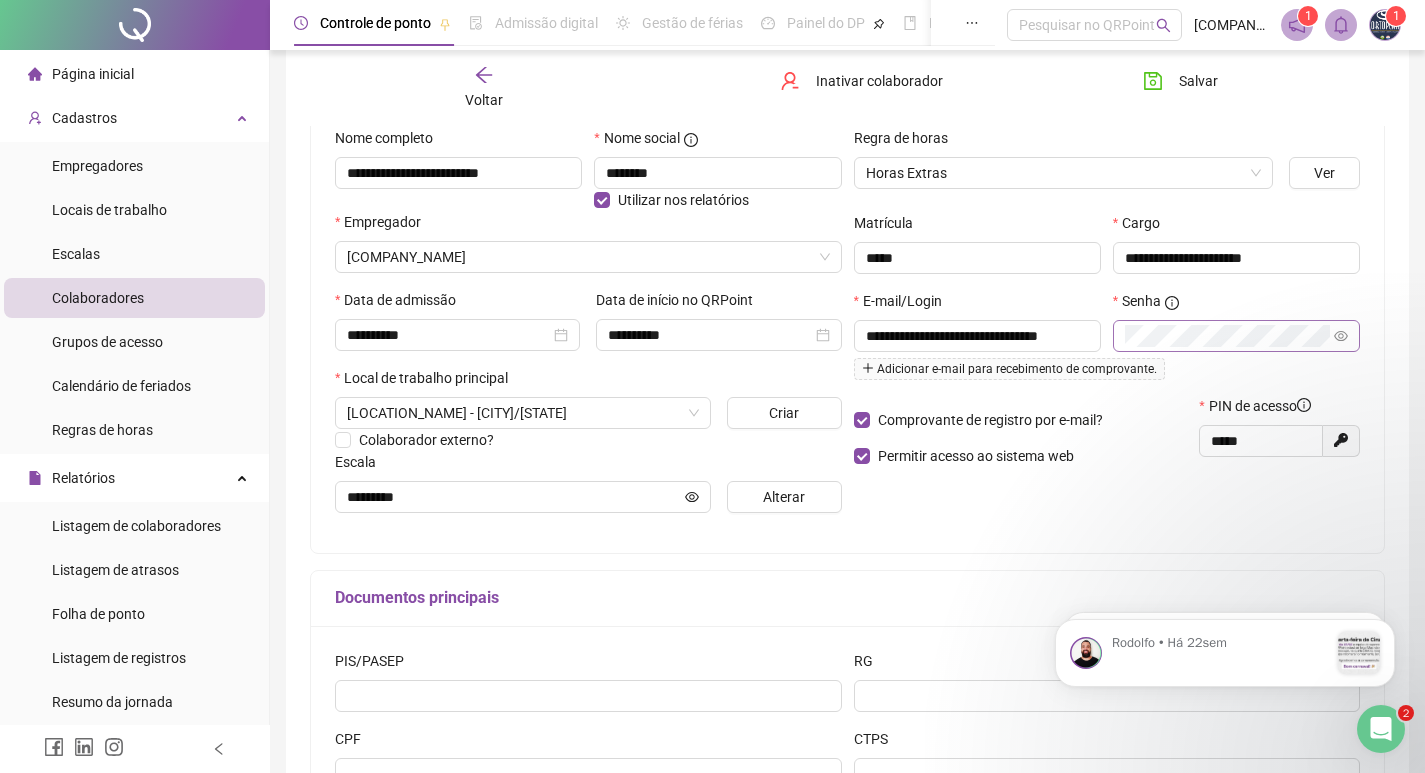 click on "Salvar" at bounding box center (1211, 88) 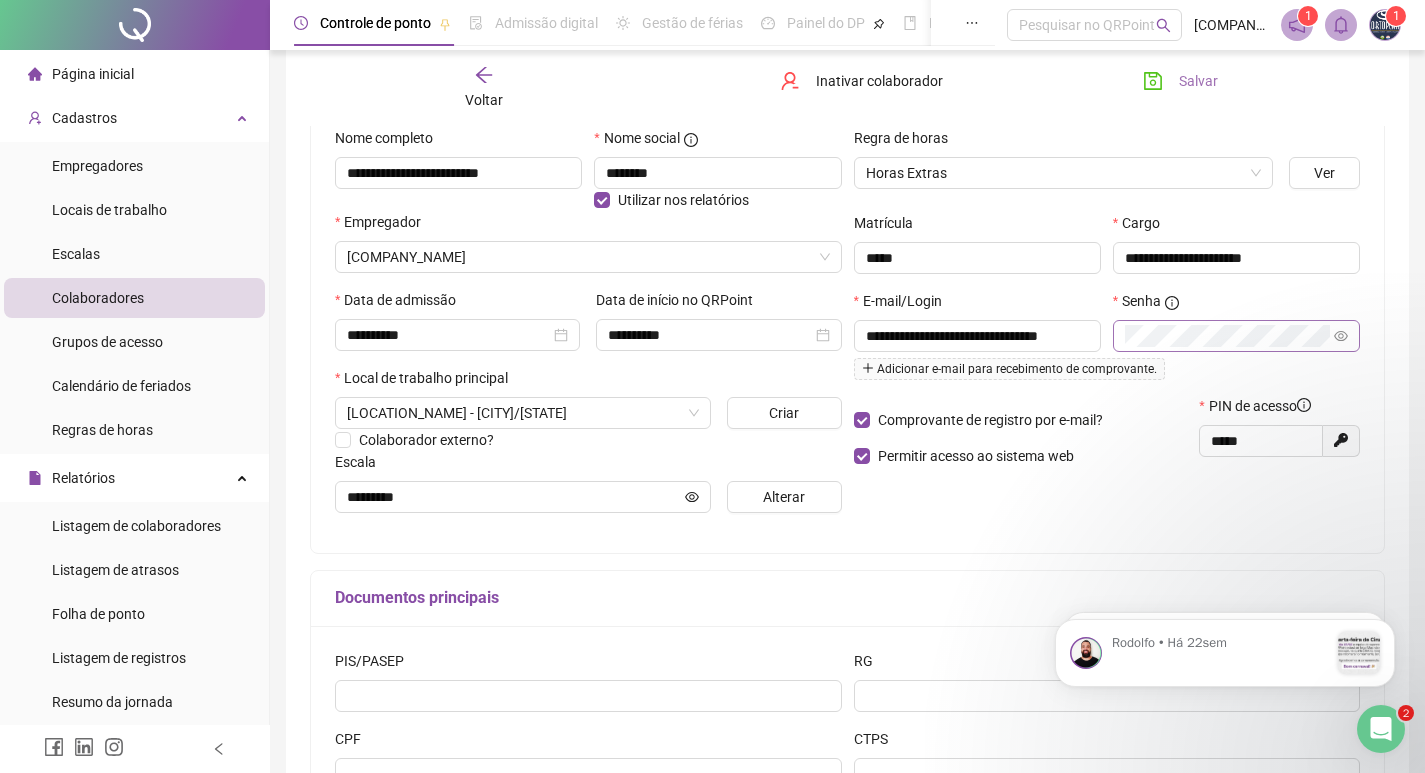 click on "Salvar" at bounding box center (1198, 81) 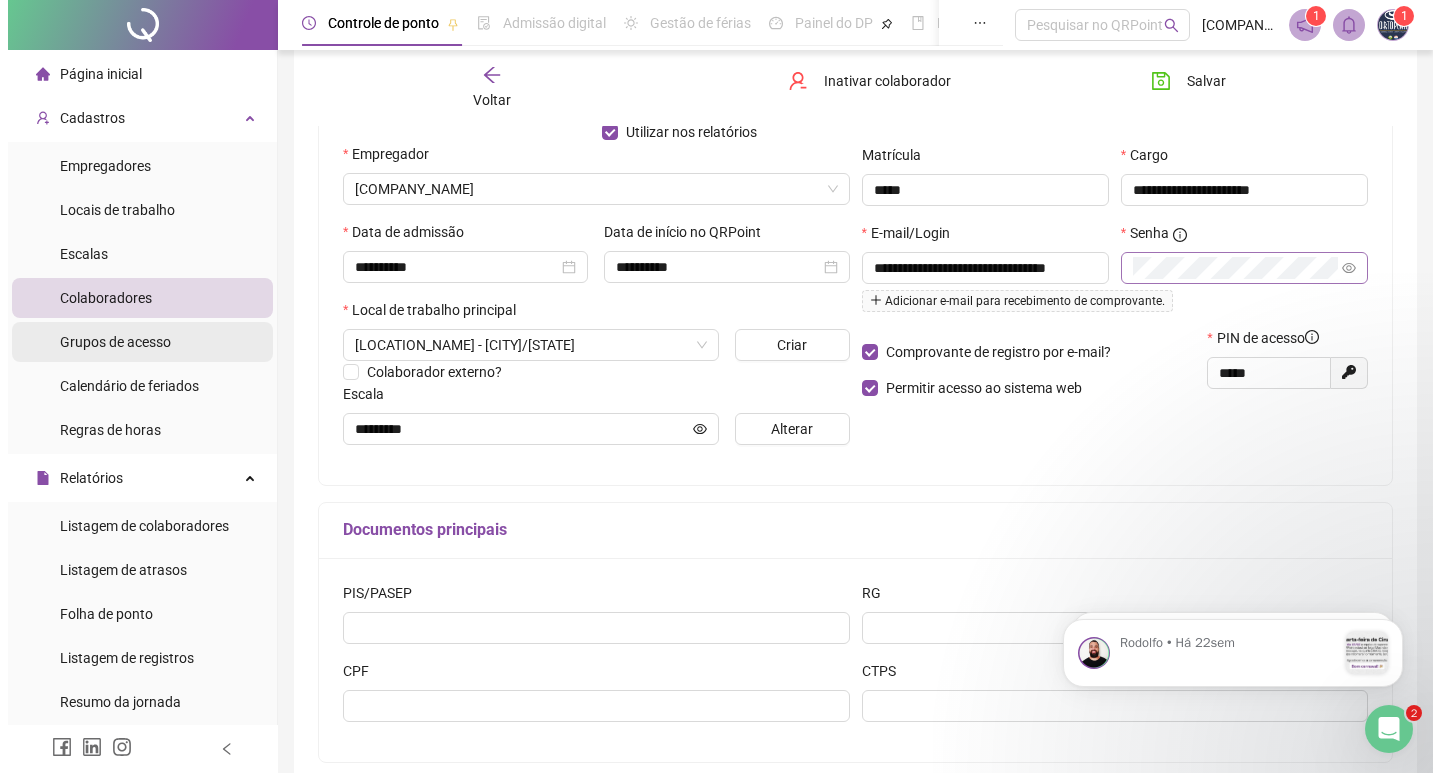 scroll, scrollTop: 0, scrollLeft: 0, axis: both 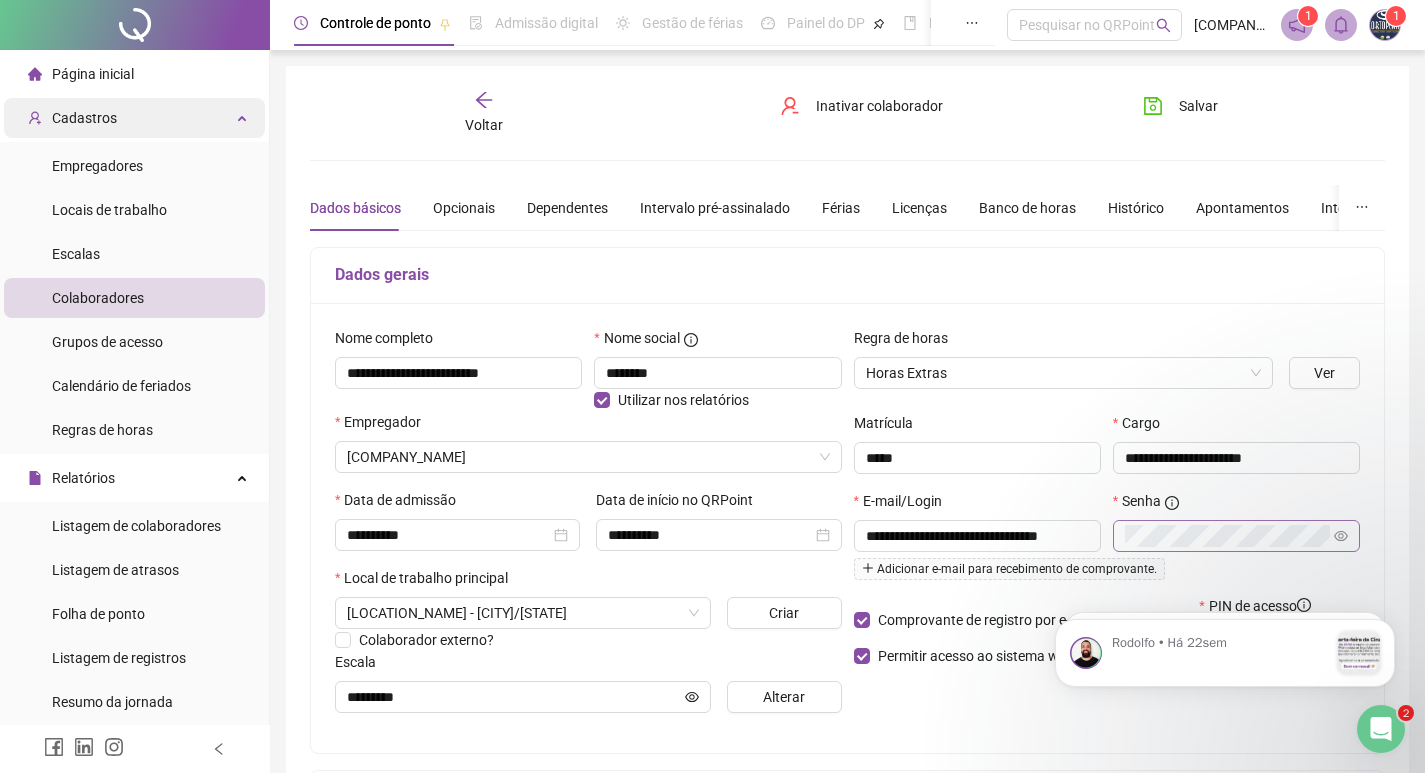 click at bounding box center [244, 116] 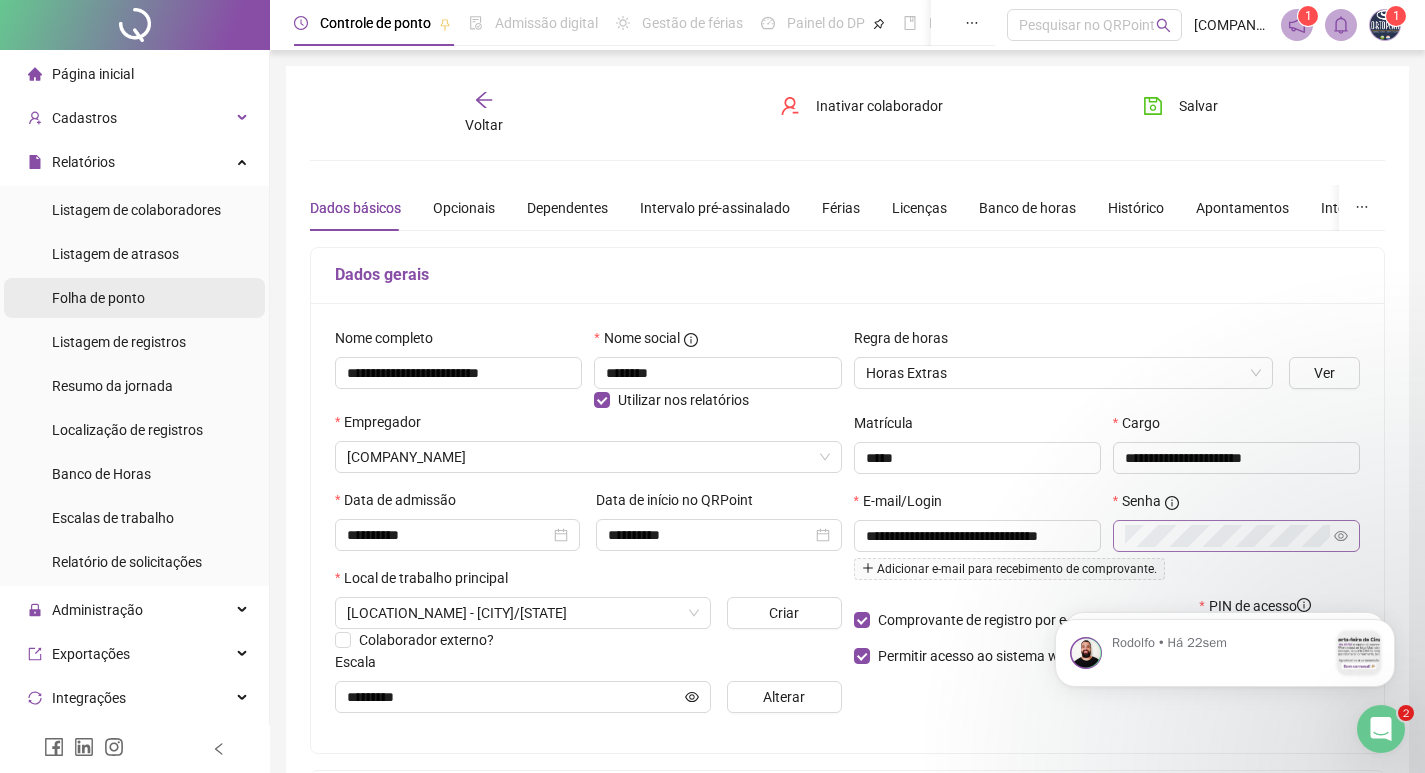 click on "Folha de ponto" at bounding box center (98, 298) 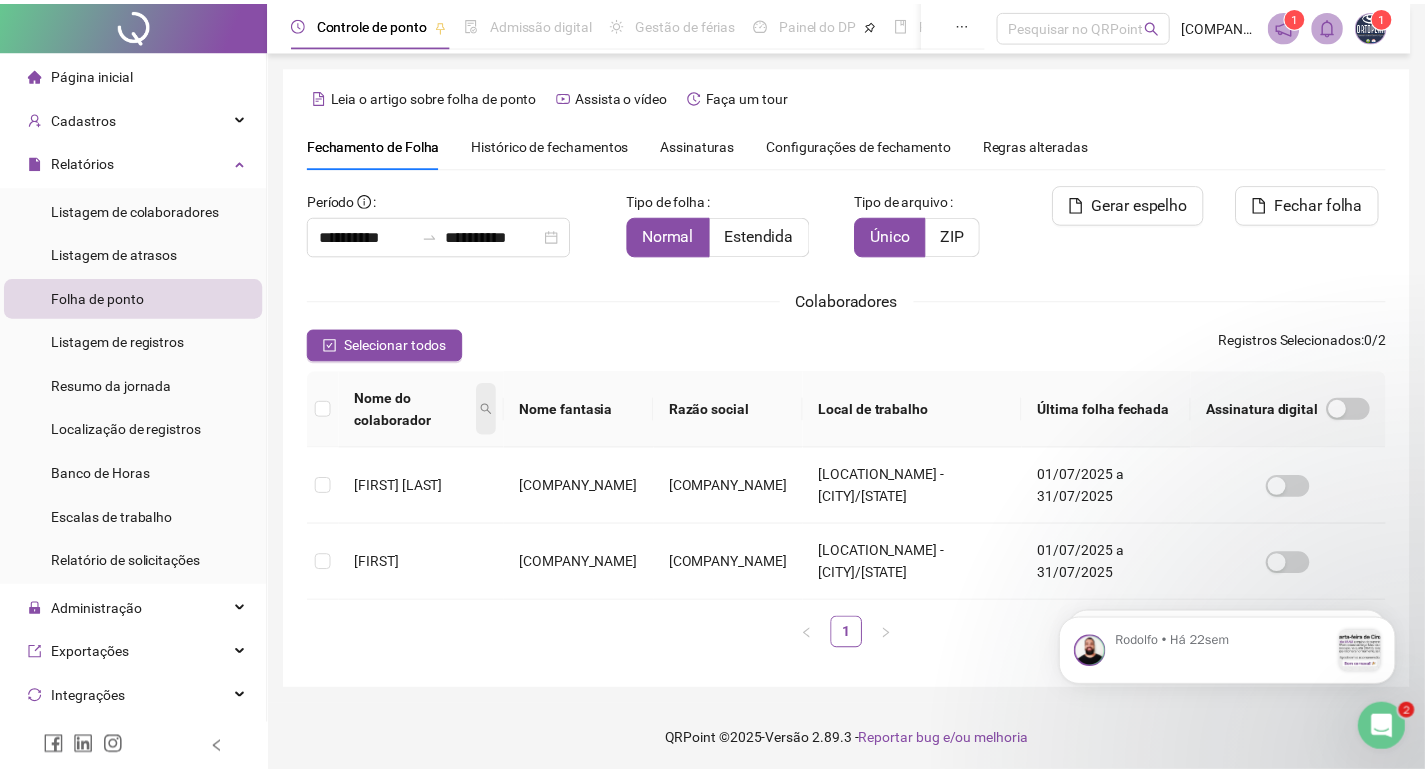 scroll, scrollTop: 23, scrollLeft: 0, axis: vertical 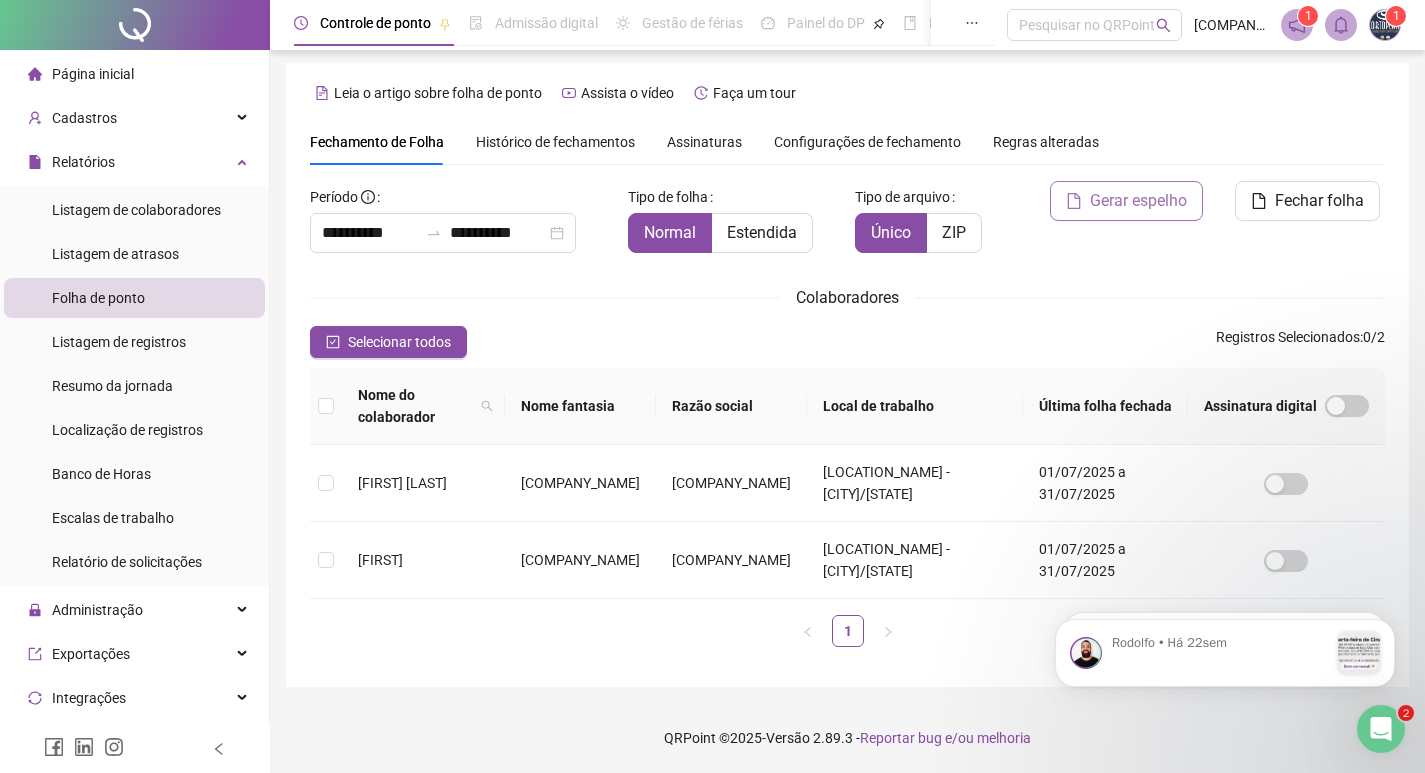click on "Gerar espelho" at bounding box center (1138, 201) 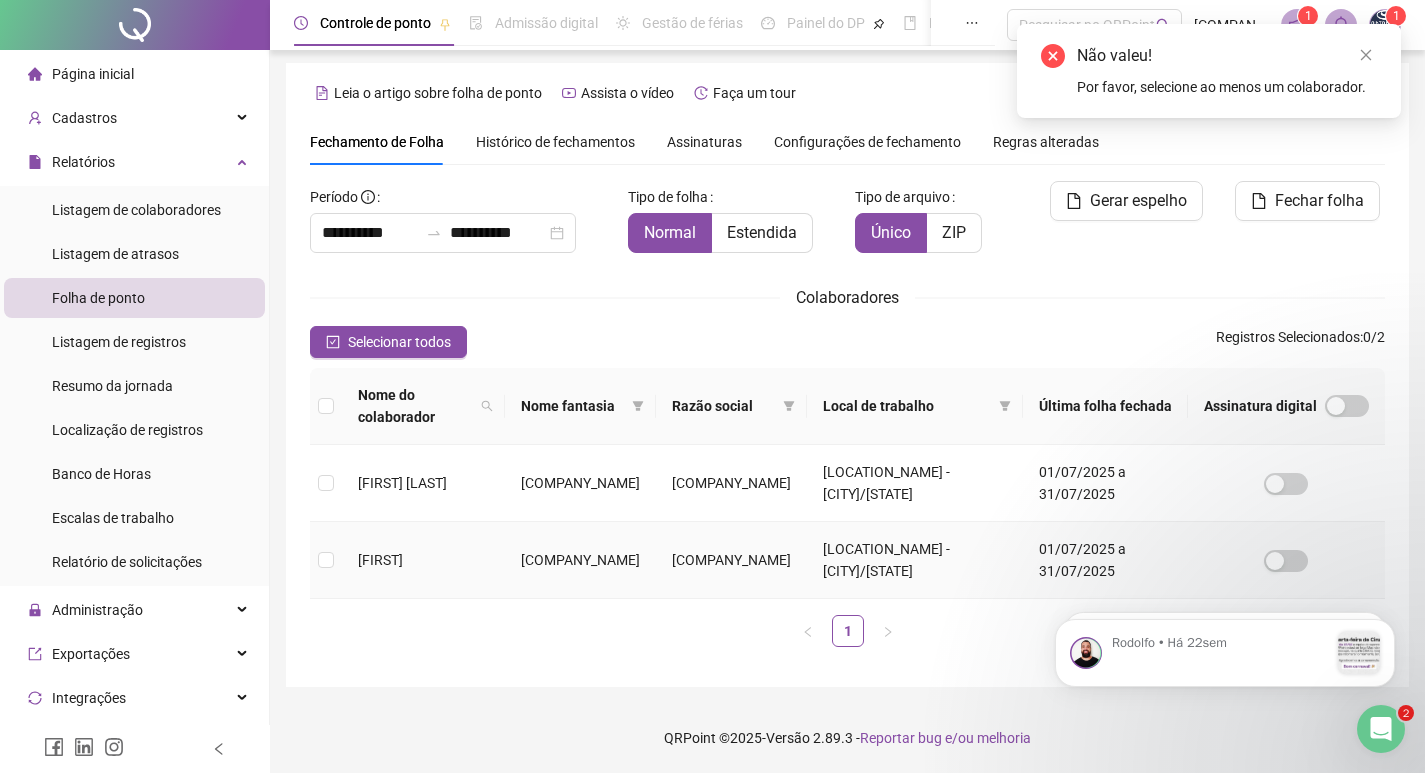 click at bounding box center (326, 560) 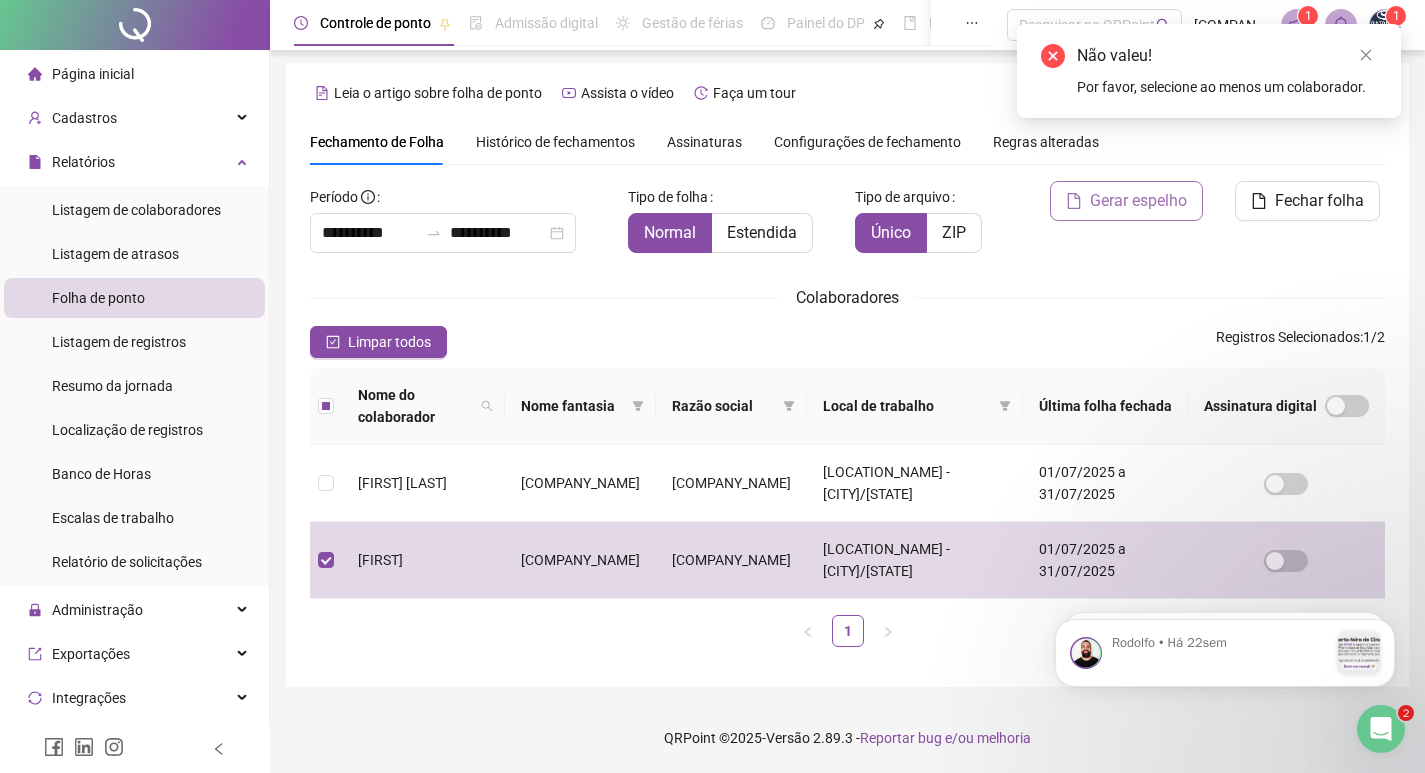 click on "Gerar espelho" at bounding box center (1138, 201) 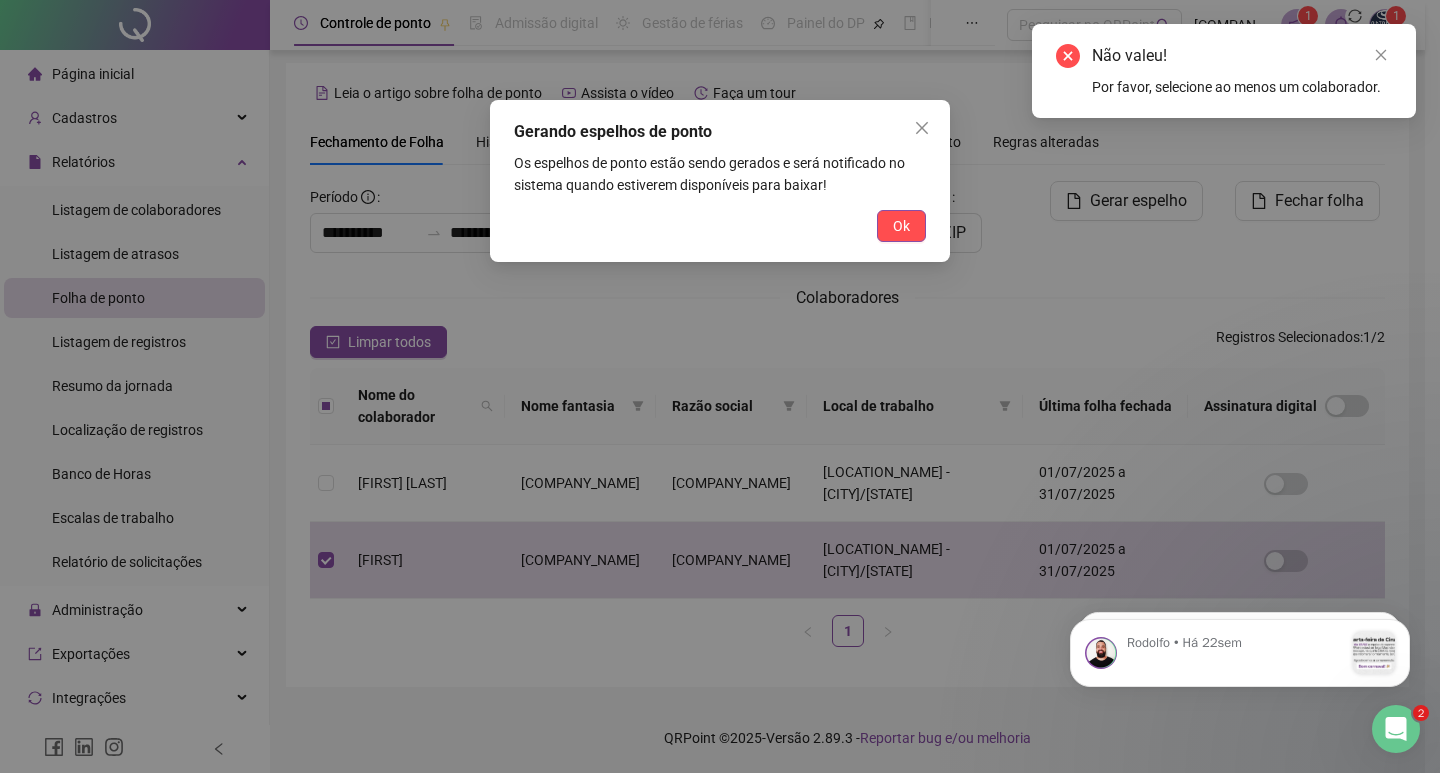 click on "Gerando espelhos de ponto Os espelhos de ponto estão sendo gerados e será notificado no
sistema quando estiverem disponíveis para baixar! Ok" at bounding box center [720, 181] 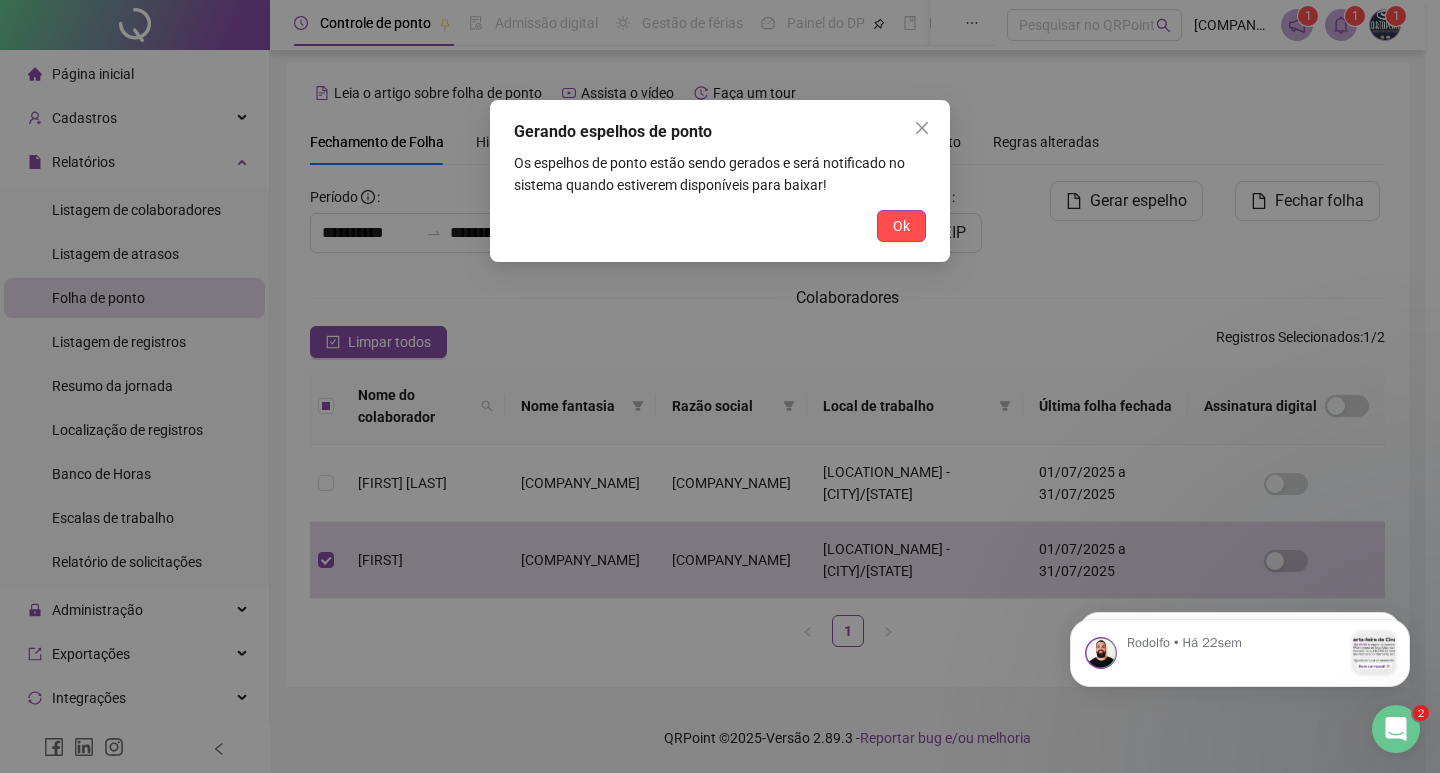 click on "Gerando espelhos de ponto Os espelhos de ponto estão sendo gerados e será notificado no
sistema quando estiverem disponíveis para baixar! Ok" at bounding box center [720, 386] 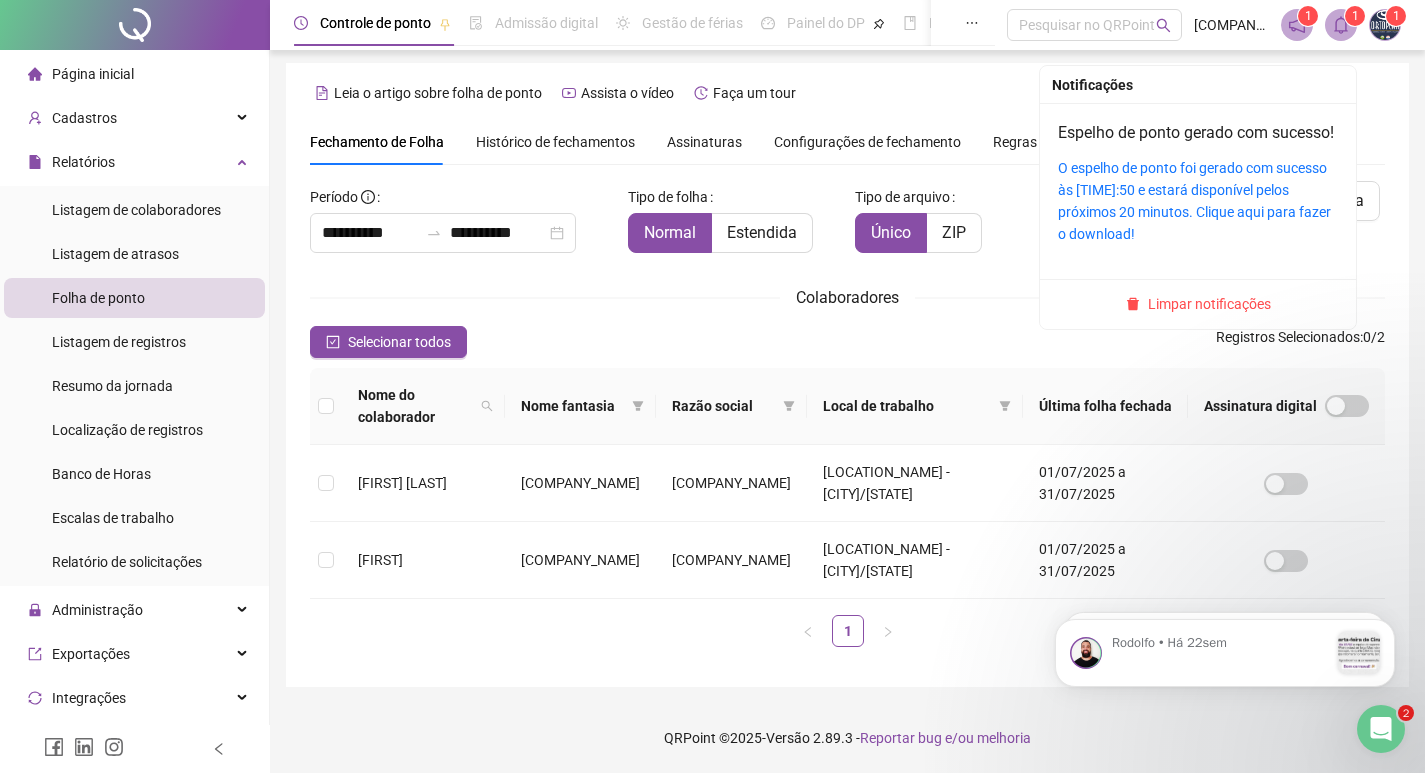 click 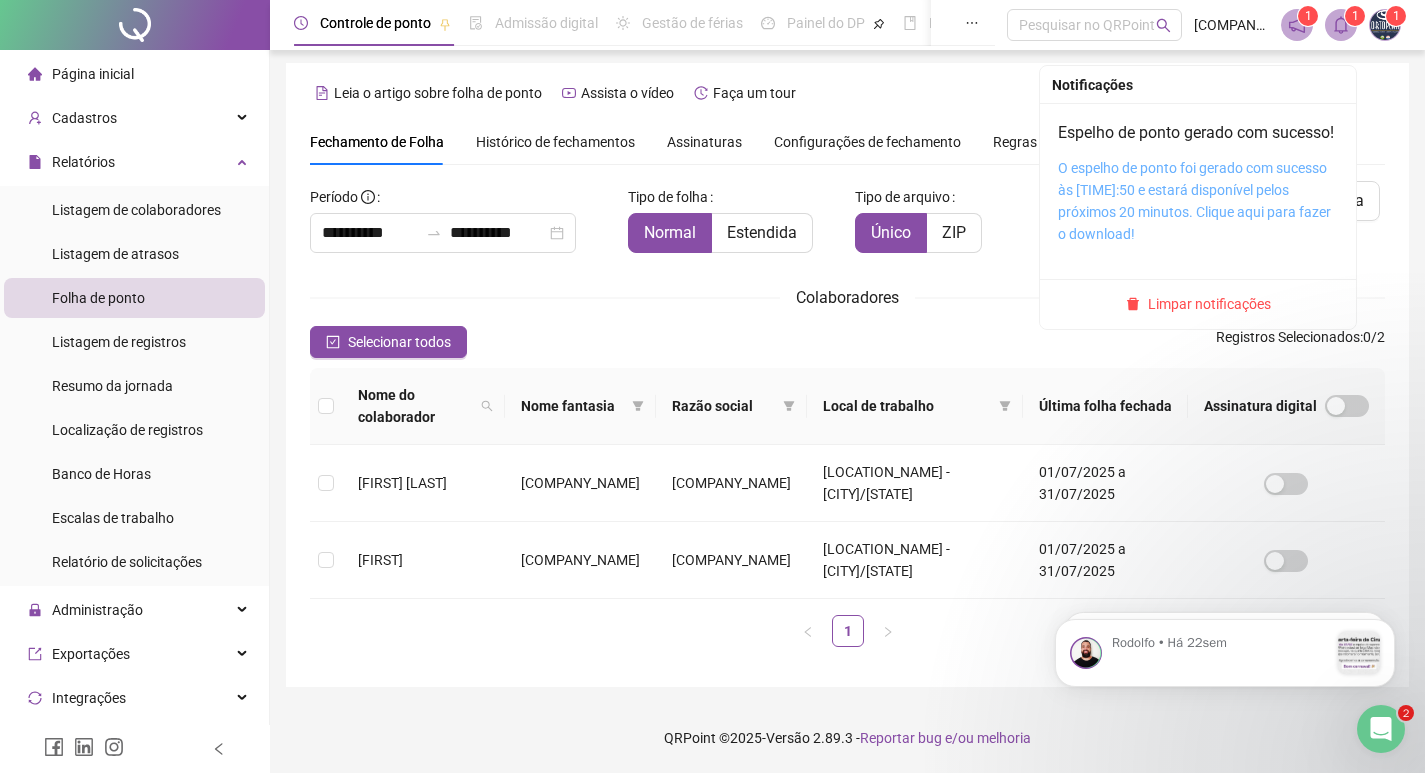 click on "O espelho de ponto foi gerado com sucesso às [TIME]:50 e estará disponível pelos próximos 20 minutos.
Clique aqui para fazer o download!" at bounding box center (1194, 201) 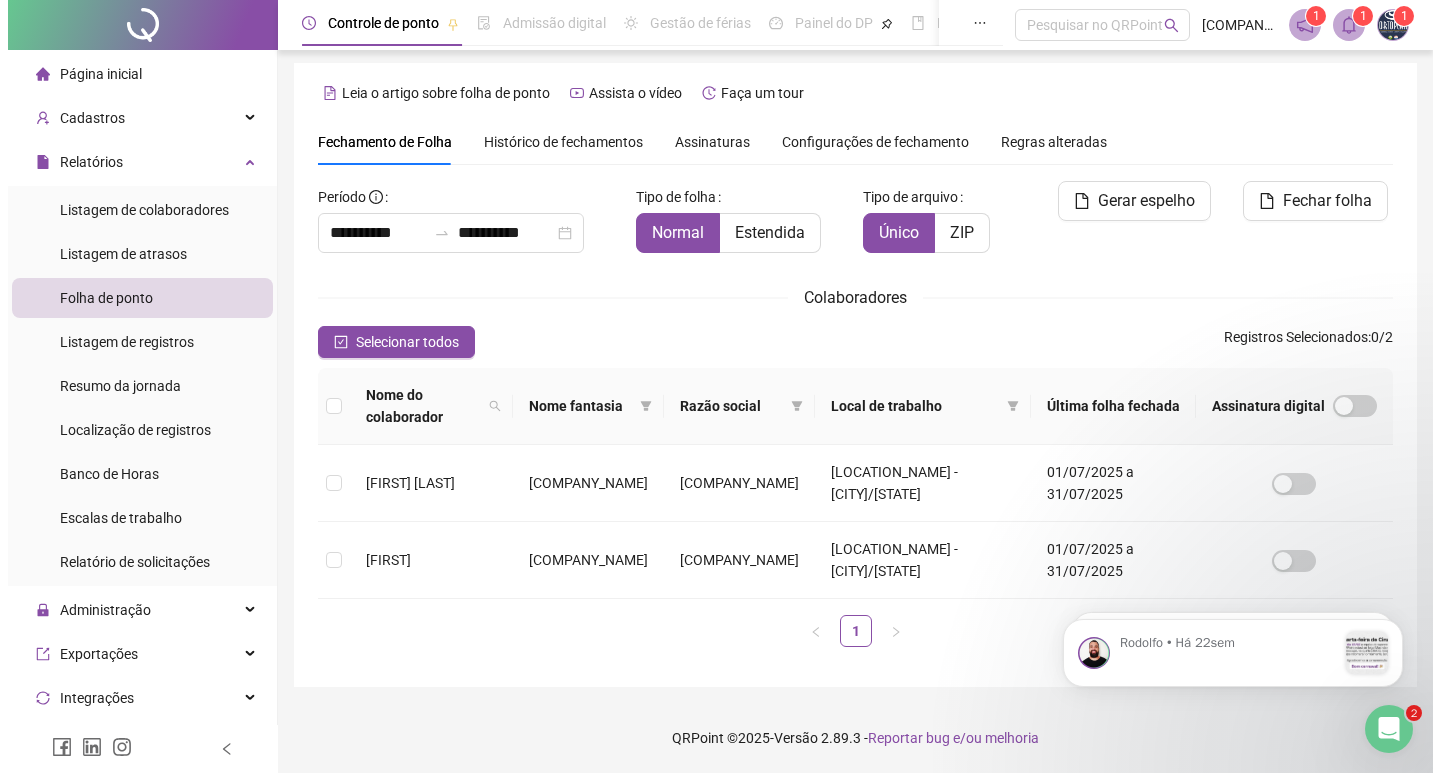 scroll, scrollTop: 0, scrollLeft: 0, axis: both 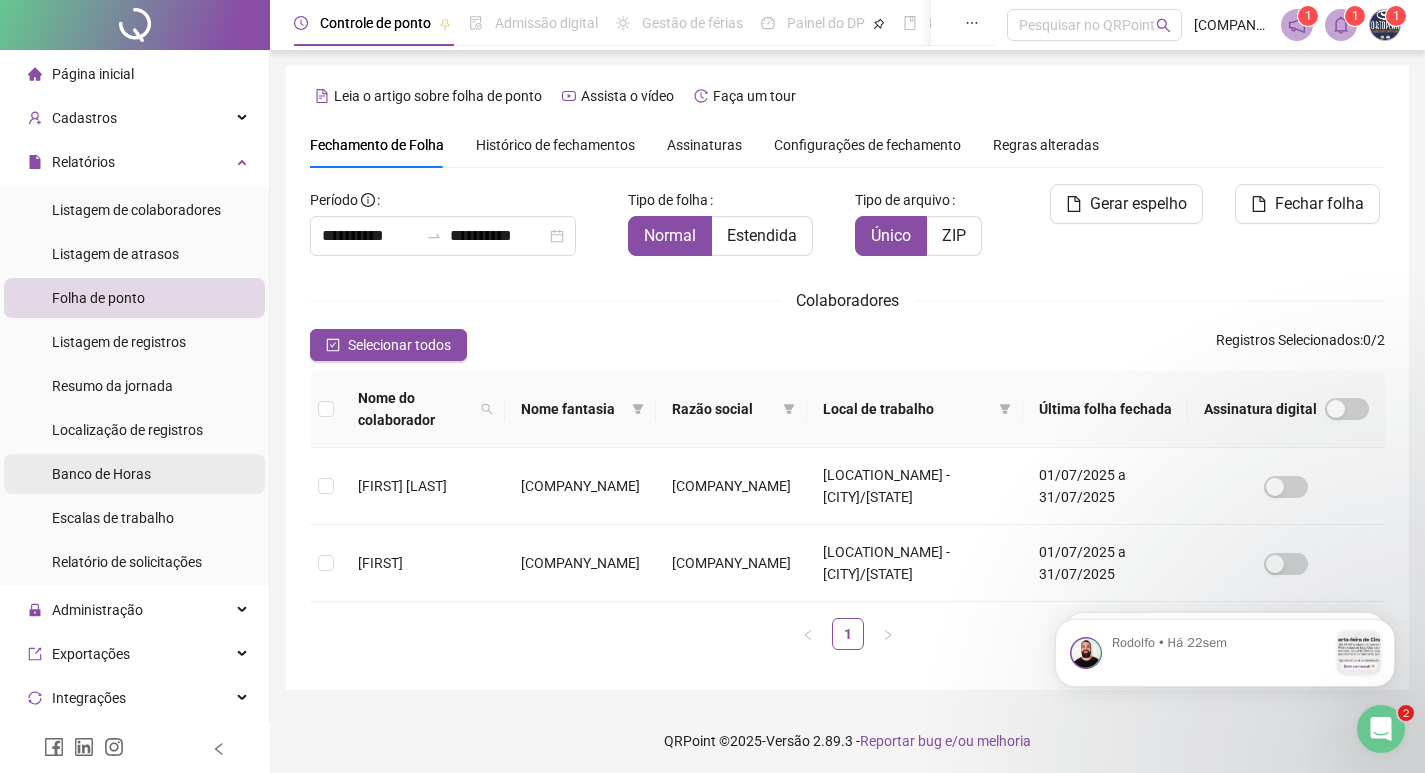 click on "Banco de Horas" at bounding box center [134, 474] 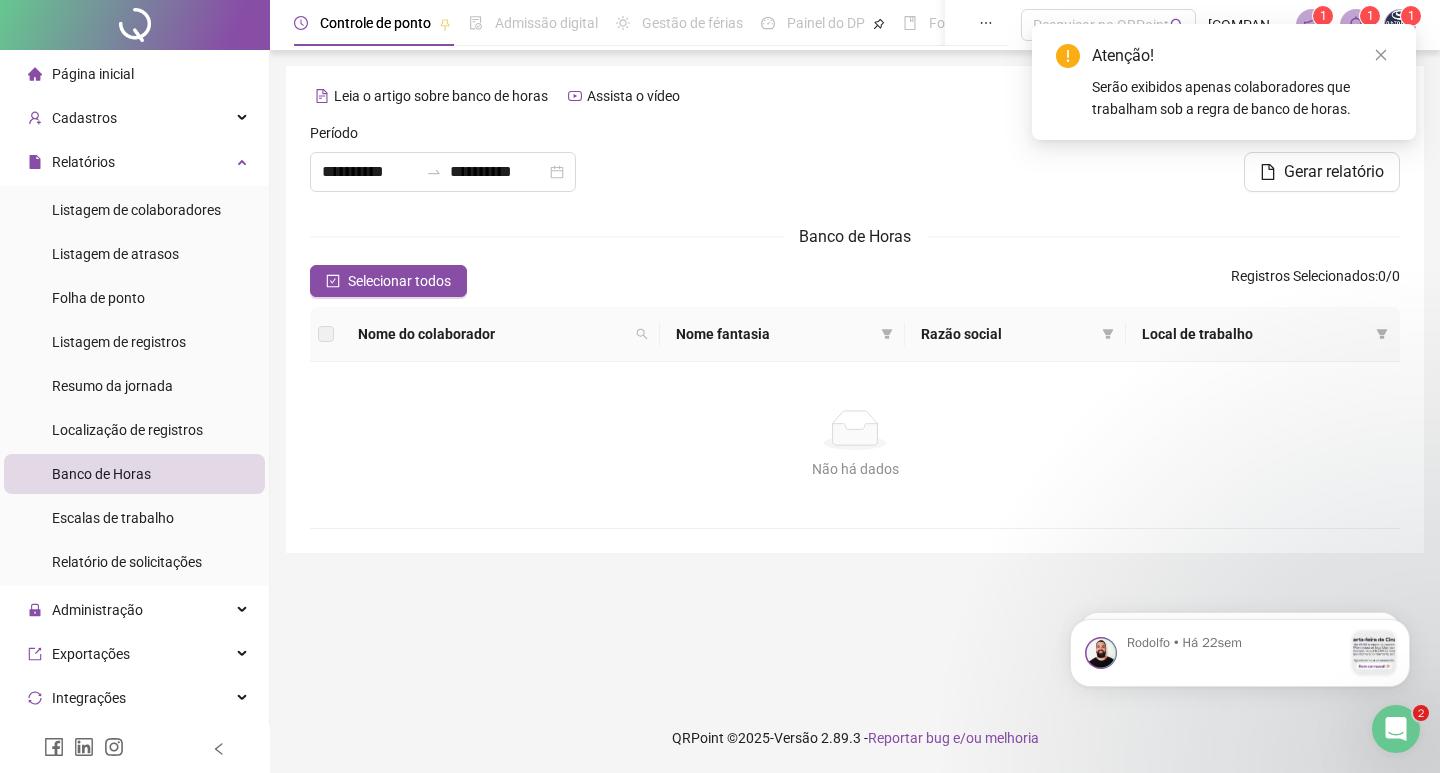 click at bounding box center (326, 334) 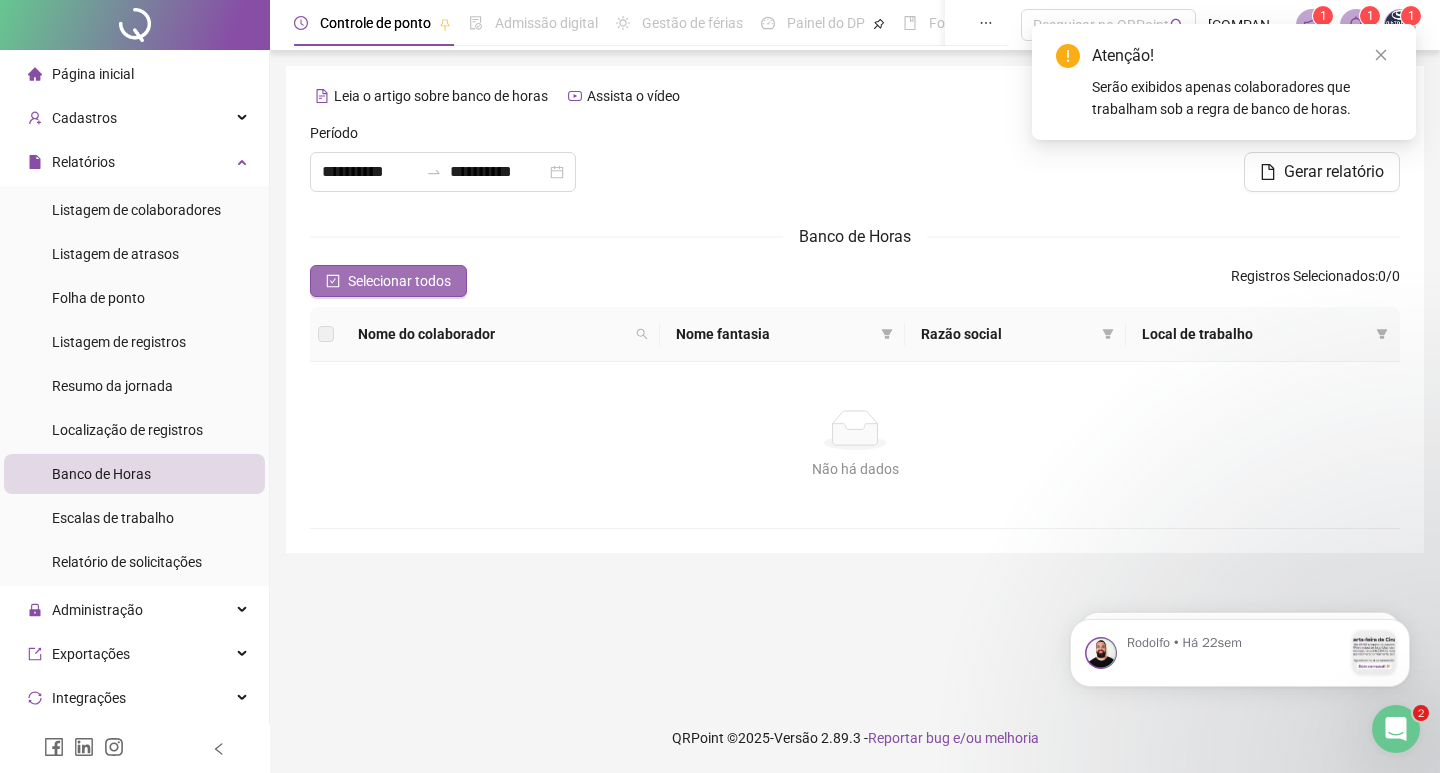 click on "Selecionar todos" at bounding box center [399, 281] 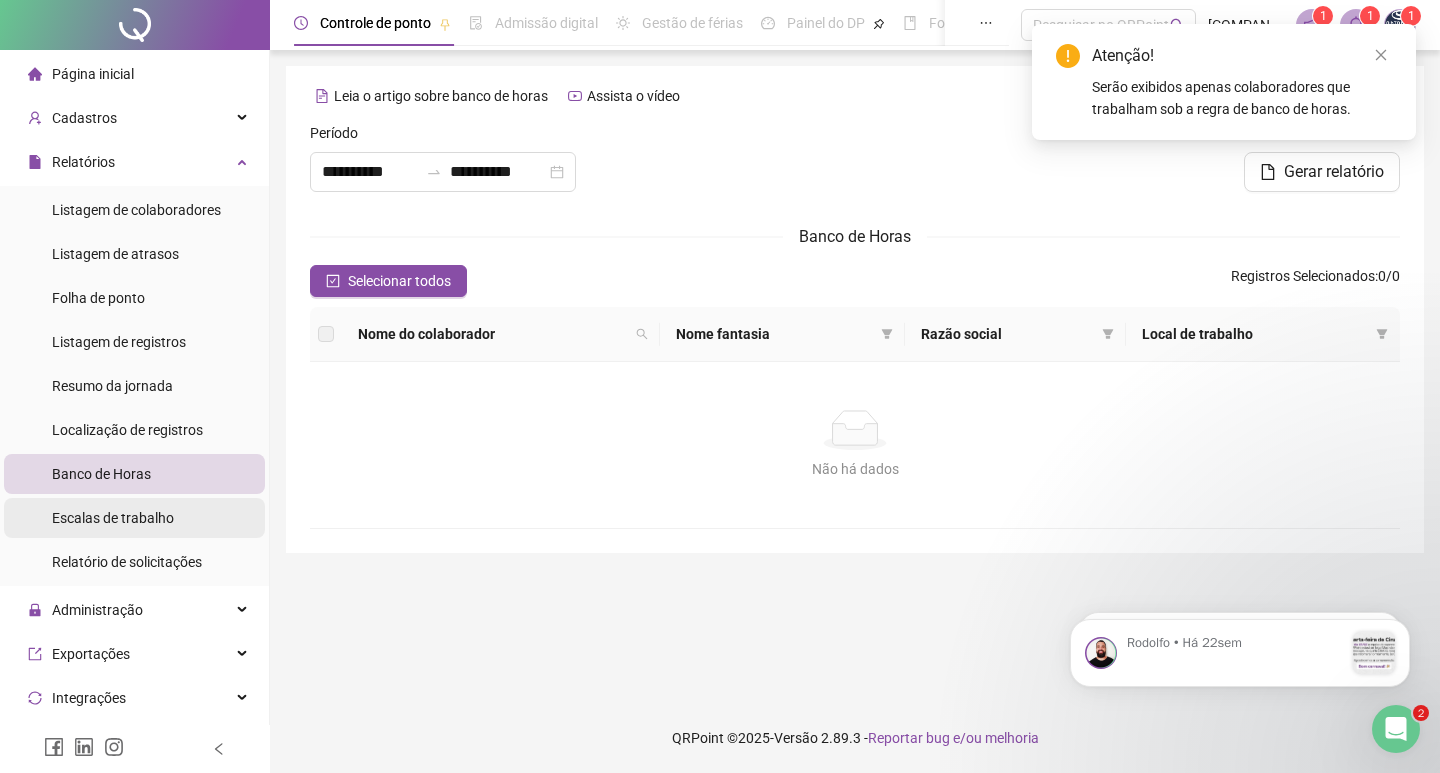 click on "Escalas de trabalho" at bounding box center [113, 518] 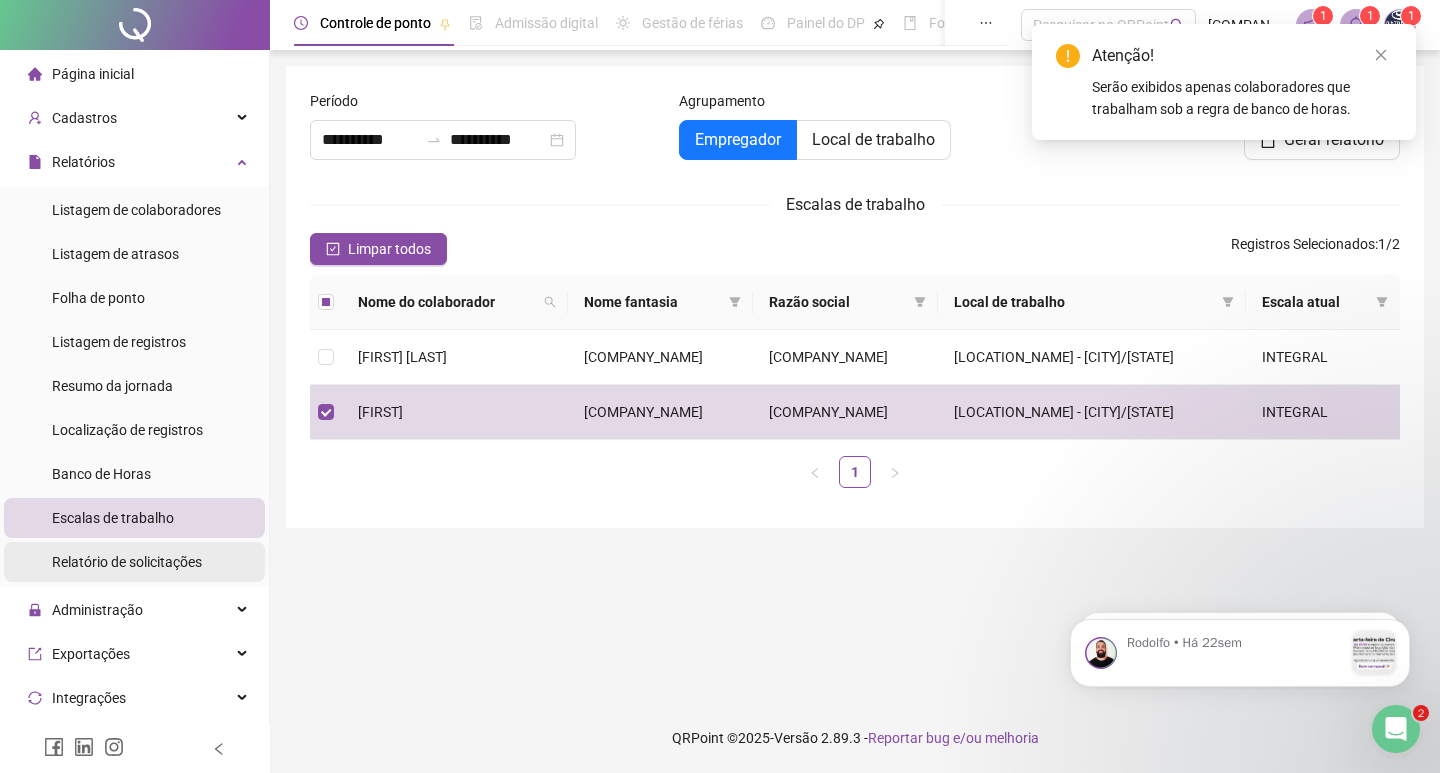 click on "Relatório de solicitações" at bounding box center [127, 562] 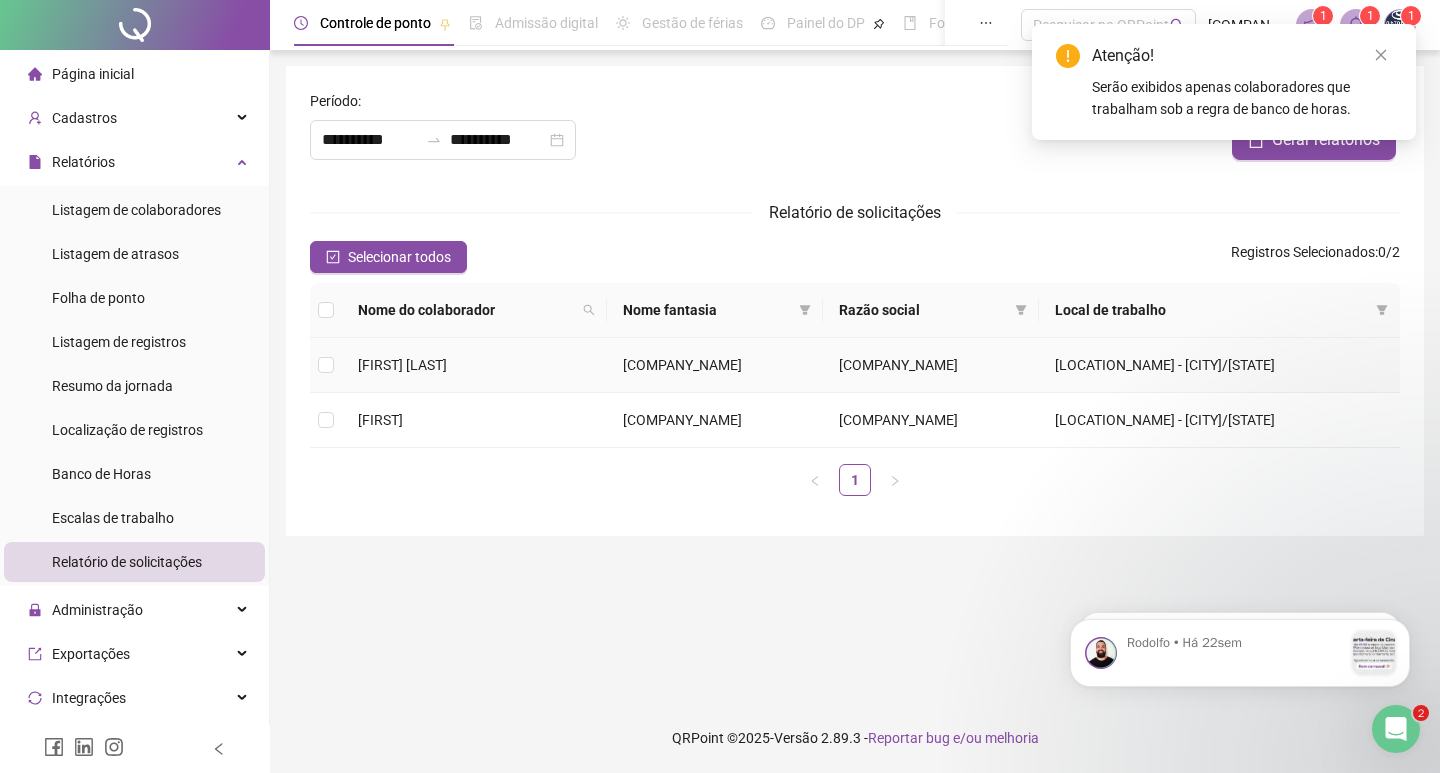 click on "[COMPANY_NAME]" at bounding box center [931, 365] 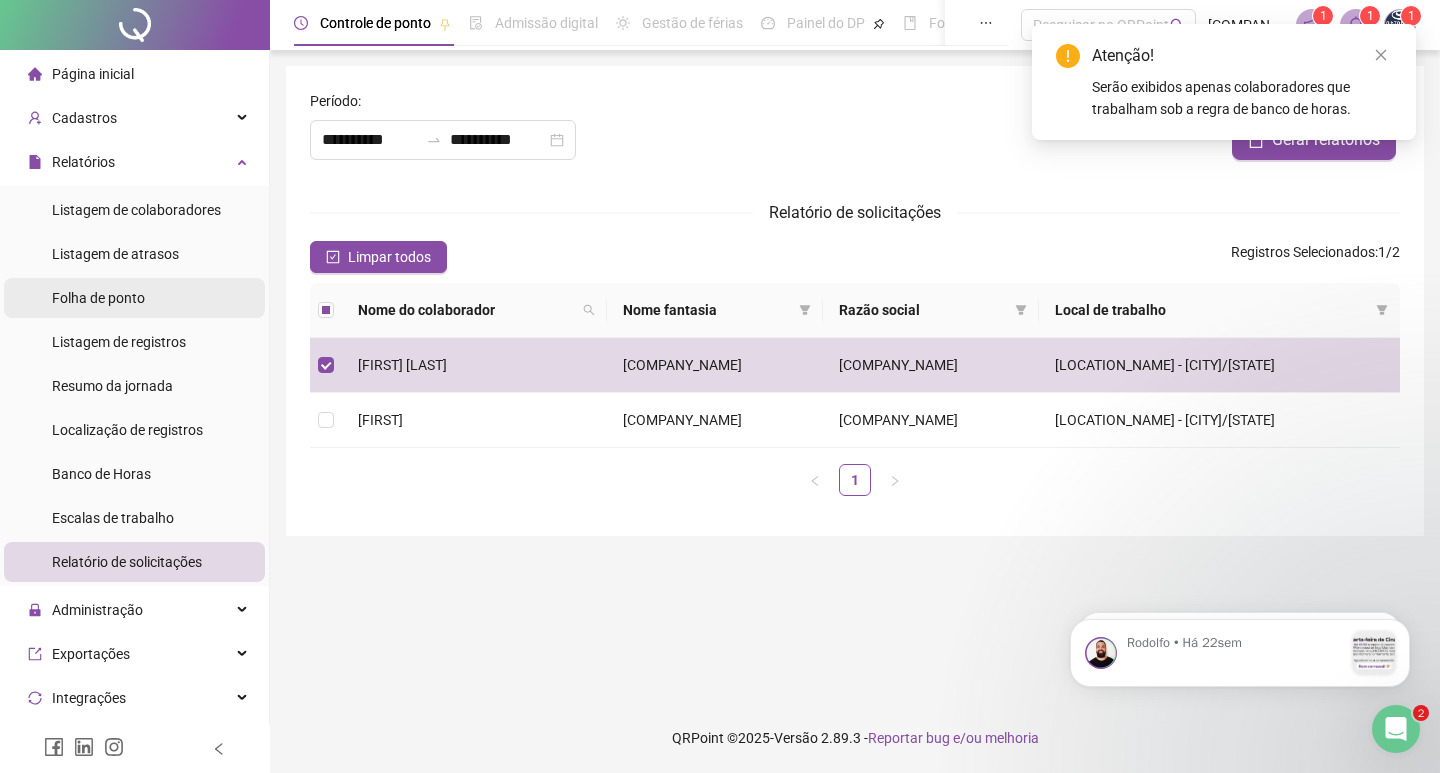 click on "Folha de ponto" at bounding box center (98, 298) 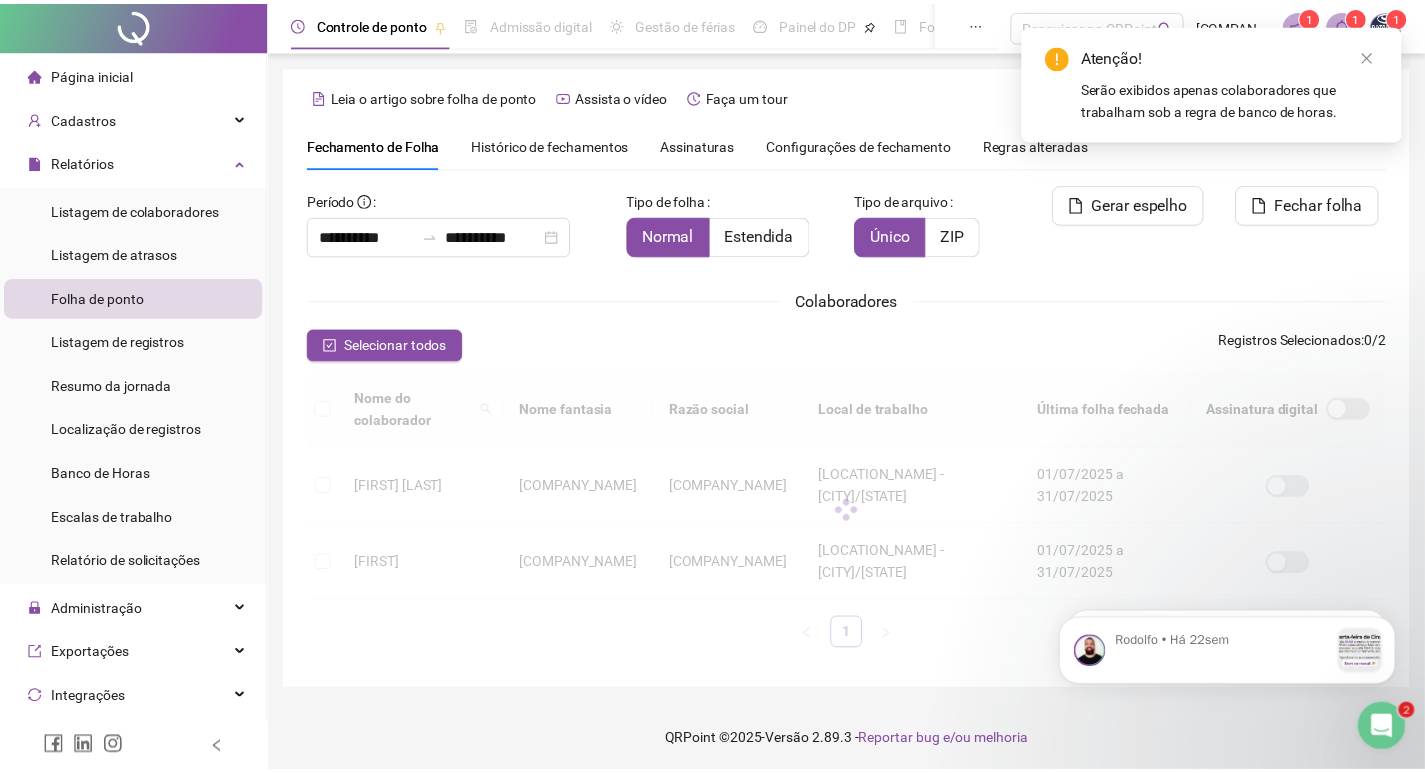 scroll, scrollTop: 23, scrollLeft: 0, axis: vertical 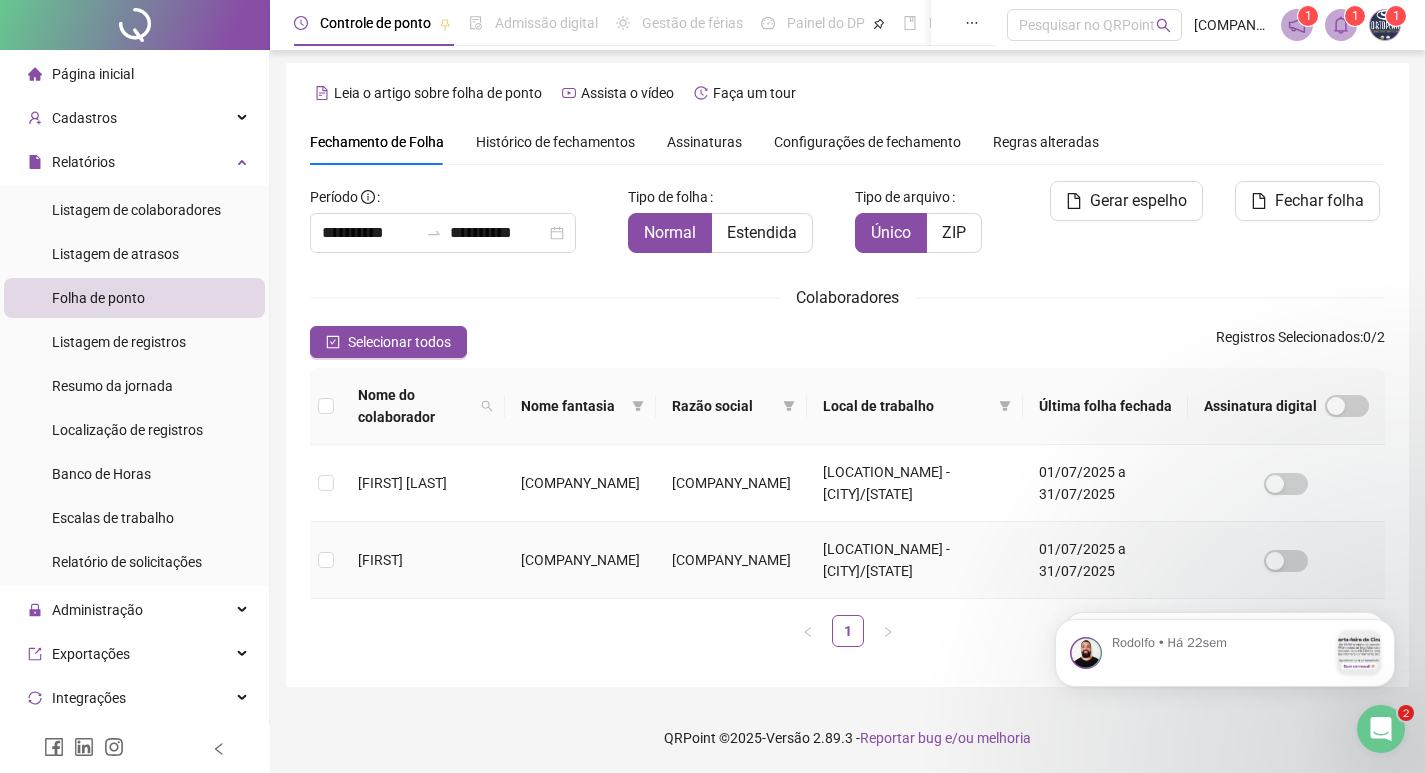 click on "[LOCATION_NAME] - [CITY]/[STATE]" at bounding box center (915, 560) 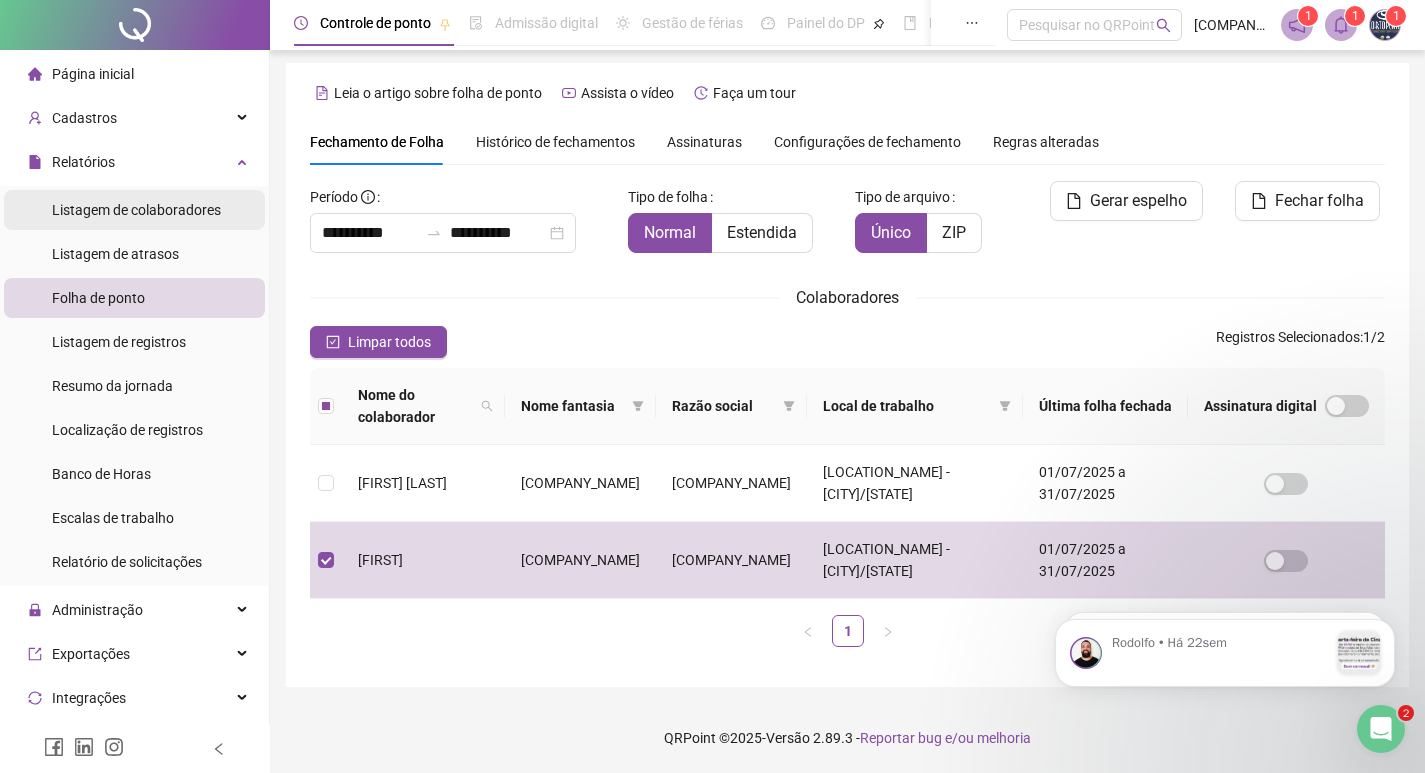 click on "Listagem de colaboradores" at bounding box center [136, 210] 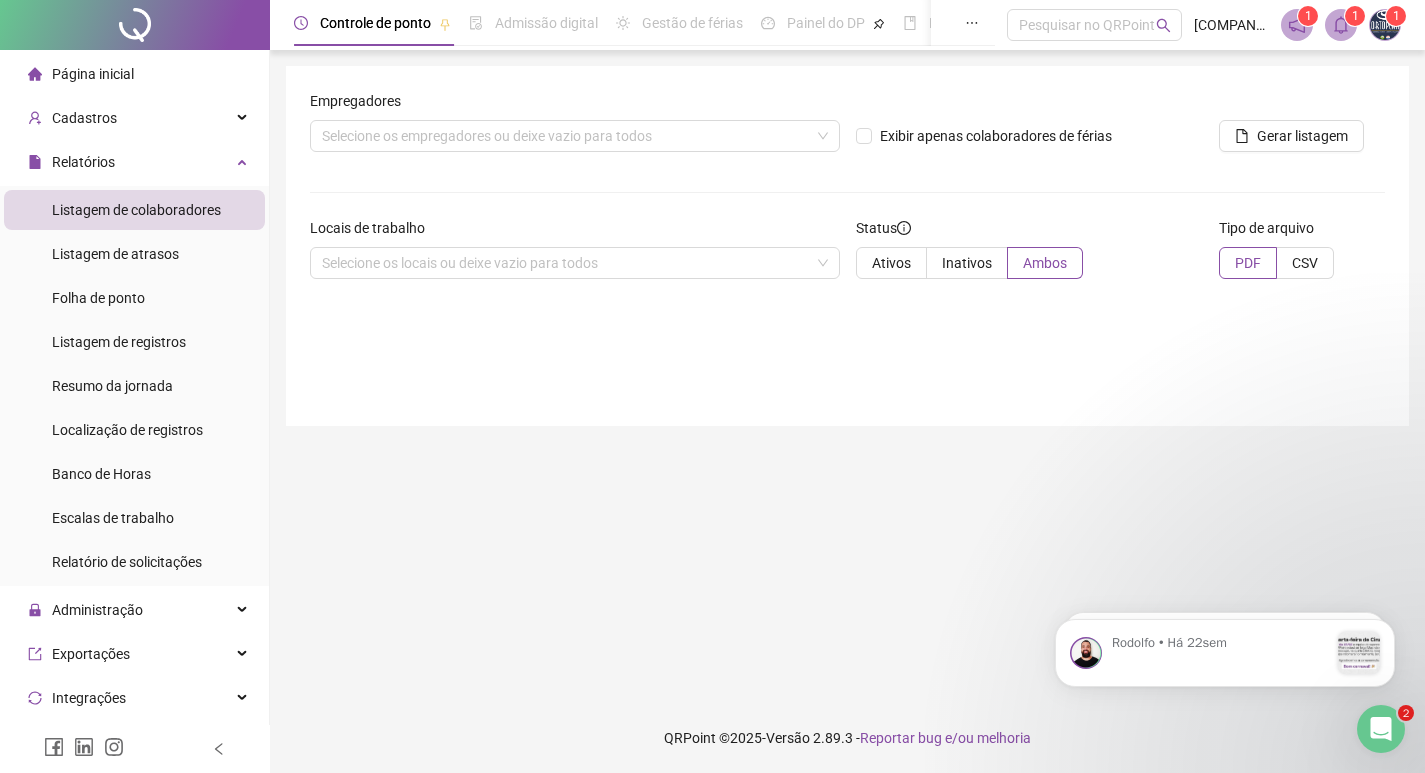 scroll, scrollTop: 0, scrollLeft: 0, axis: both 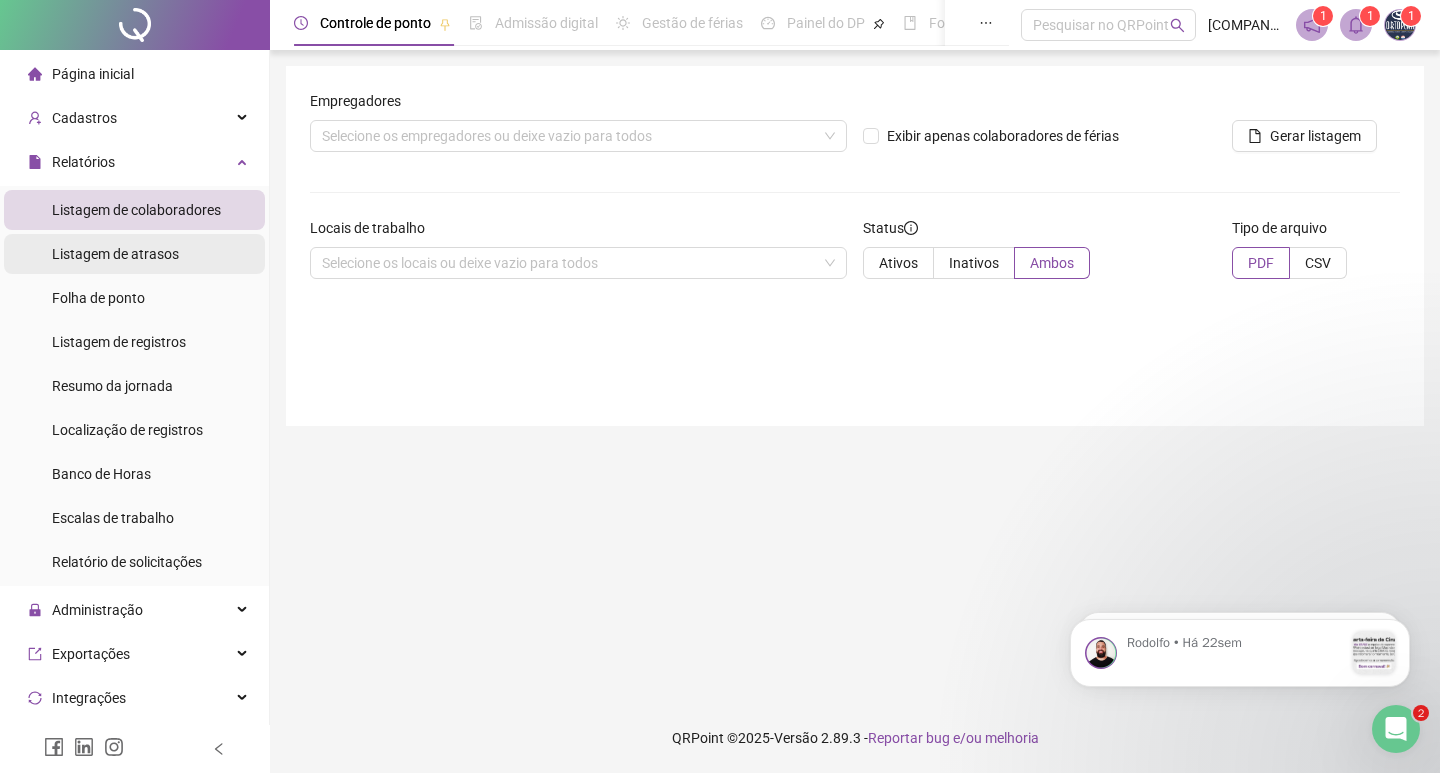 click on "Listagem de atrasos" at bounding box center [115, 254] 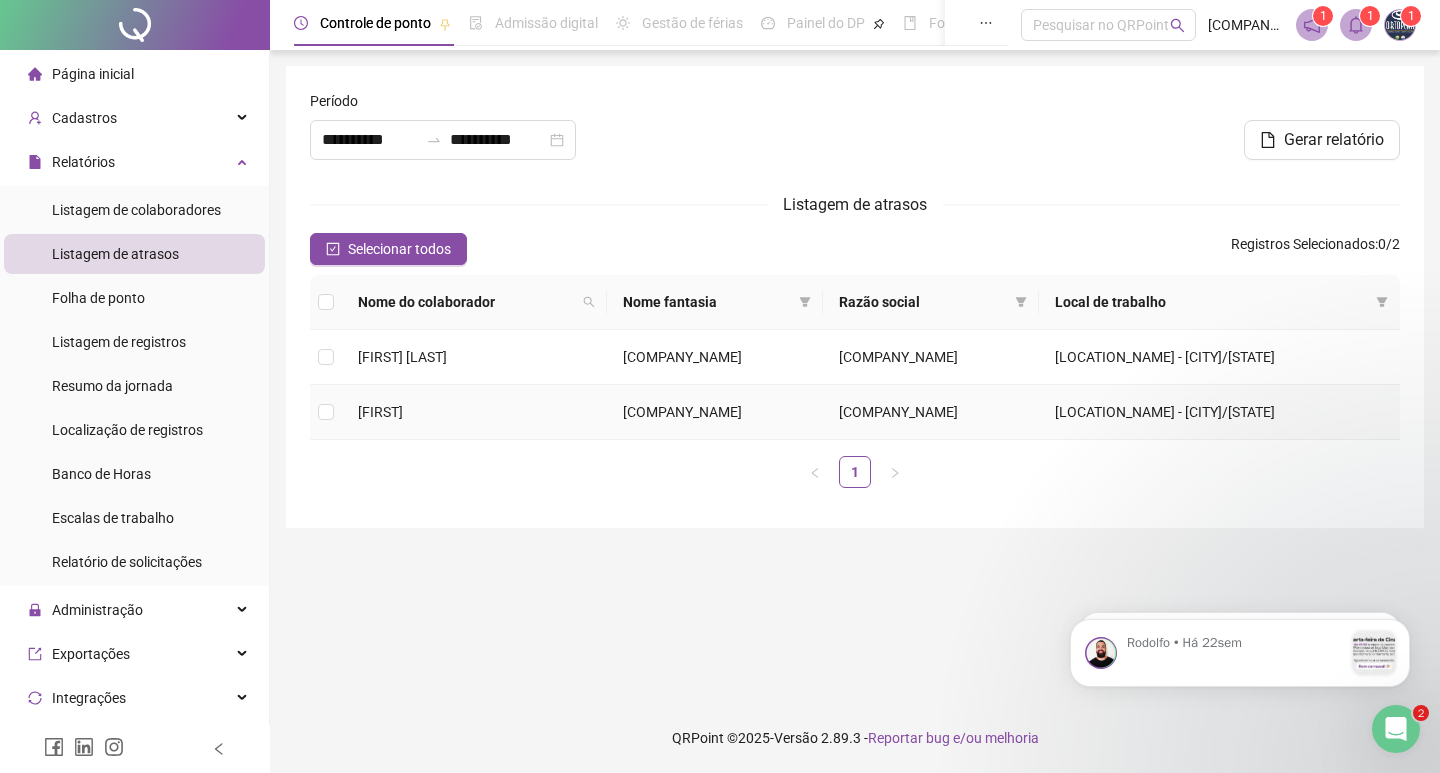 click on "[COMPANY_NAME]" at bounding box center [715, 412] 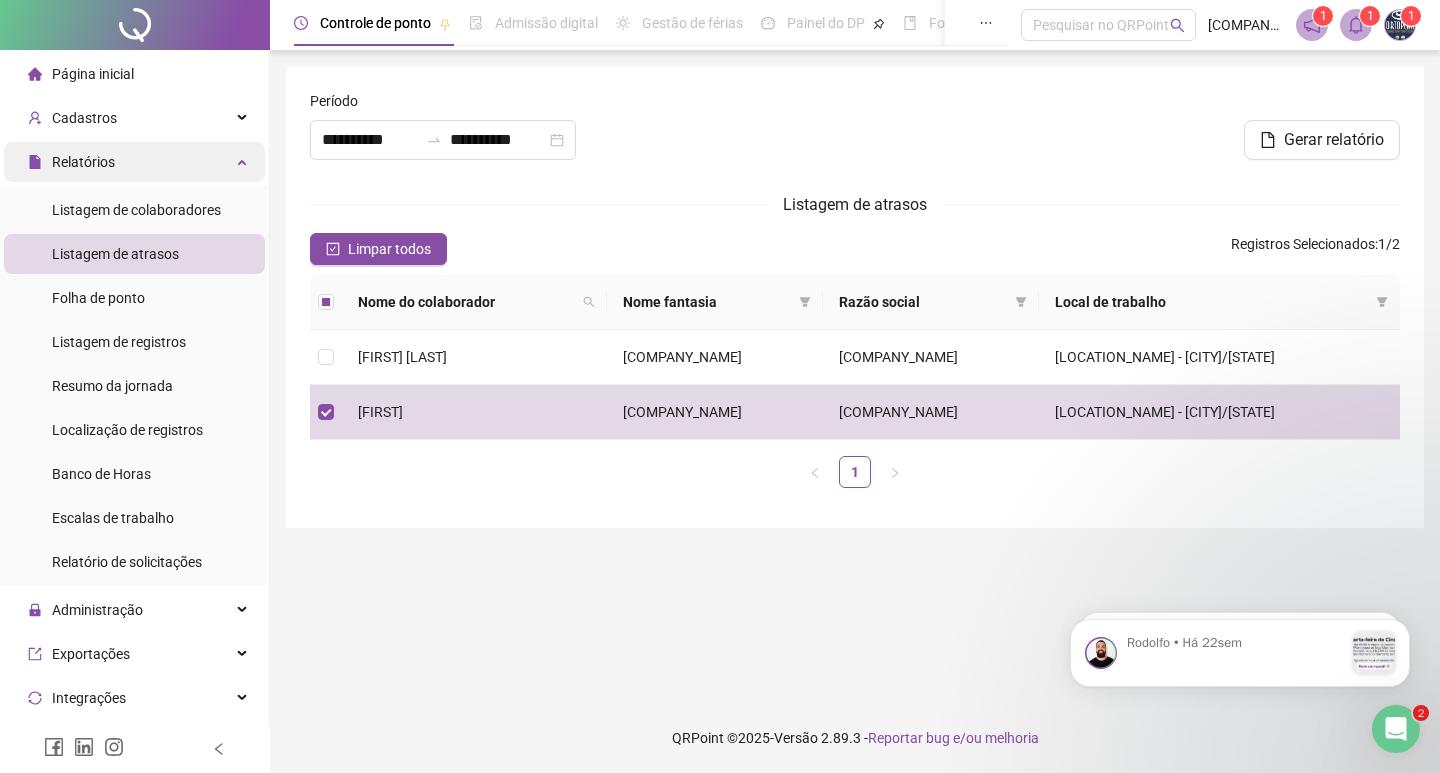 click on "Relatórios" at bounding box center (134, 162) 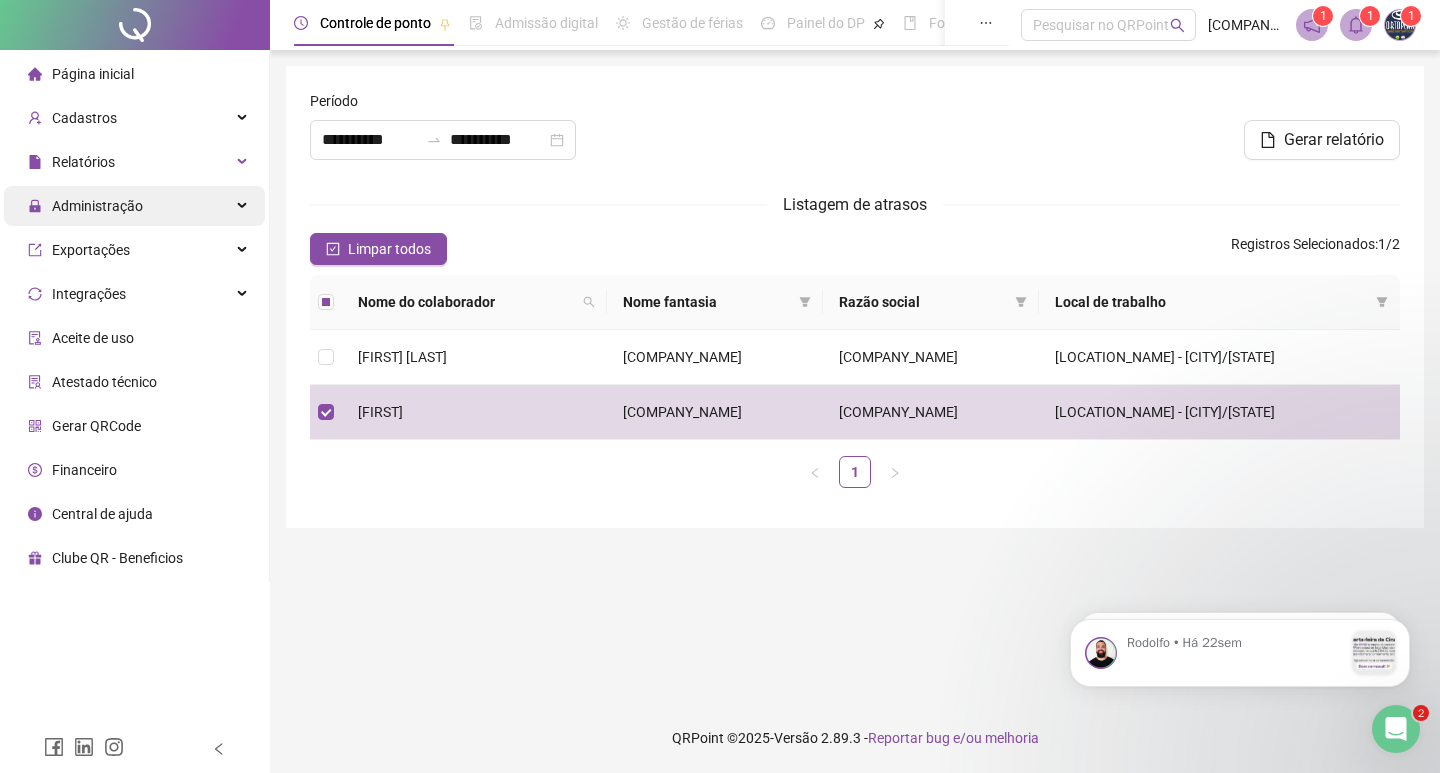 click on "Administração" at bounding box center [134, 206] 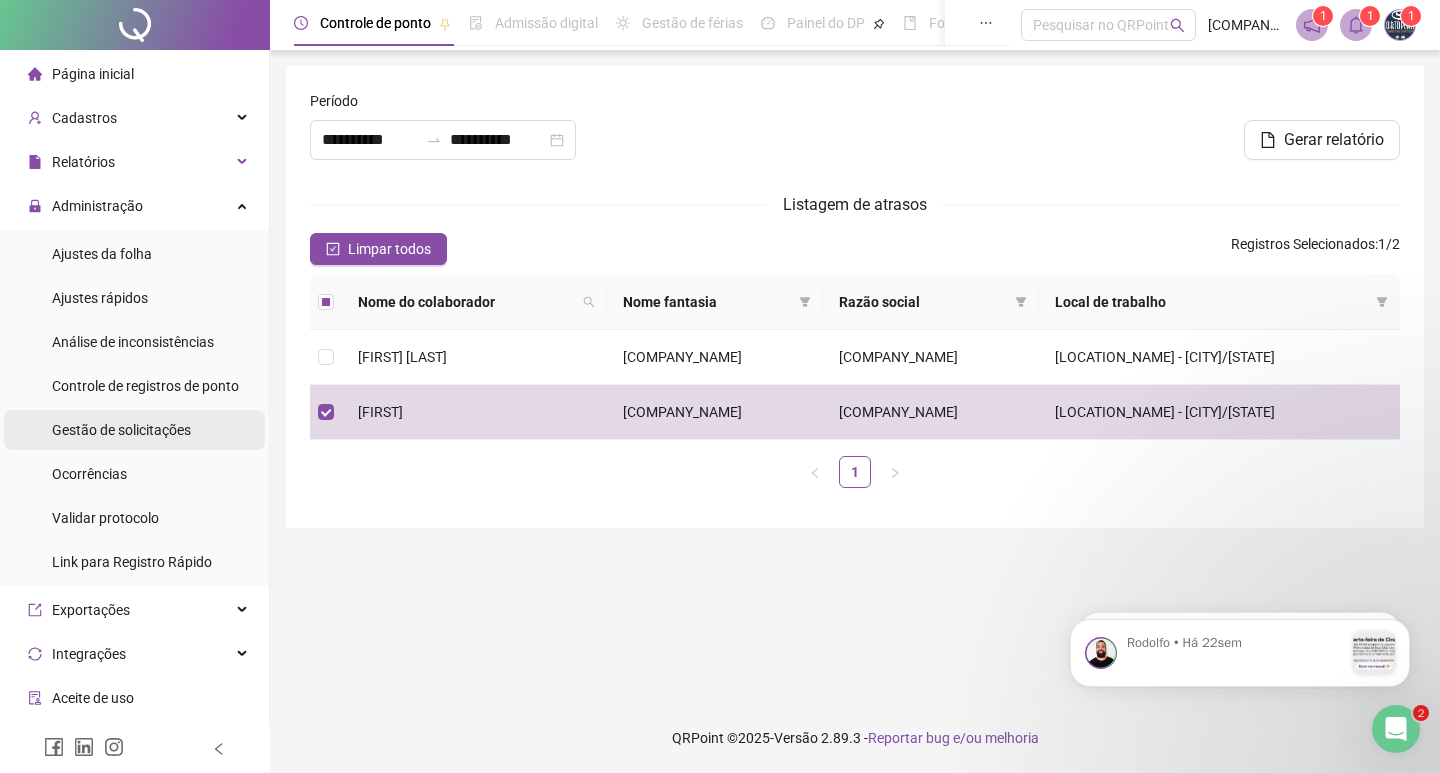 click on "Gestão de solicitações" at bounding box center [121, 430] 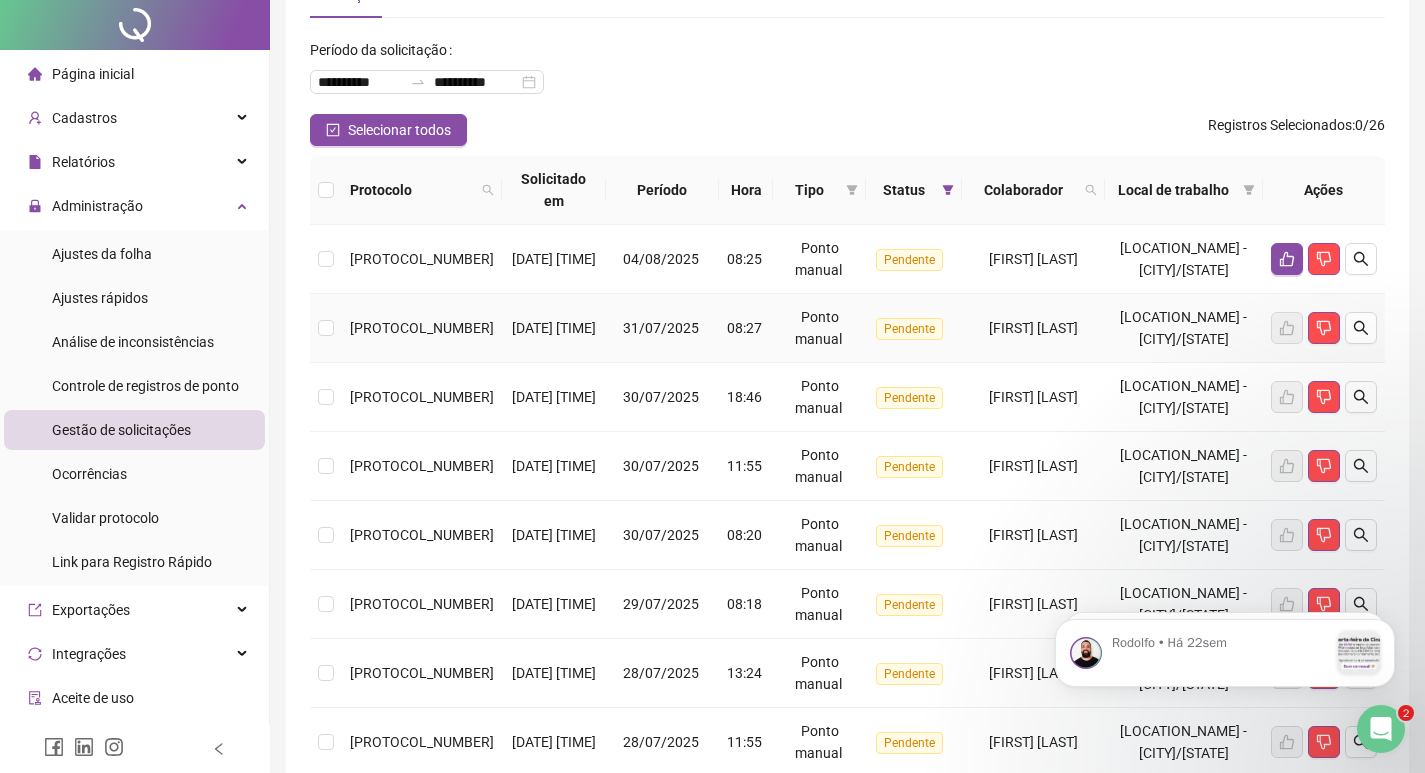 scroll, scrollTop: 0, scrollLeft: 0, axis: both 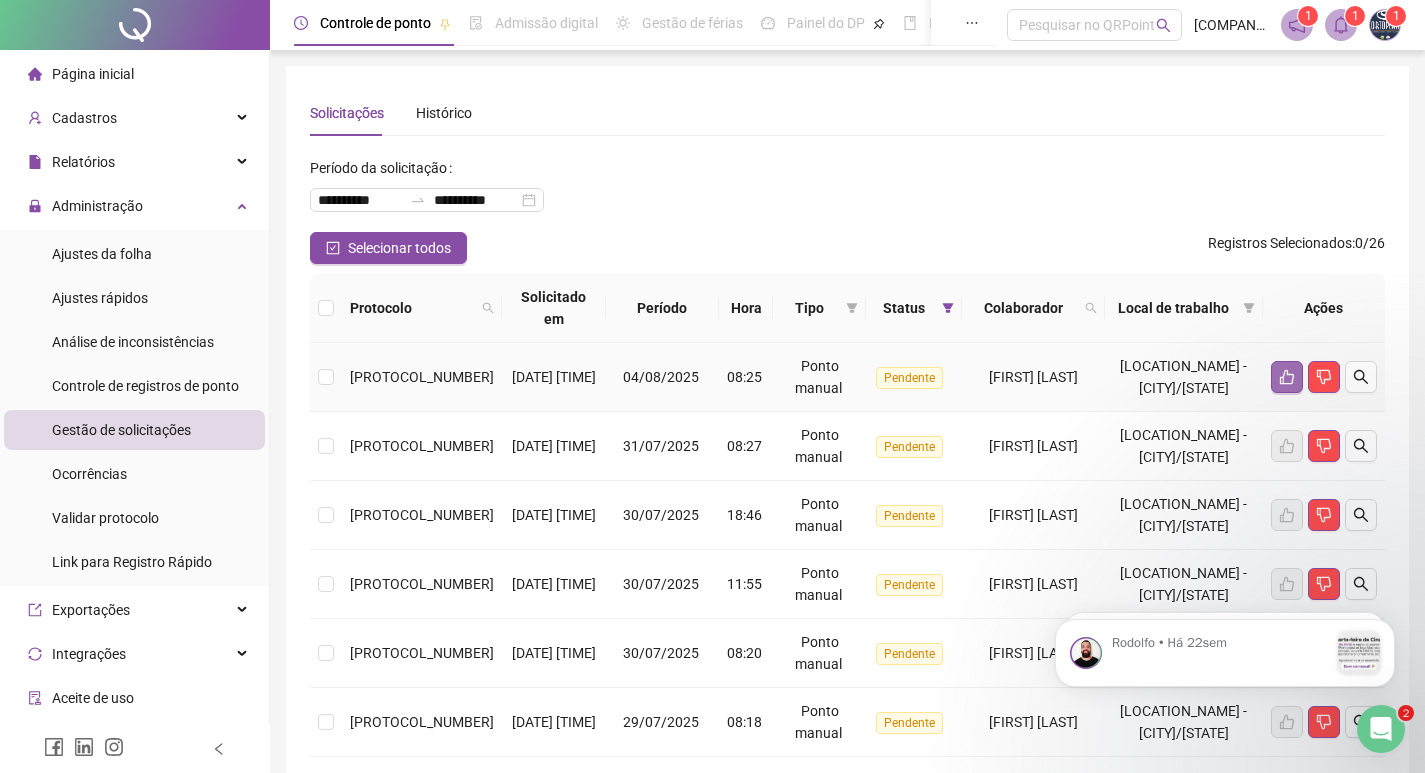 click 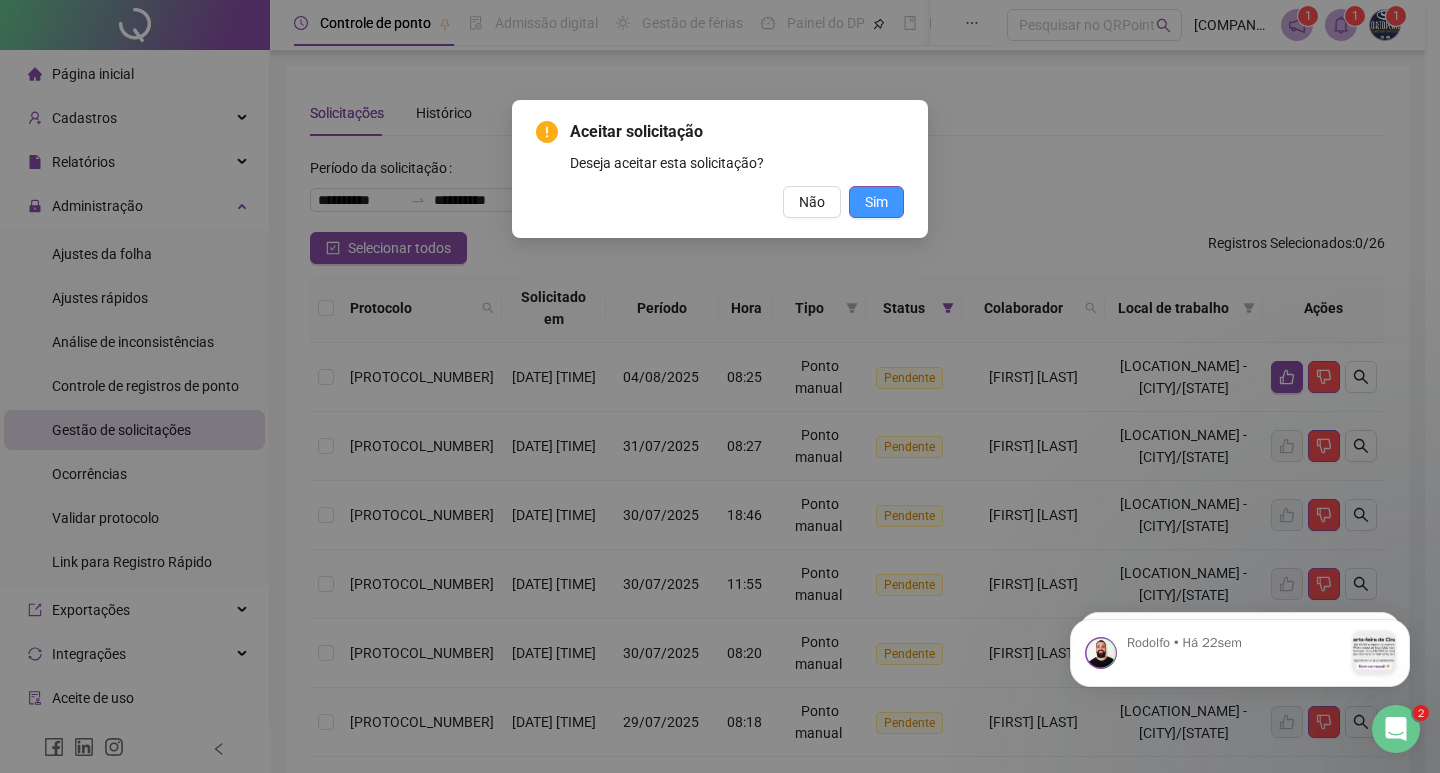 click on "Sim" at bounding box center (876, 202) 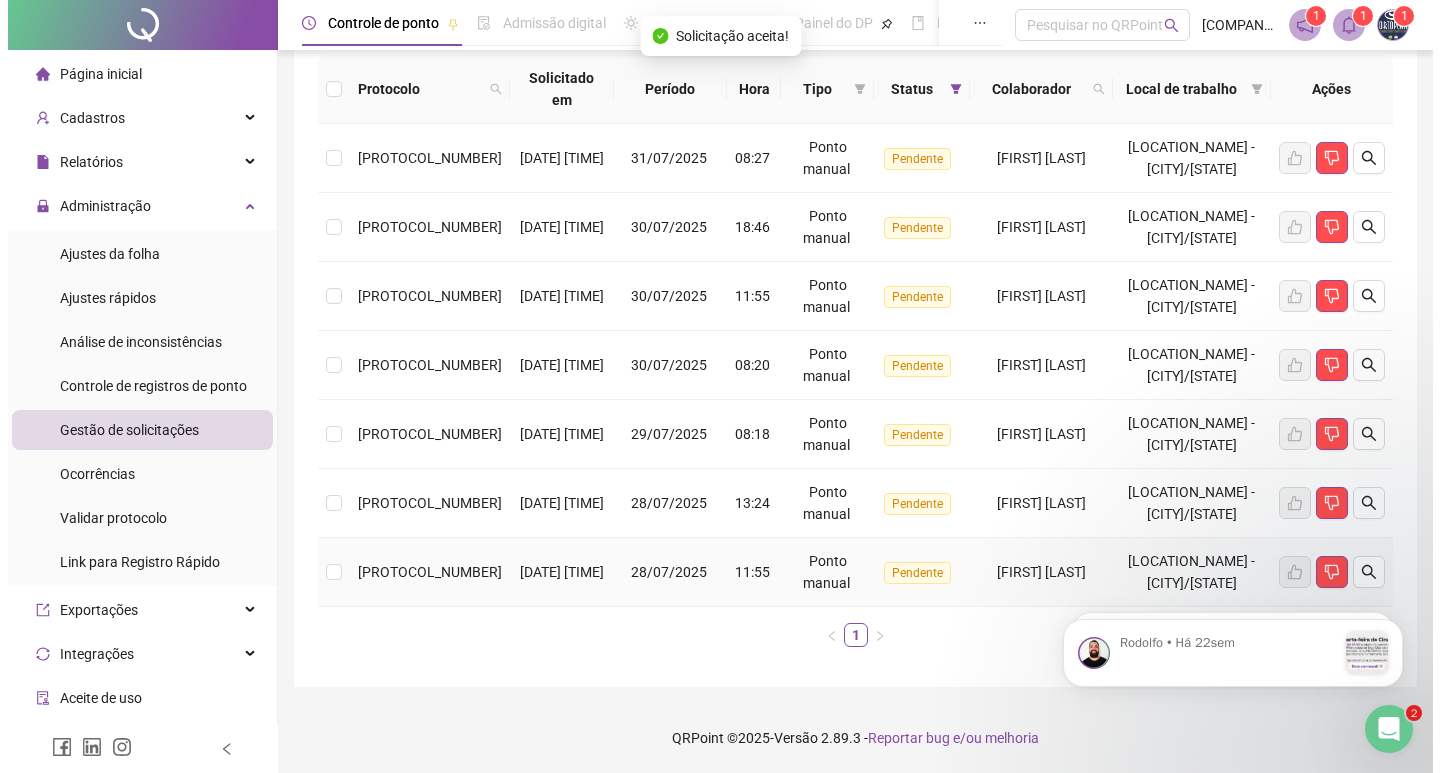 scroll, scrollTop: 0, scrollLeft: 0, axis: both 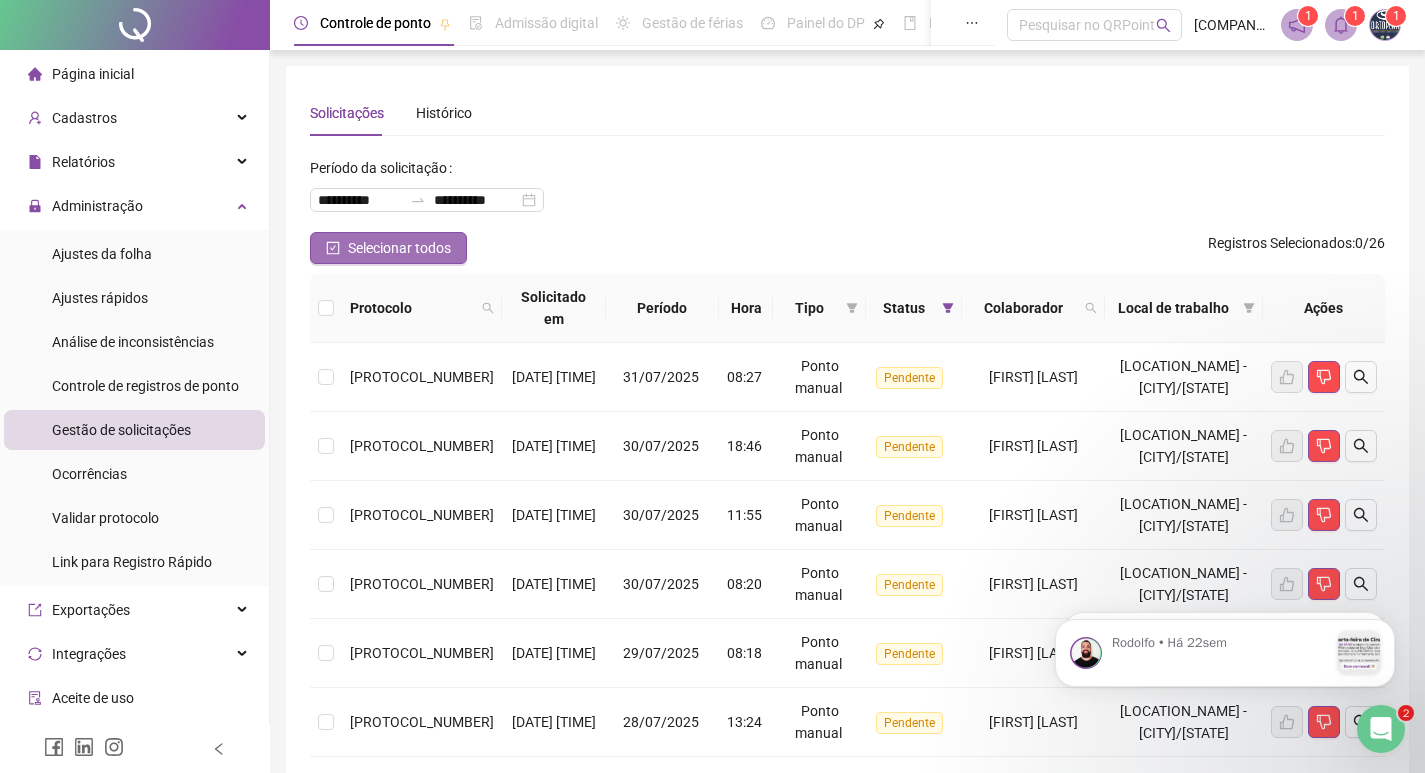 click on "Selecionar todos" at bounding box center [399, 248] 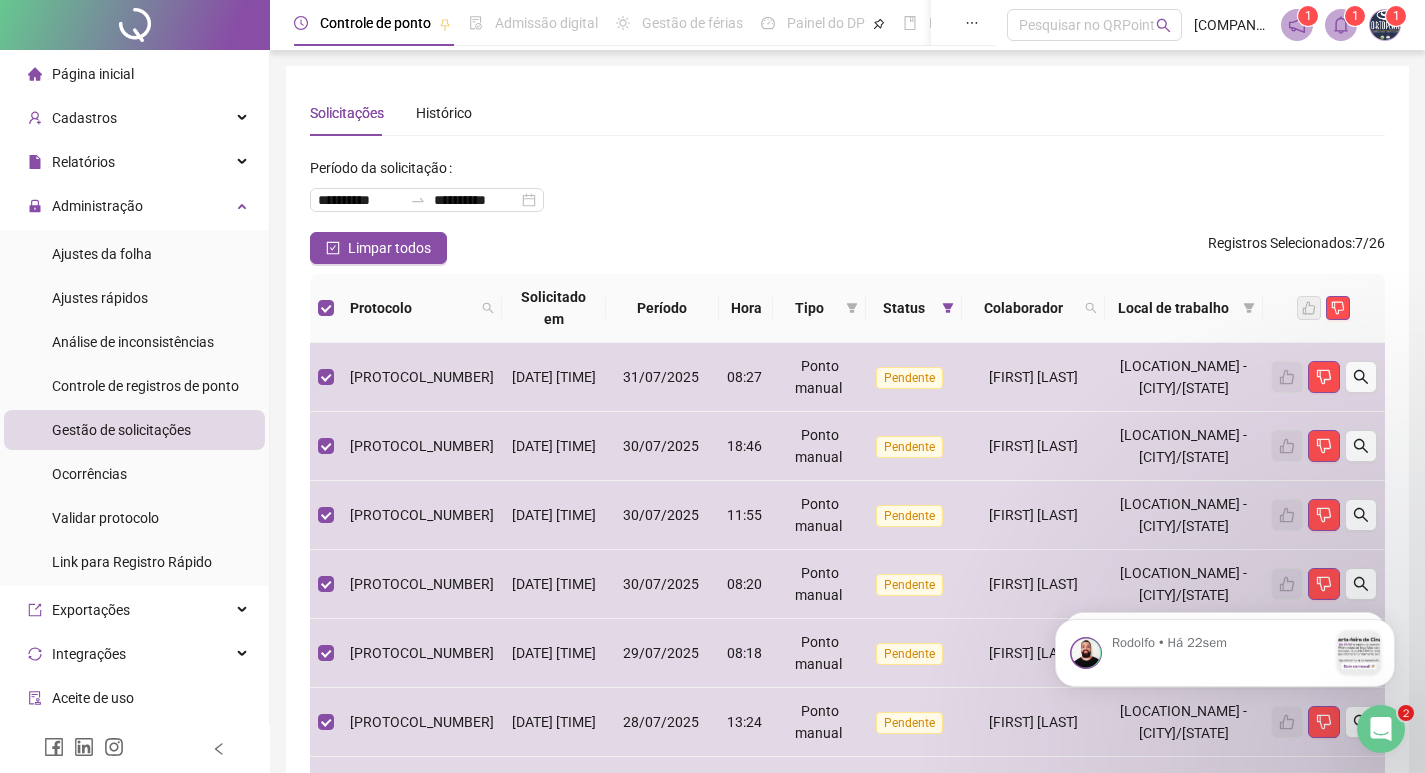 click on "**********" at bounding box center (847, 192) 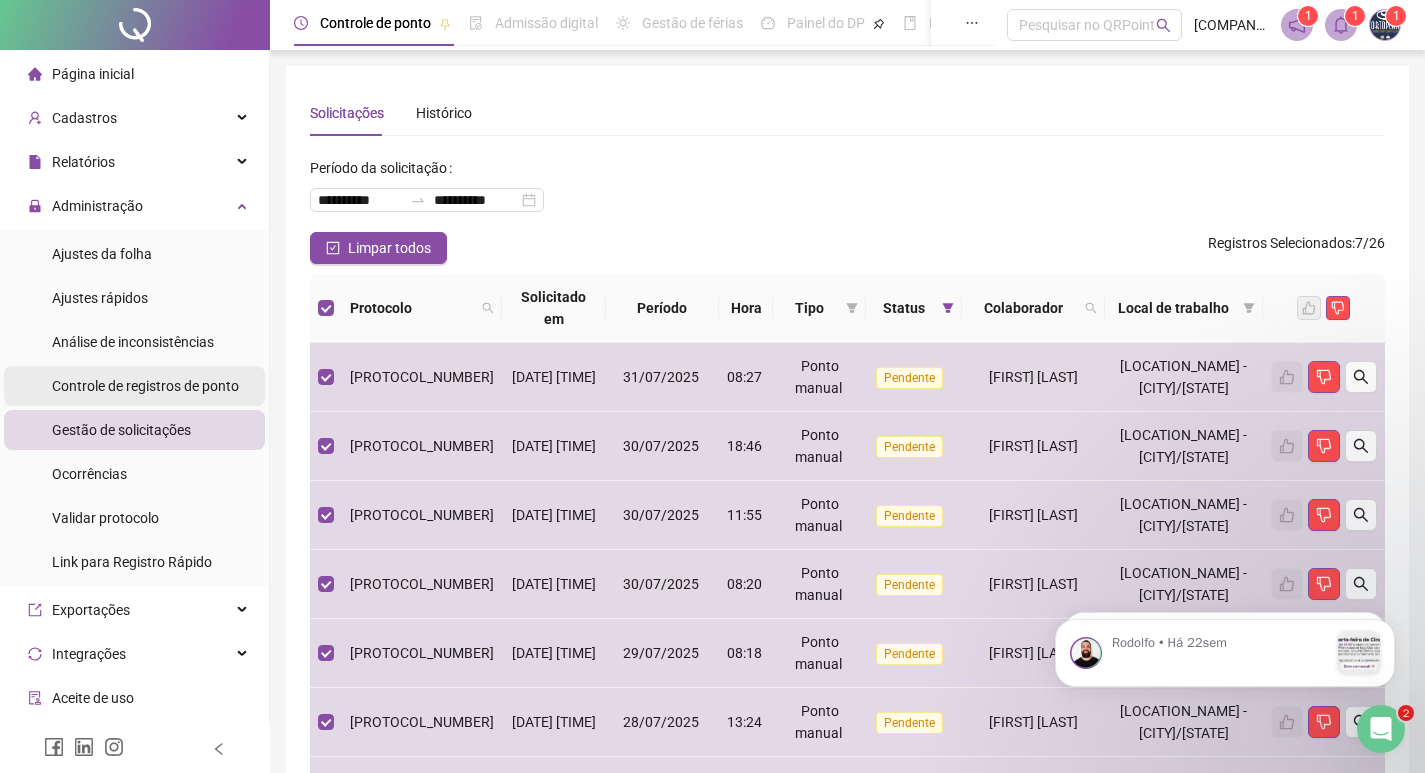 click on "Controle de registros de ponto" at bounding box center (145, 386) 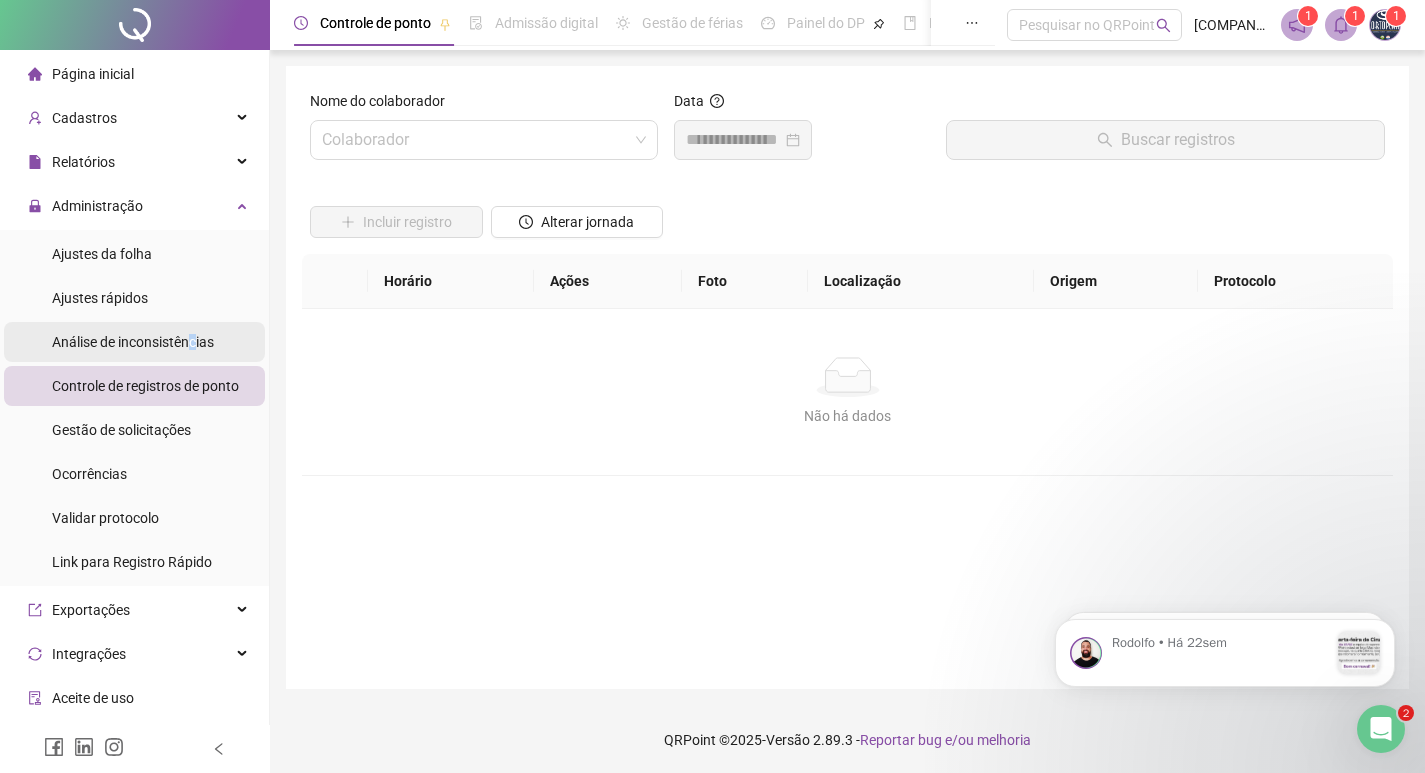 click on "Análise de inconsistências" at bounding box center (133, 342) 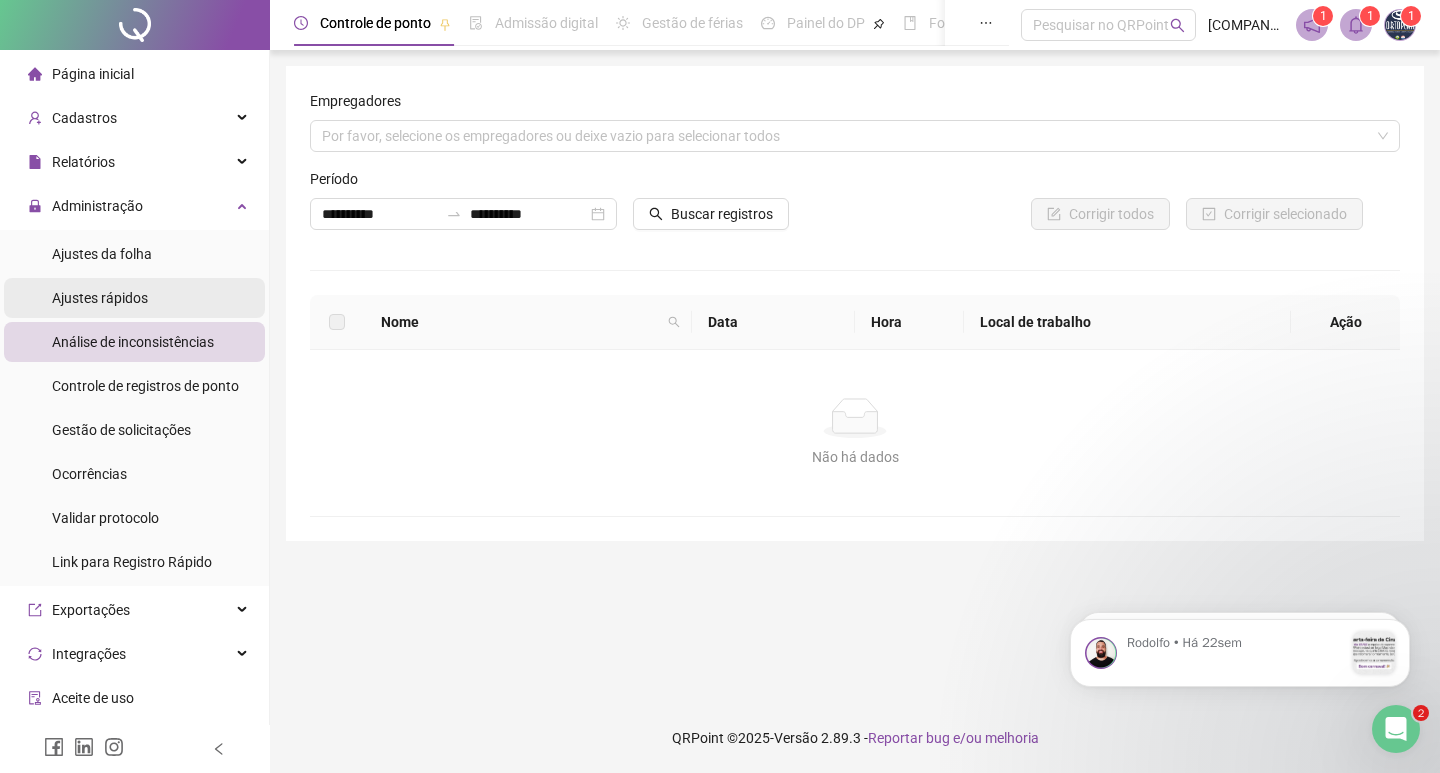 click on "Ajustes rápidos" at bounding box center (100, 298) 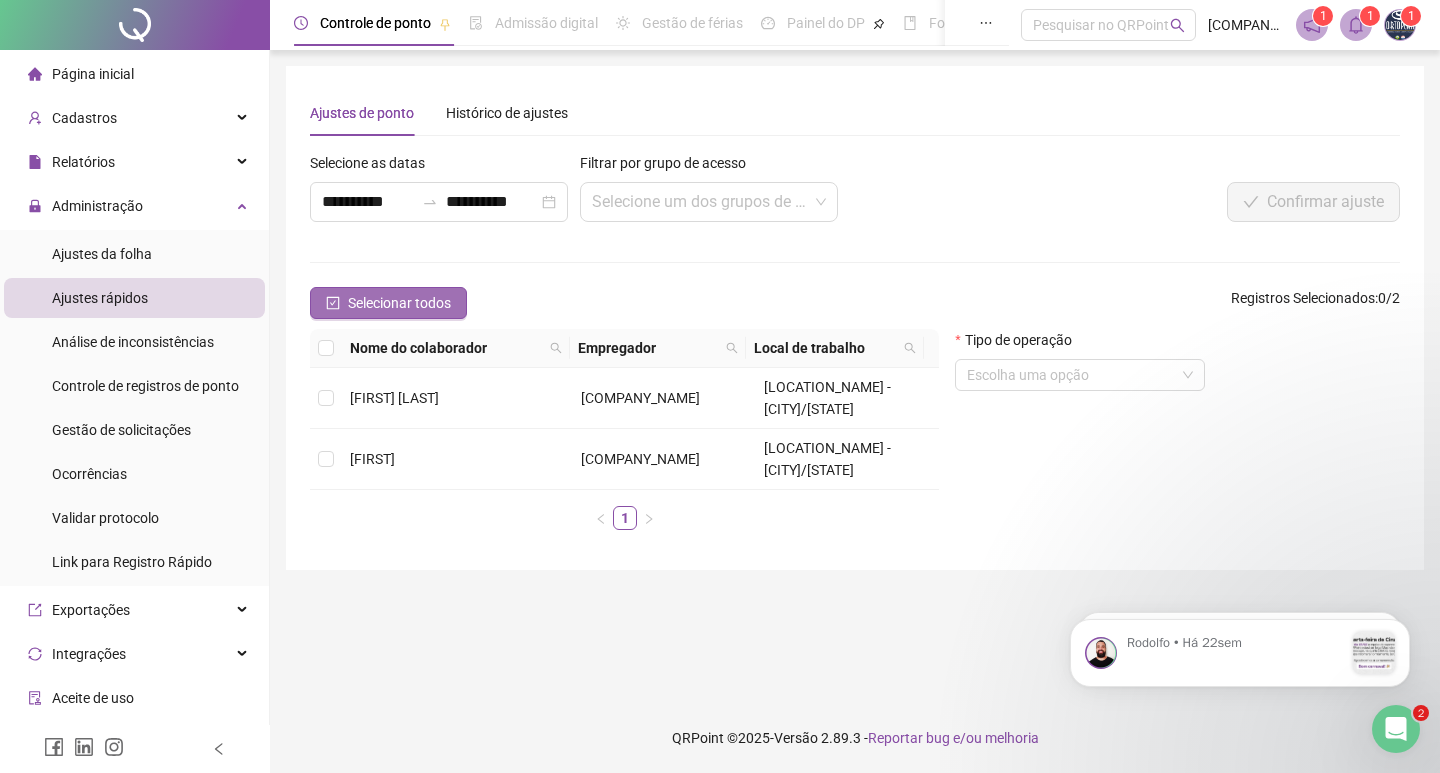click on "Selecionar todos" at bounding box center [388, 303] 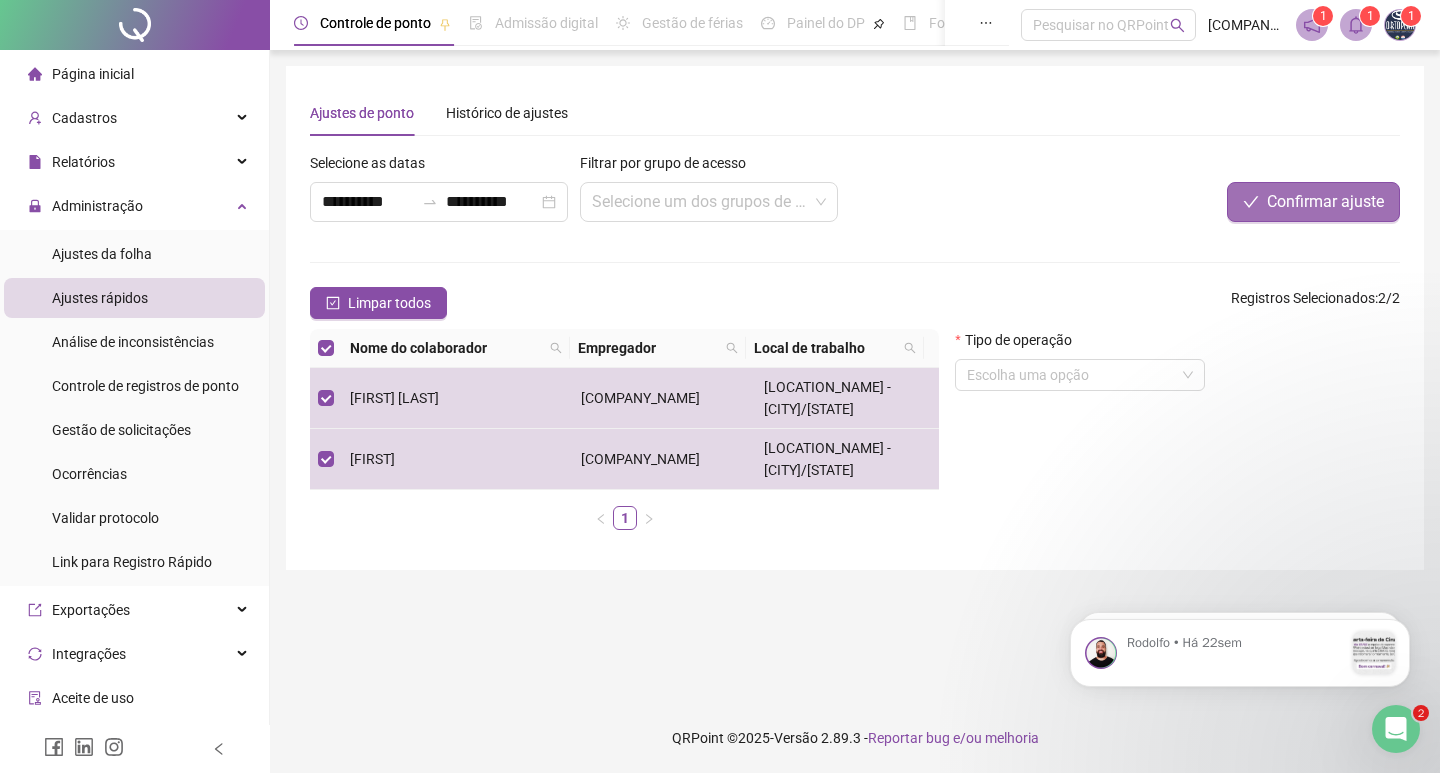 click on "Confirmar ajuste" at bounding box center (1325, 202) 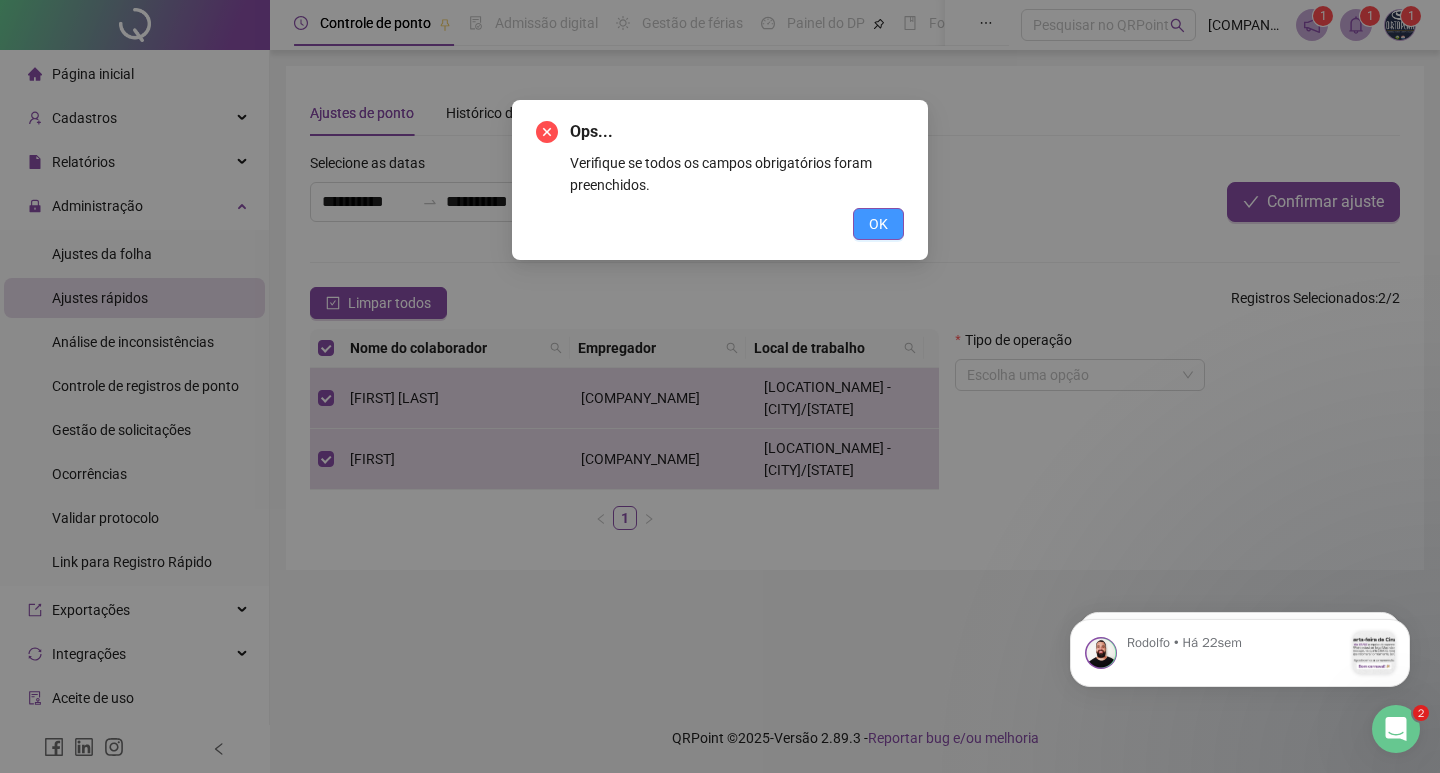 click on "OK" at bounding box center (878, 224) 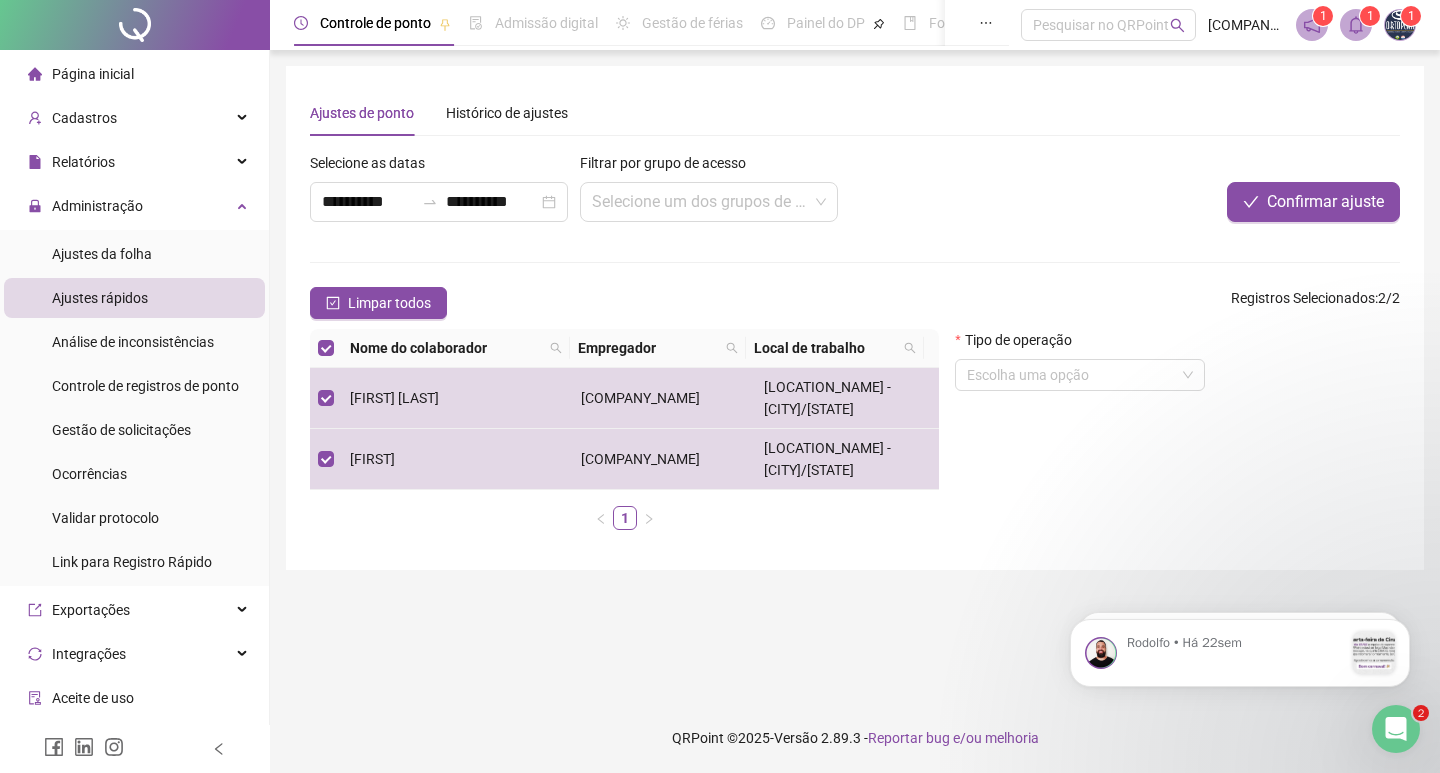 click on "Tipo de operação Escolha uma opção" at bounding box center (1080, 368) 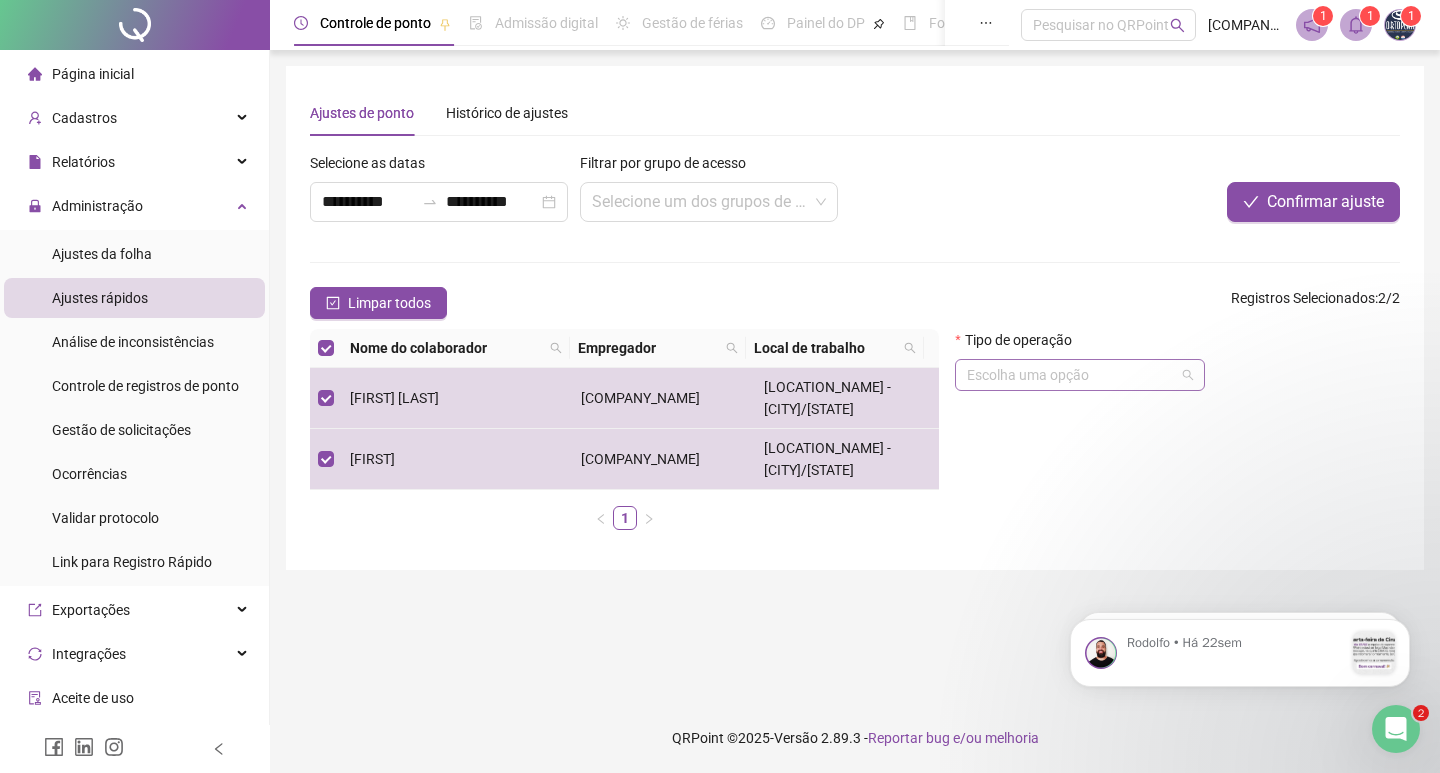 click at bounding box center (1071, 375) 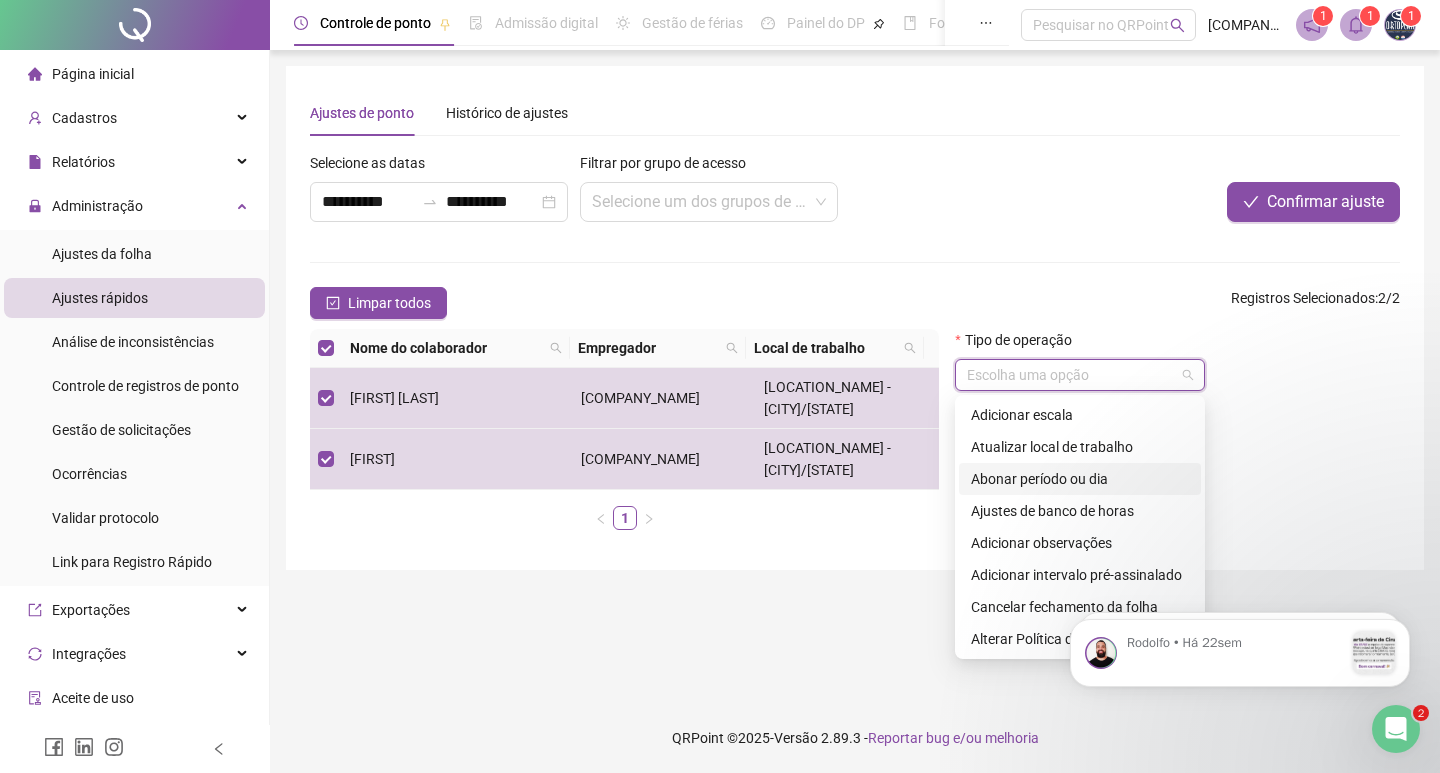 scroll, scrollTop: 0, scrollLeft: 0, axis: both 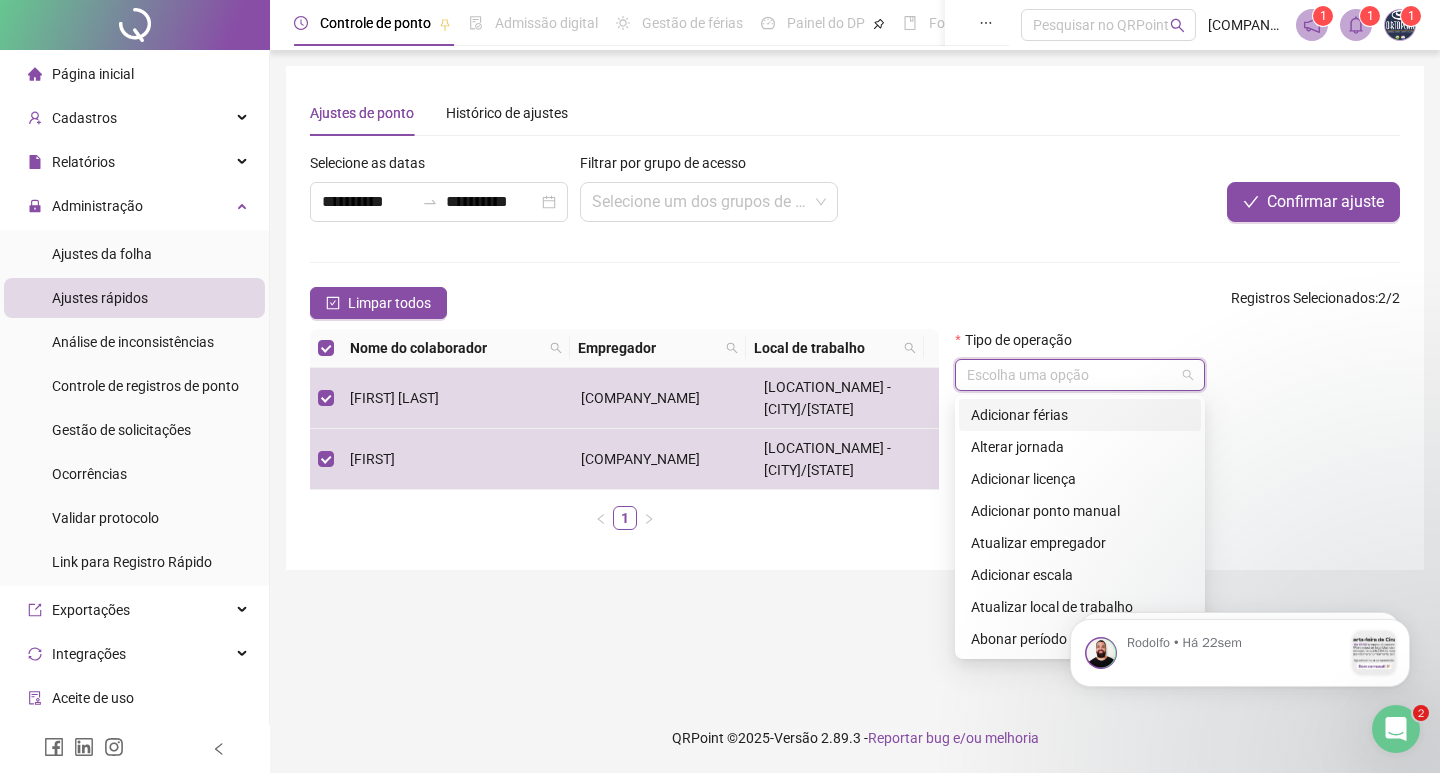 click on "Adicionar férias" at bounding box center (1080, 415) 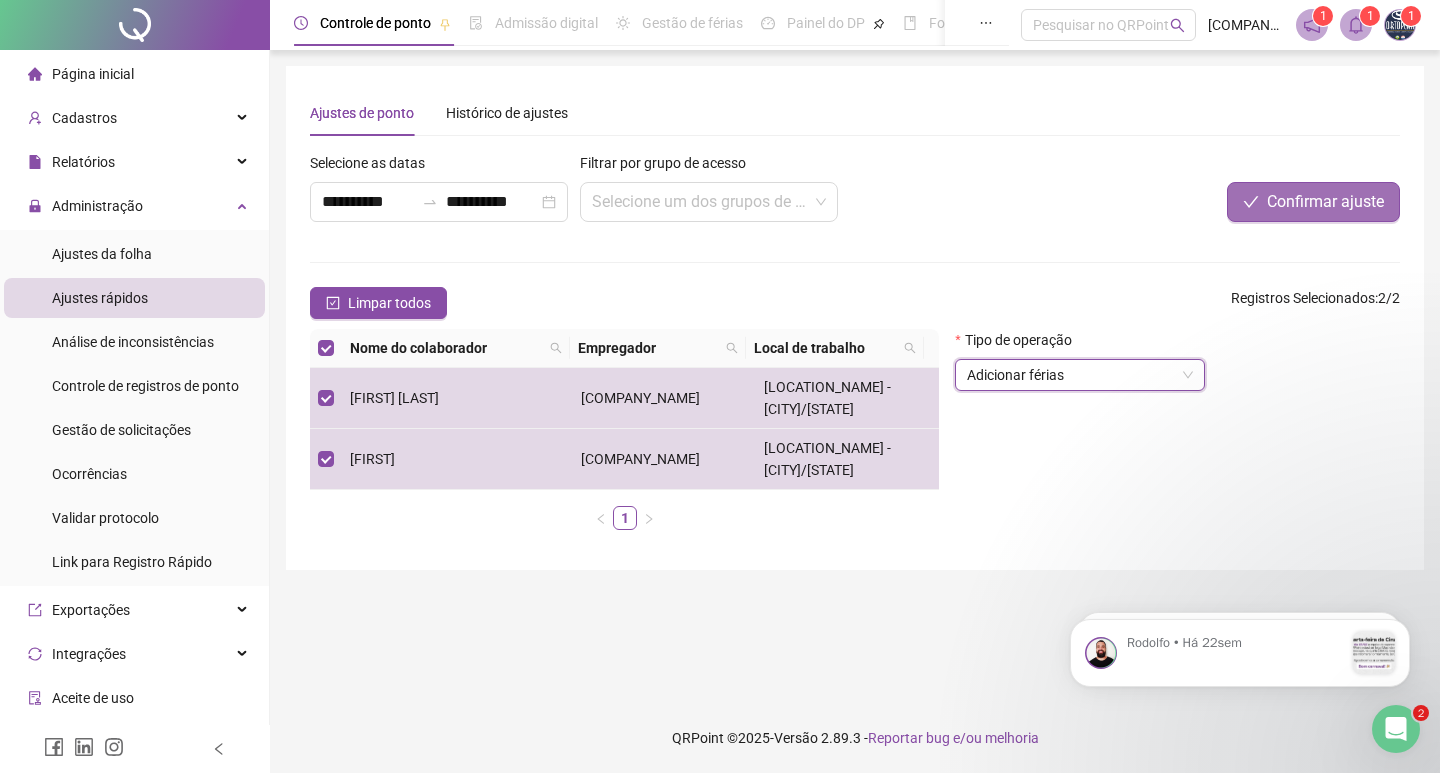 click on "Confirmar ajuste" at bounding box center [1325, 202] 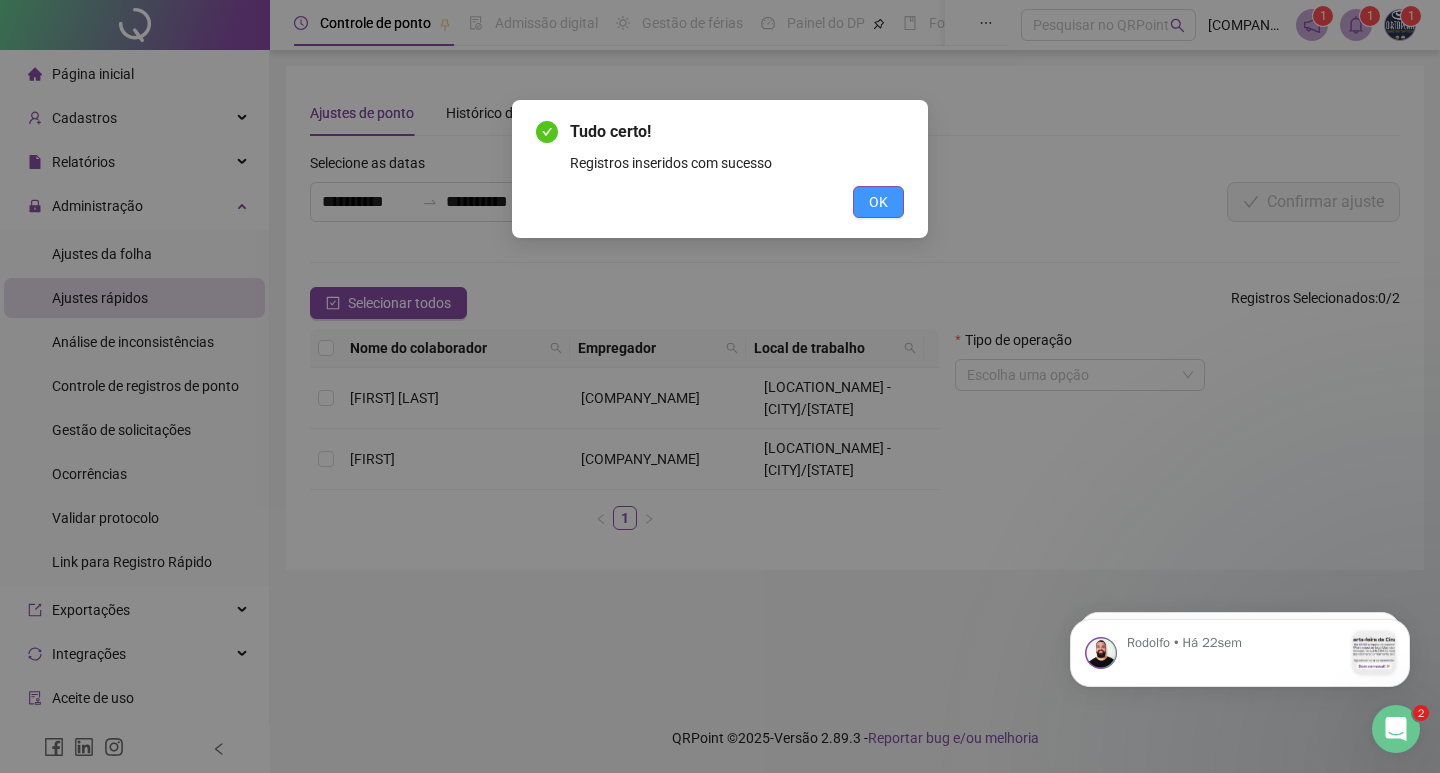 click on "OK" at bounding box center (878, 202) 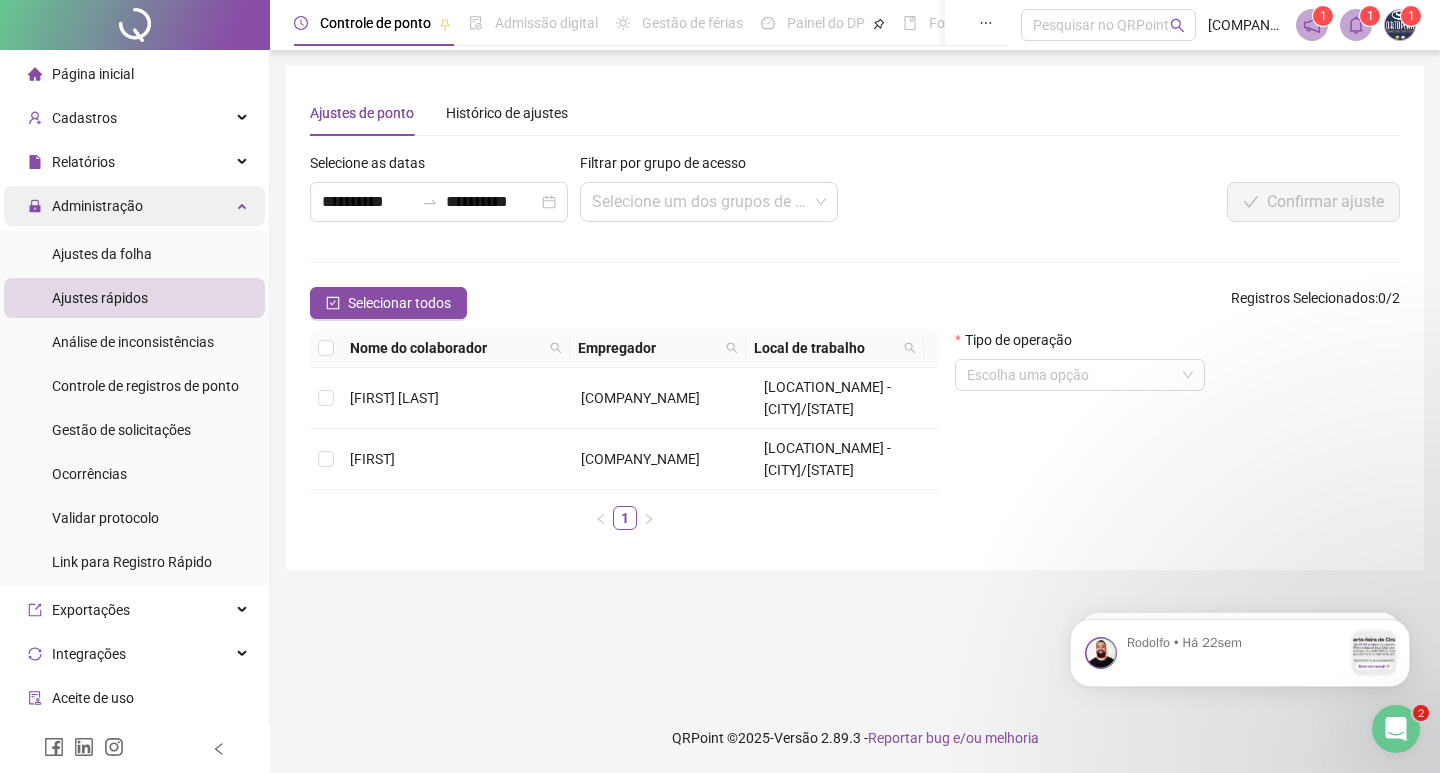 click on "Administração" at bounding box center [134, 206] 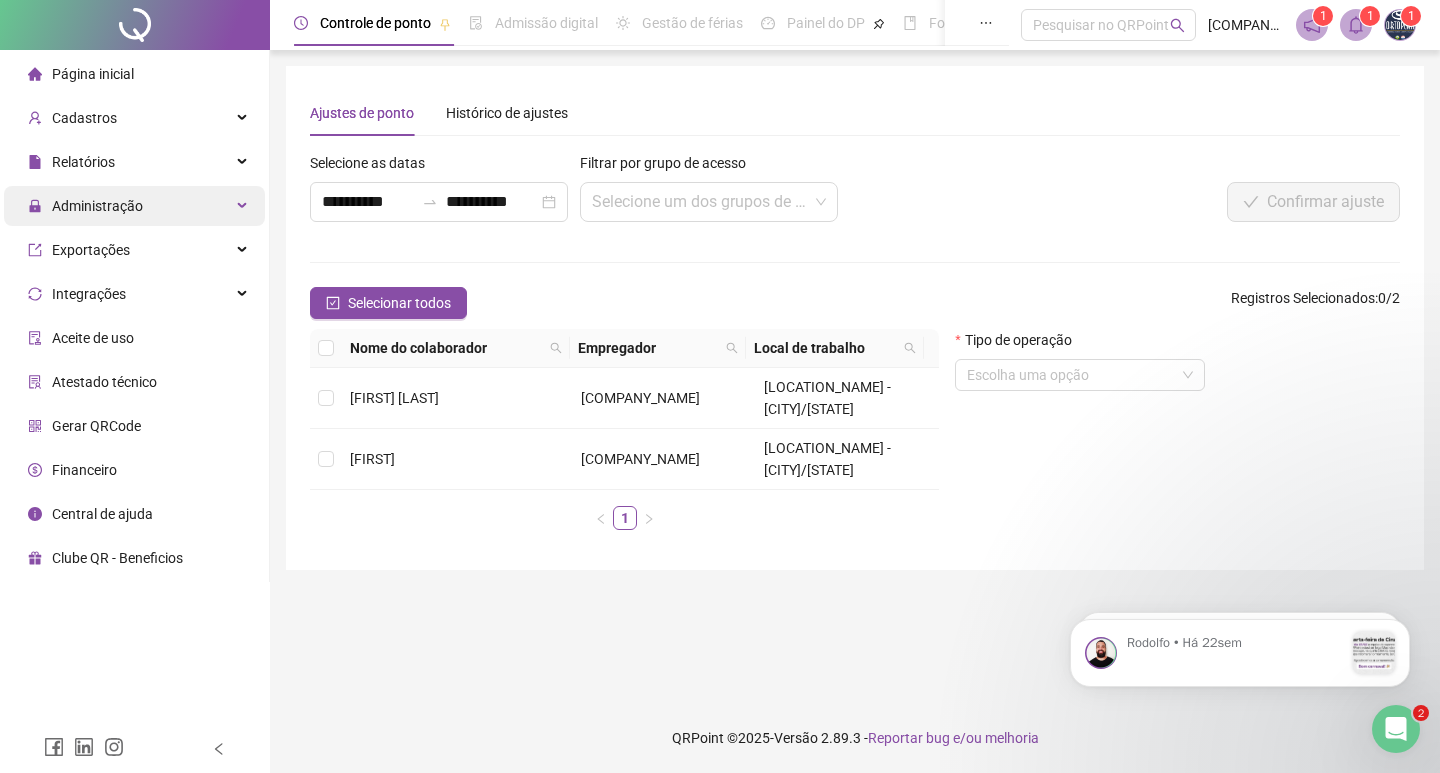 click on "Administração" at bounding box center (134, 206) 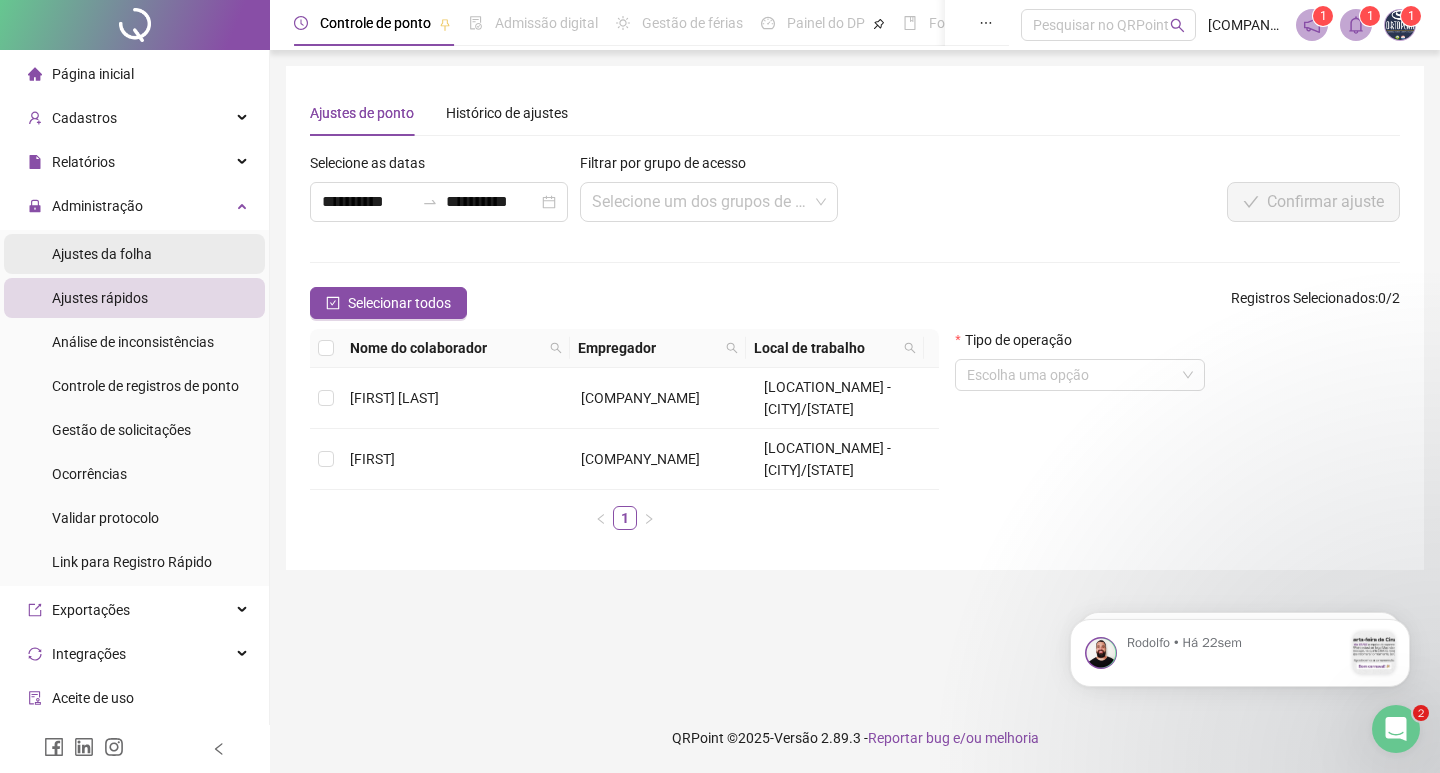 click on "Ajustes da folha" at bounding box center (134, 254) 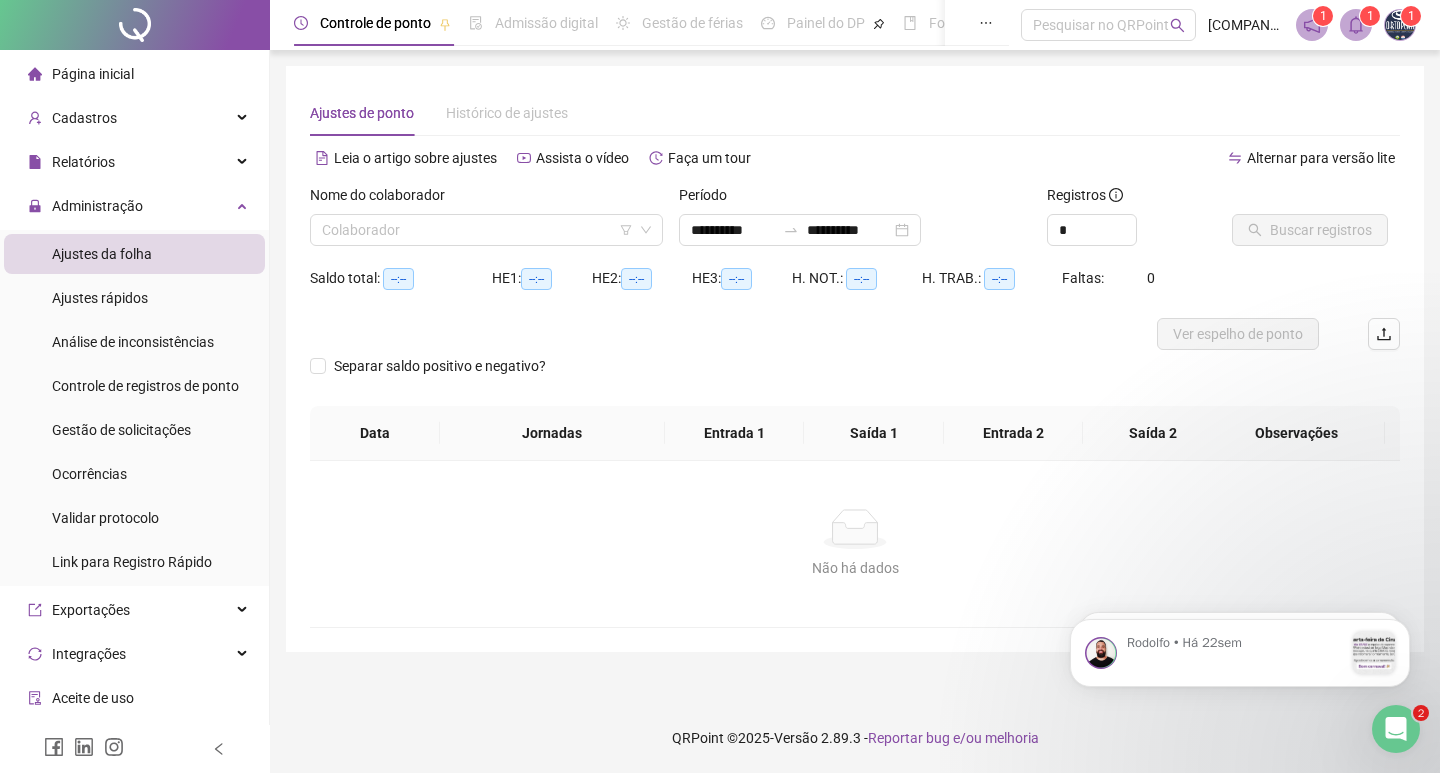 click on "Nome do colaborador" at bounding box center [486, 199] 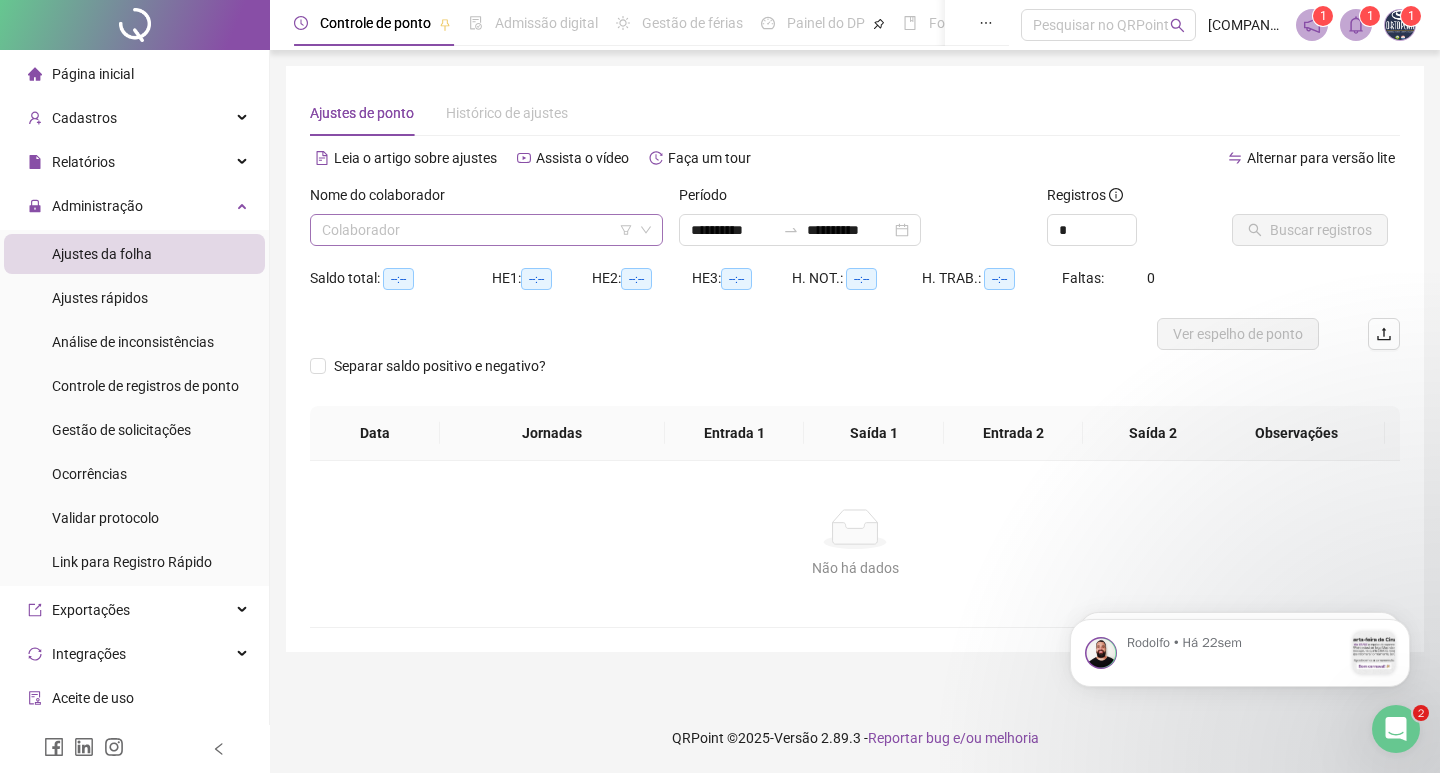 click at bounding box center [477, 230] 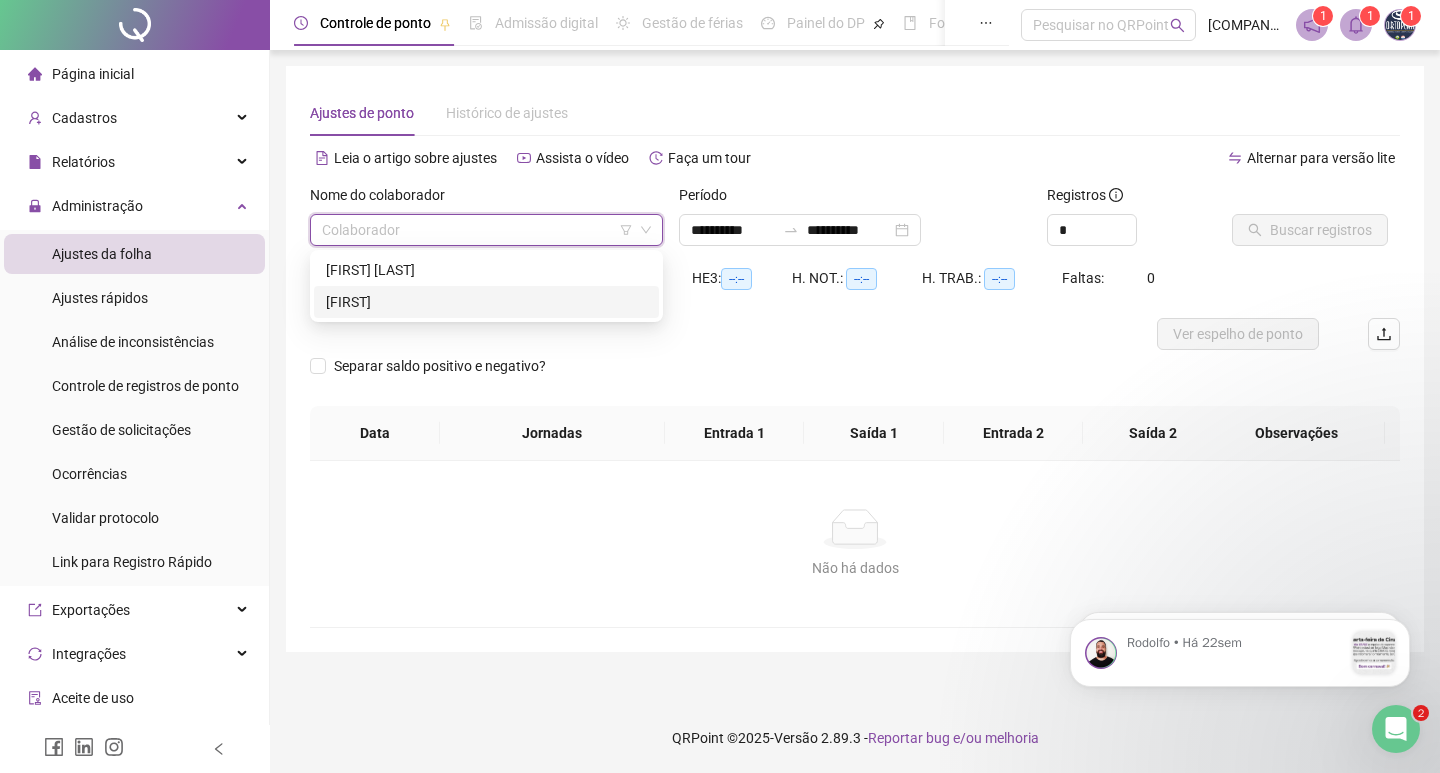 click 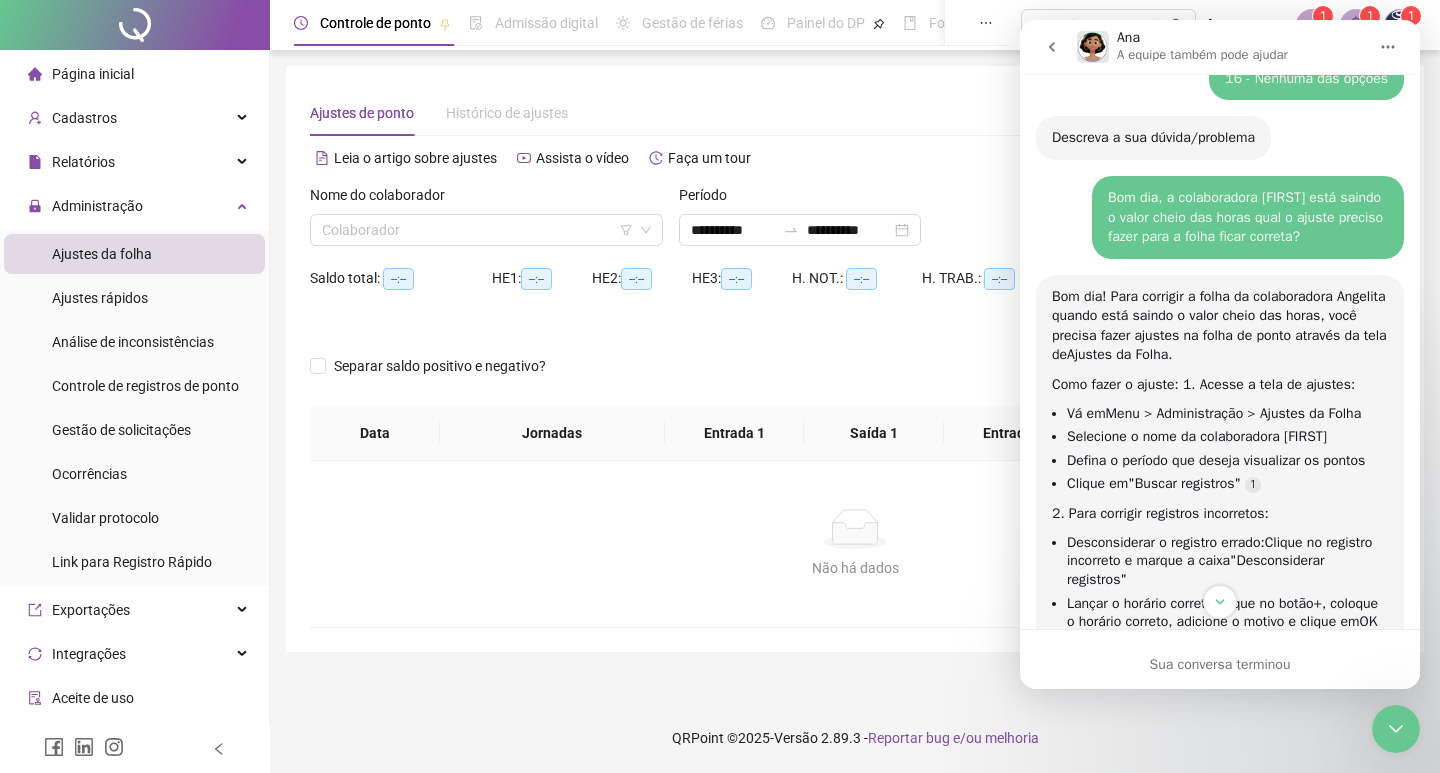 scroll, scrollTop: 713, scrollLeft: 0, axis: vertical 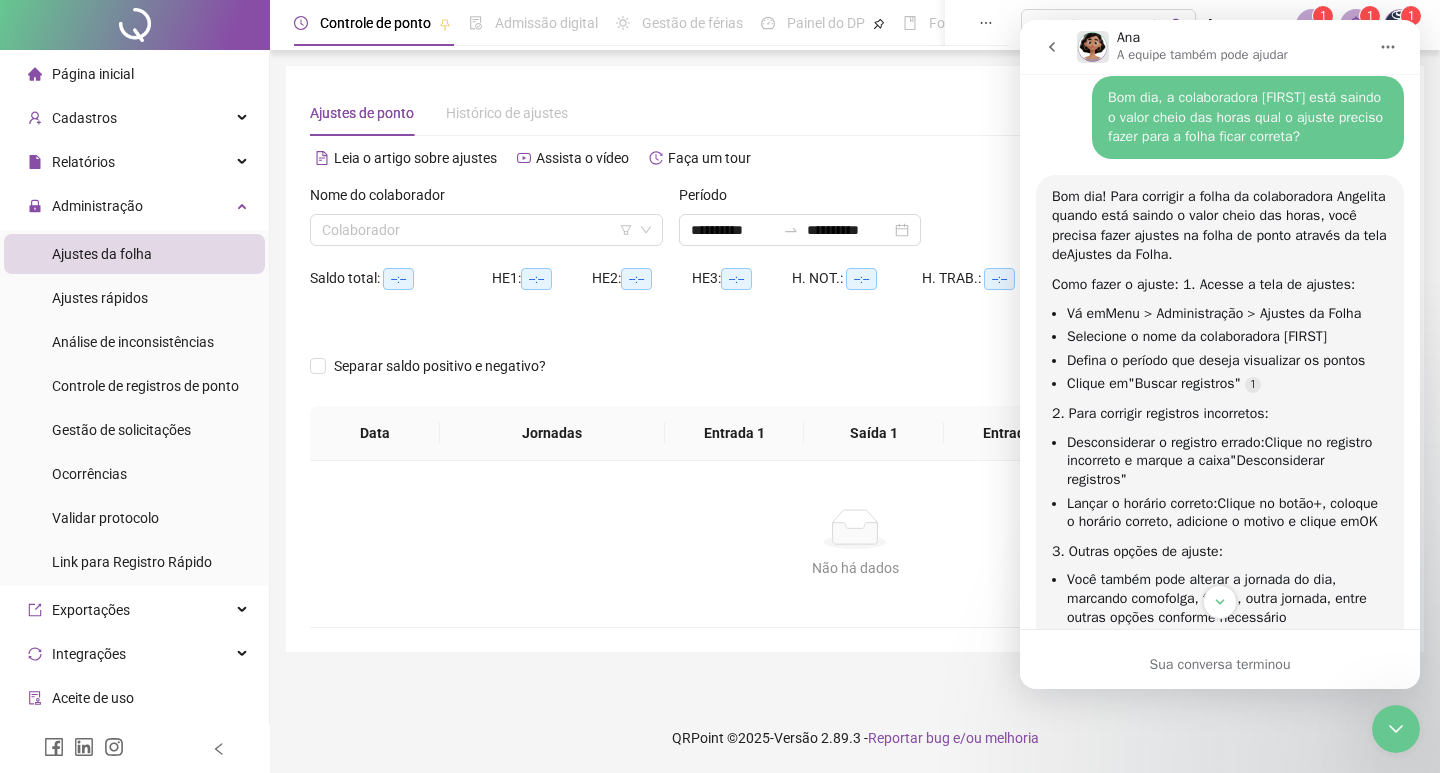 click on "Não há dados" at bounding box center (855, 568) 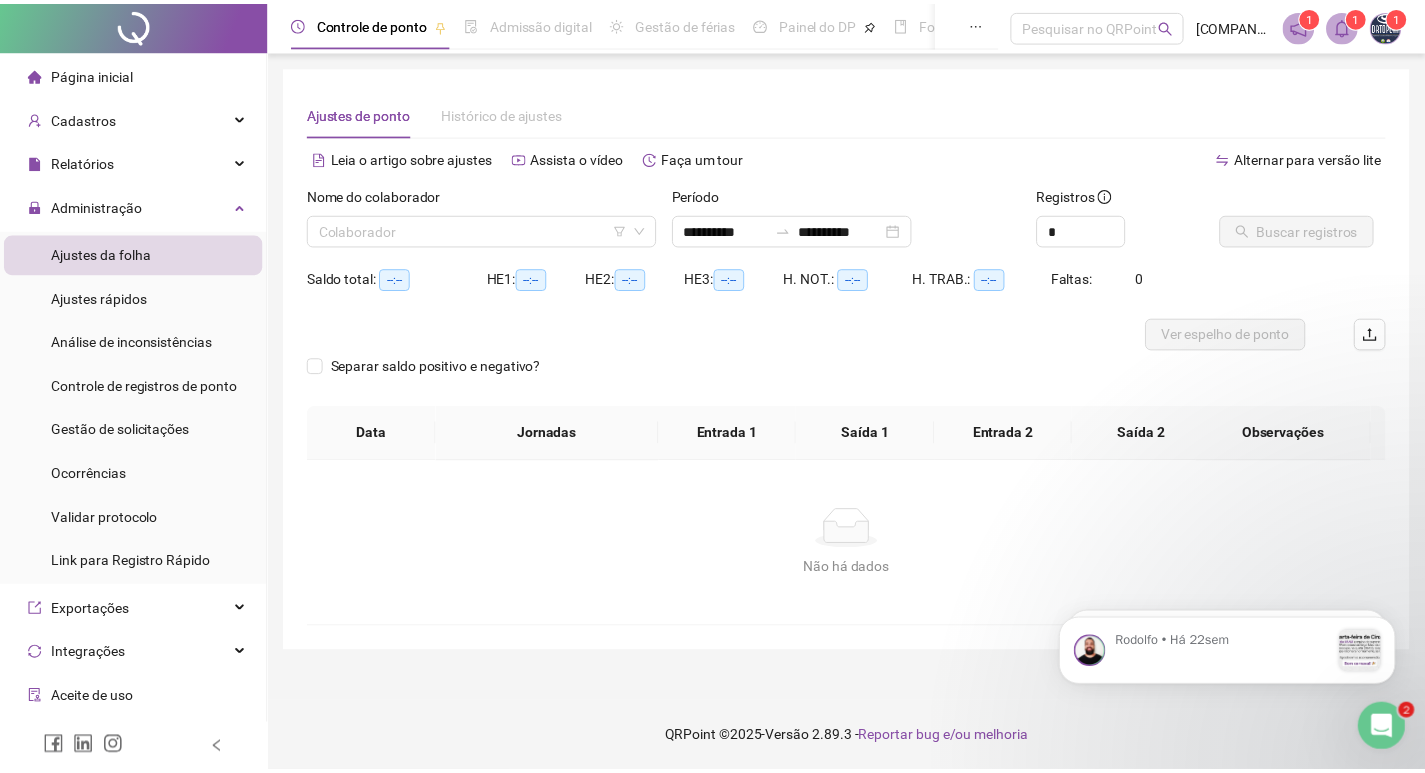 scroll, scrollTop: 0, scrollLeft: 0, axis: both 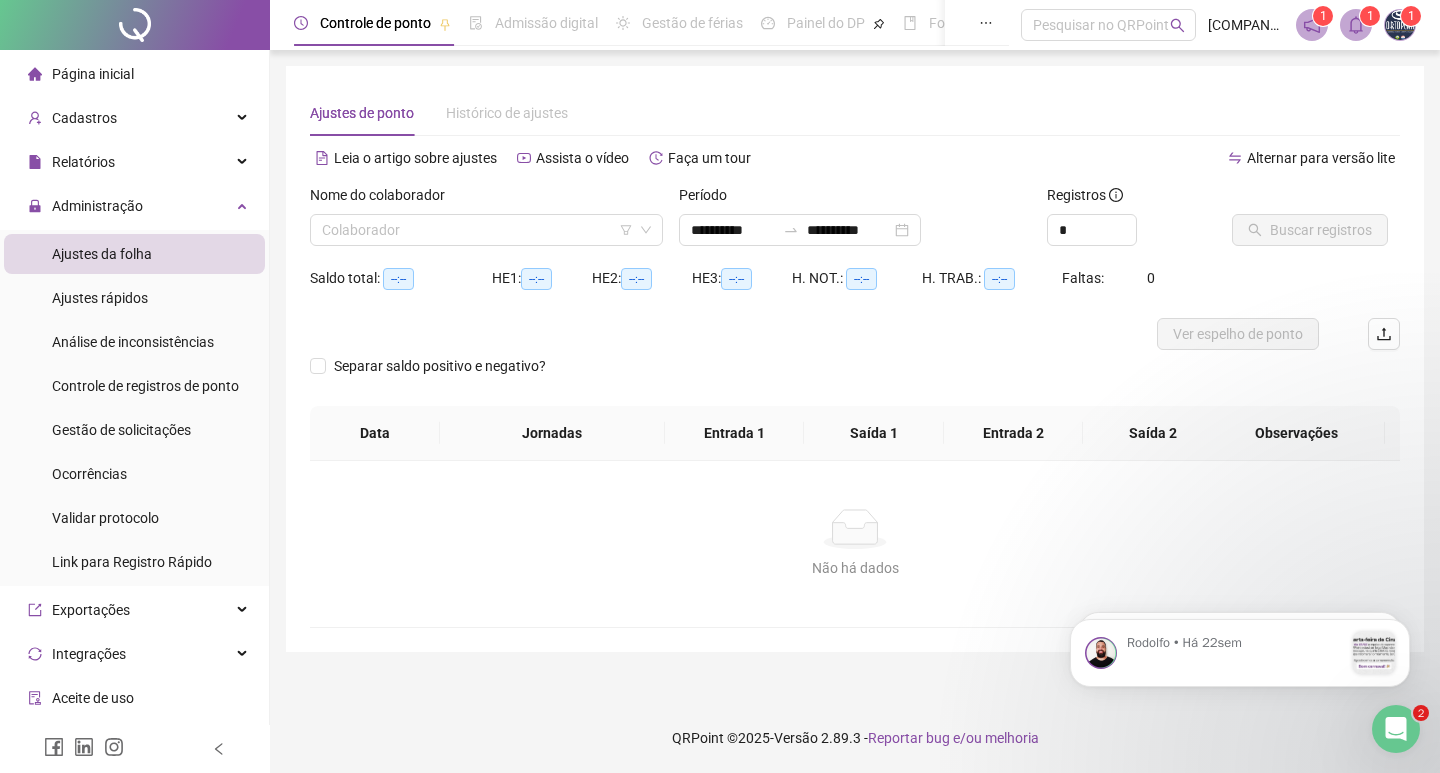 click on "Ajustes da folha" at bounding box center [134, 254] 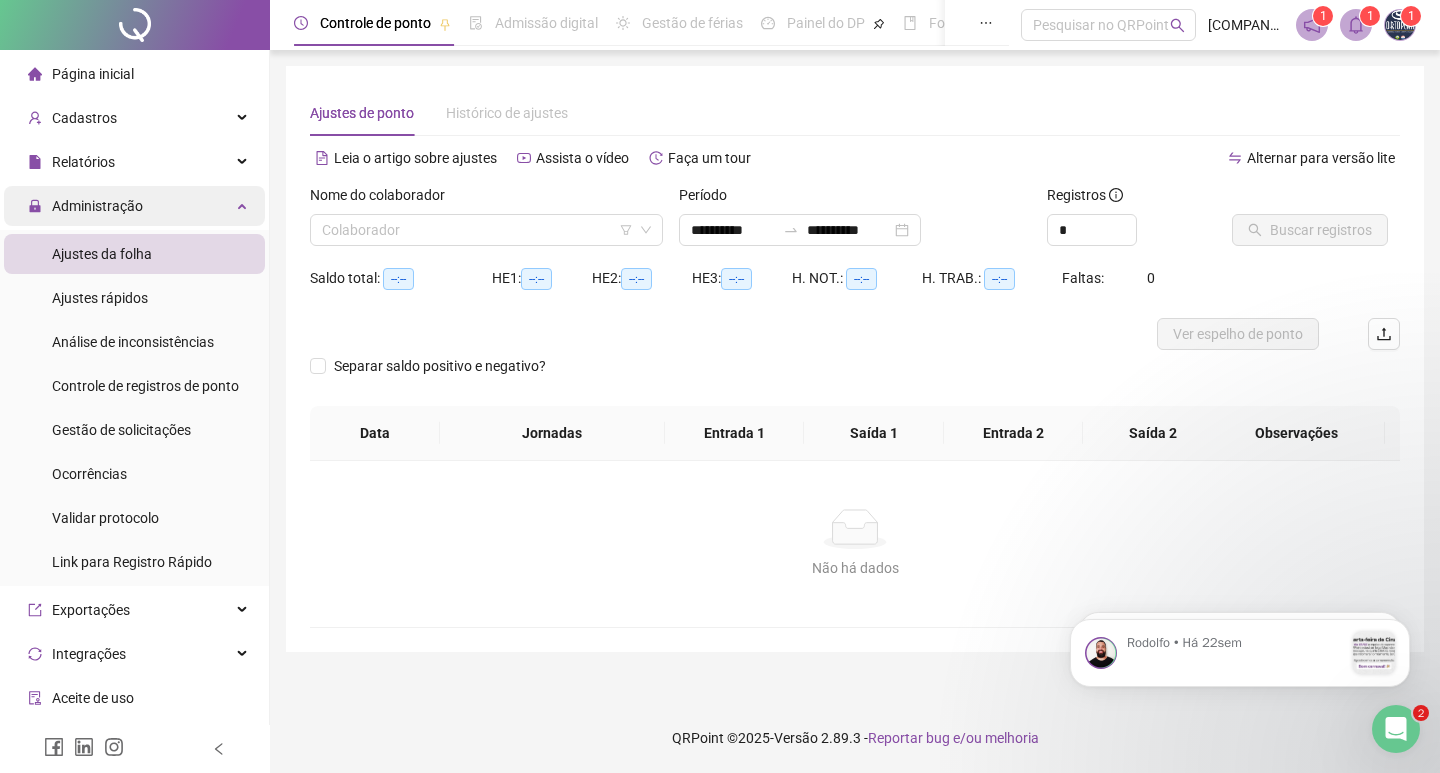 click on "Administração" at bounding box center (134, 206) 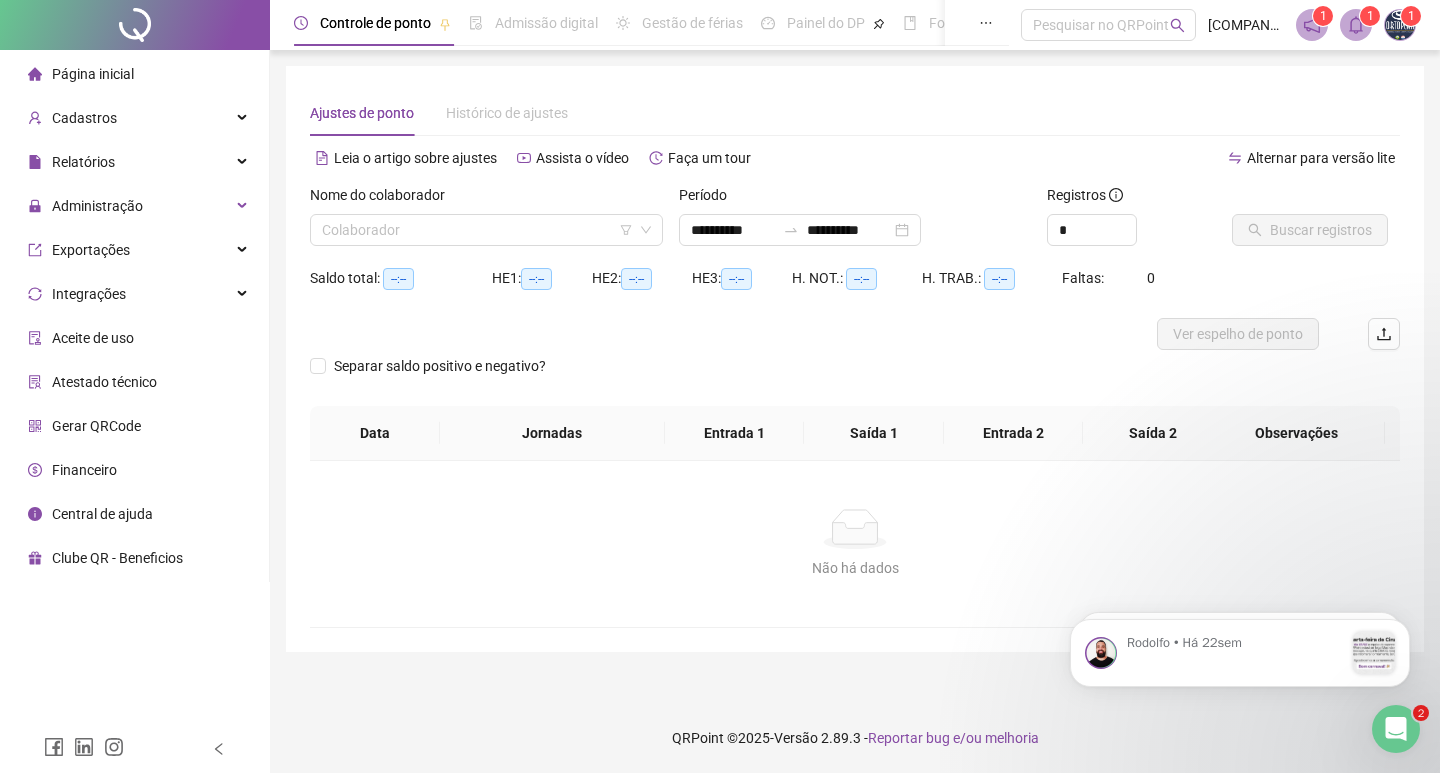 click on "Financeiro" at bounding box center (84, 470) 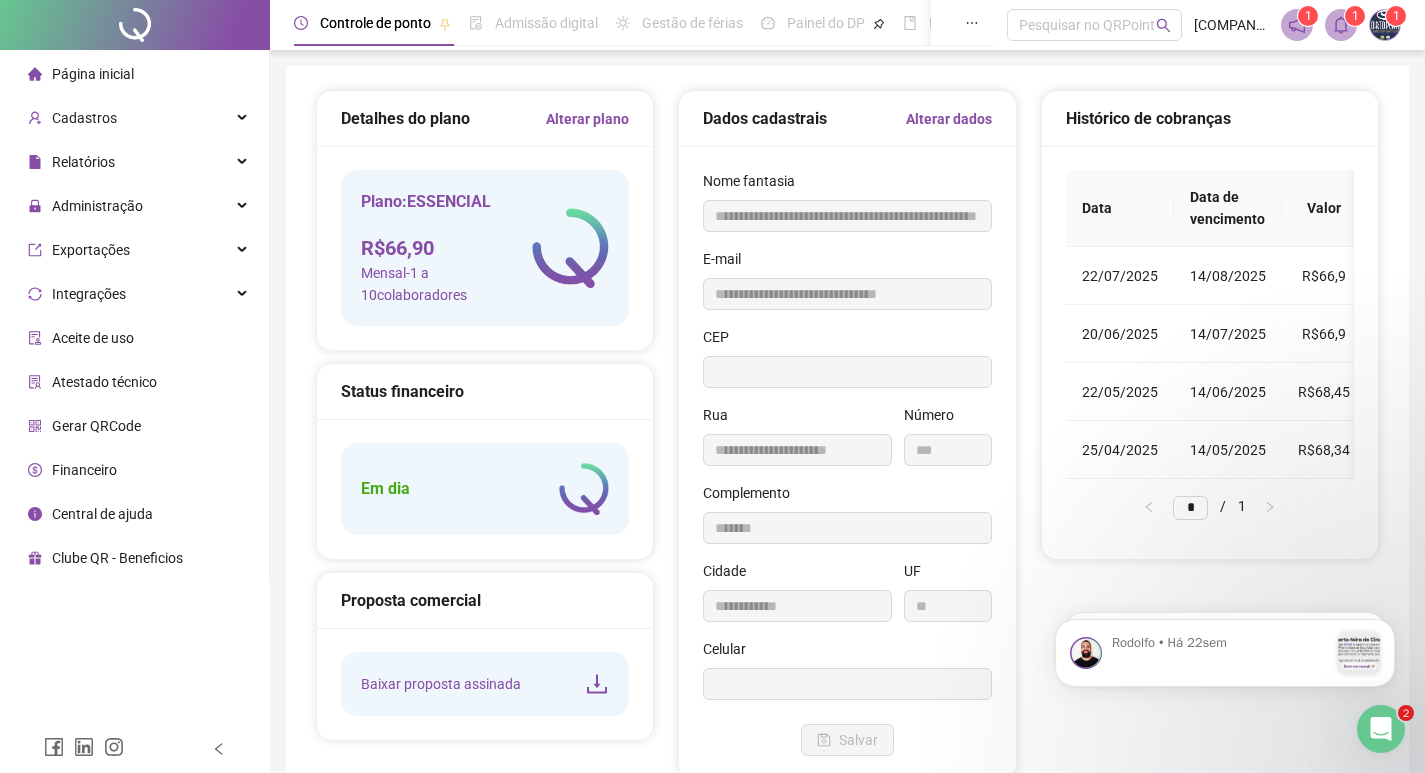 type on "**********" 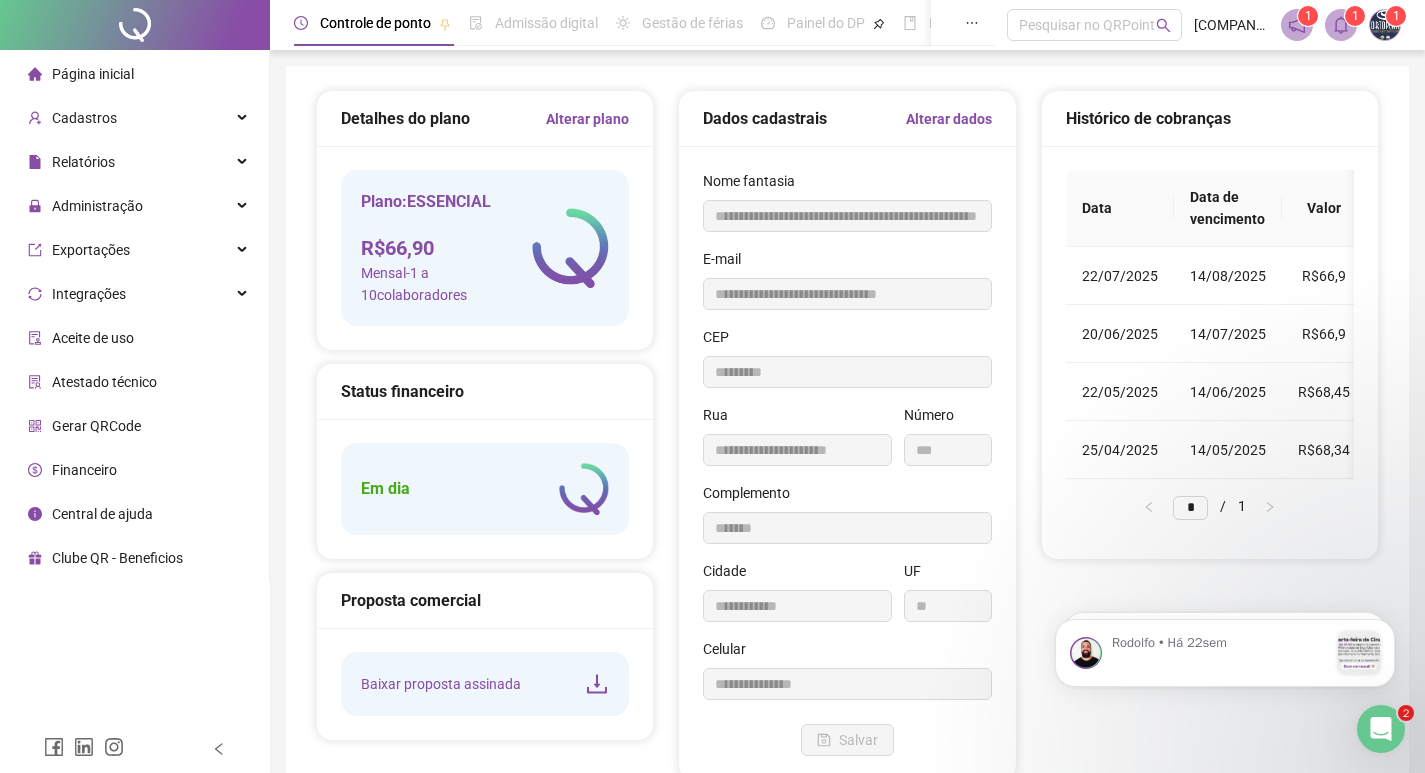 click on "Plano:  ESSENCIAL R$ 66,90 Mensal  -  1 a 10  colaboradores" at bounding box center [446, 248] 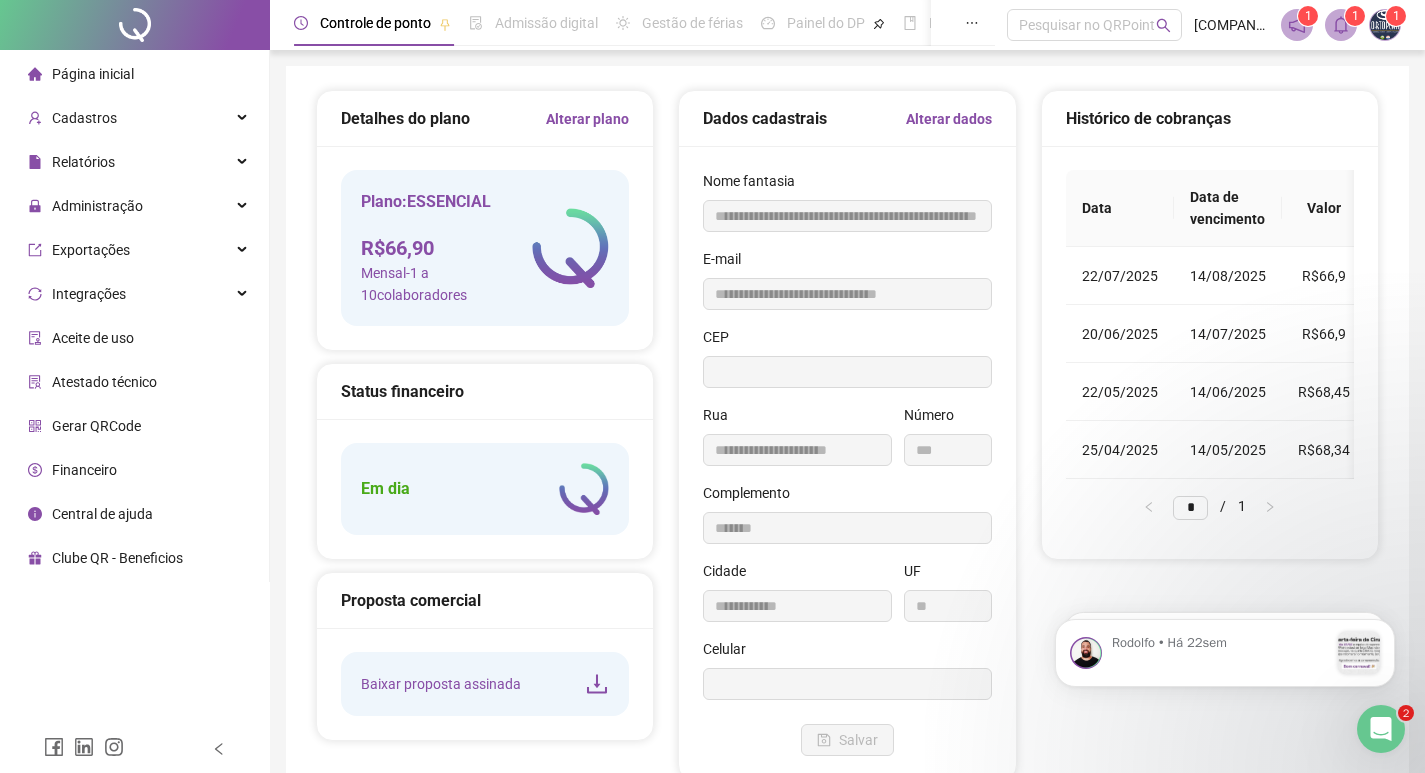 type on "**********" 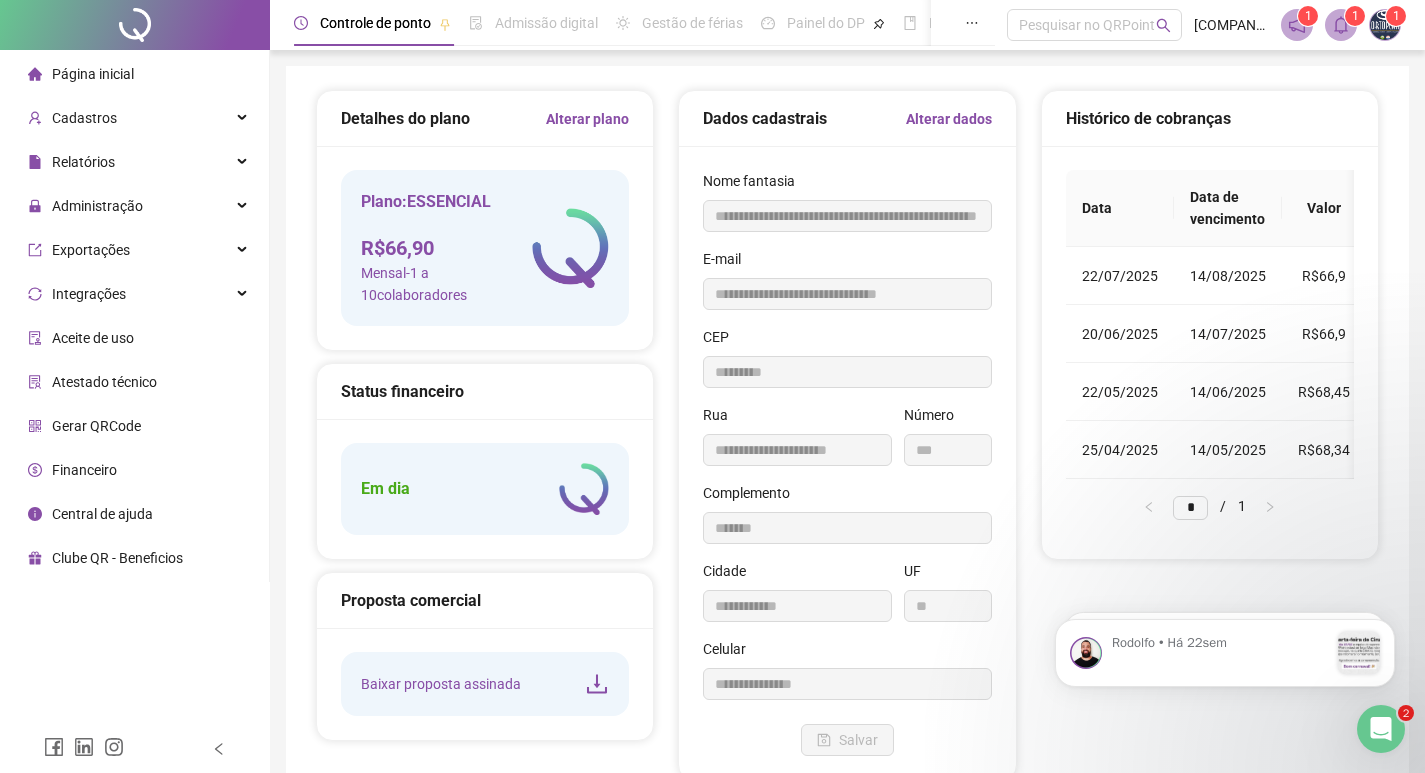 click on "Mensal  -  1 a 10  colaboradores" at bounding box center (446, 284) 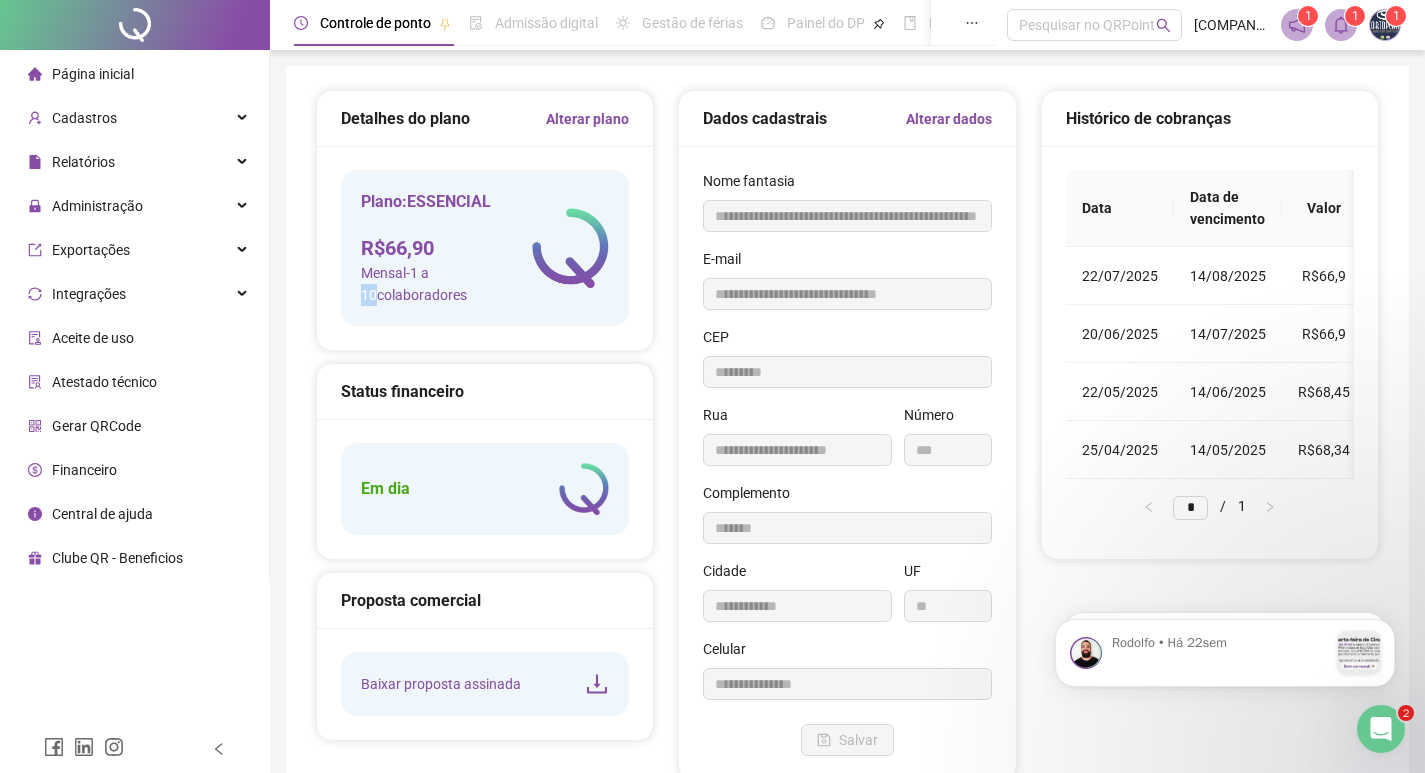drag, startPoint x: 521, startPoint y: 265, endPoint x: 473, endPoint y: 345, distance: 93.29523 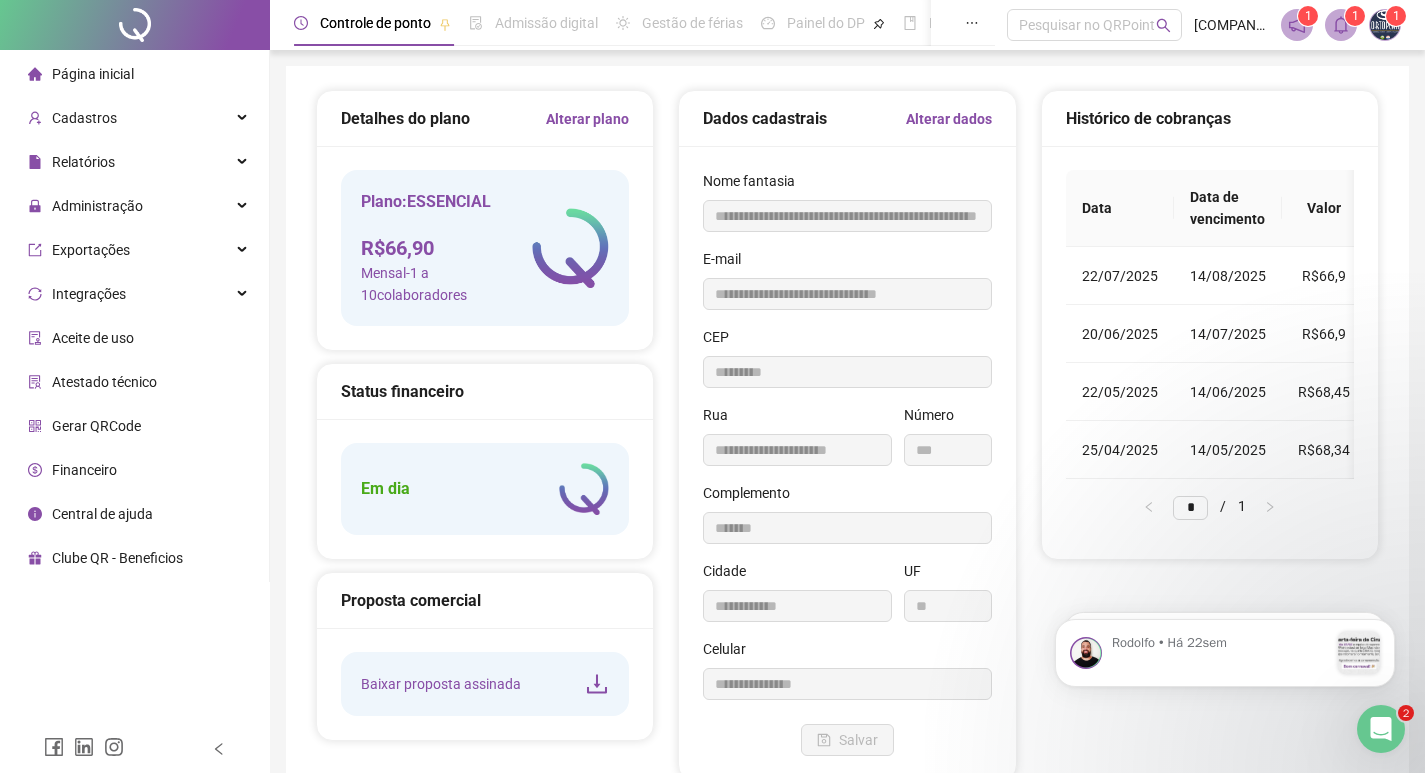 click on "[COMPANY_NAME]" at bounding box center [1231, 25] 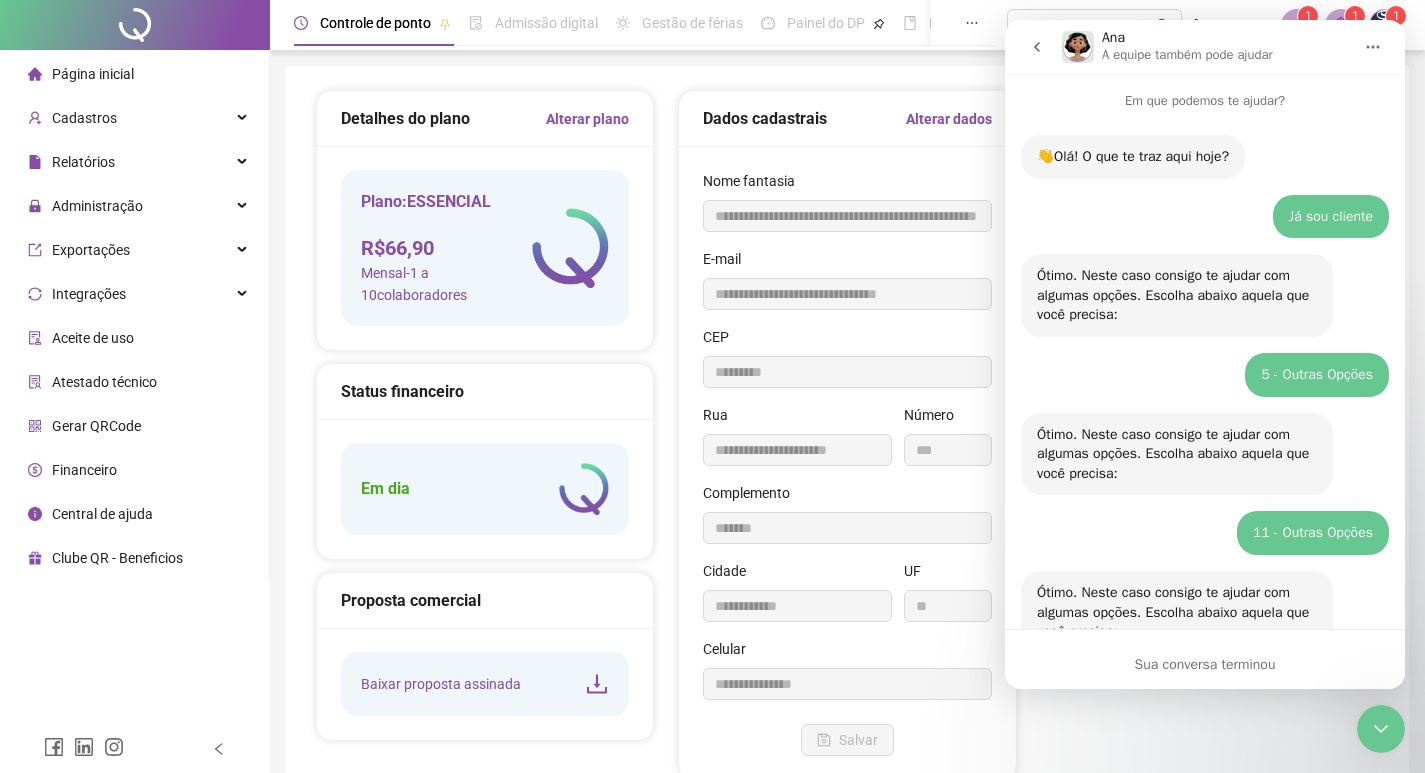 scroll, scrollTop: 1113, scrollLeft: 0, axis: vertical 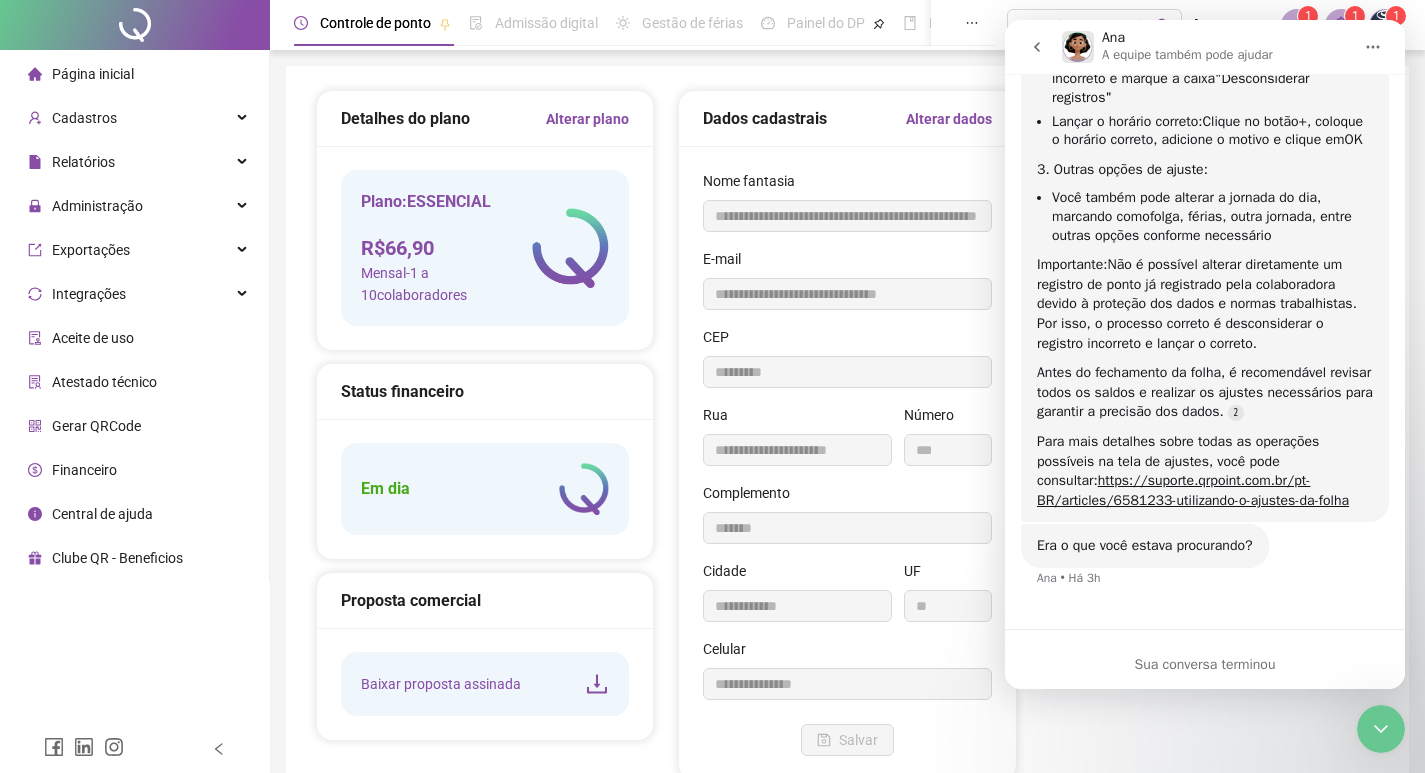 drag, startPoint x: 1171, startPoint y: 660, endPoint x: 1162, endPoint y: 653, distance: 11.401754 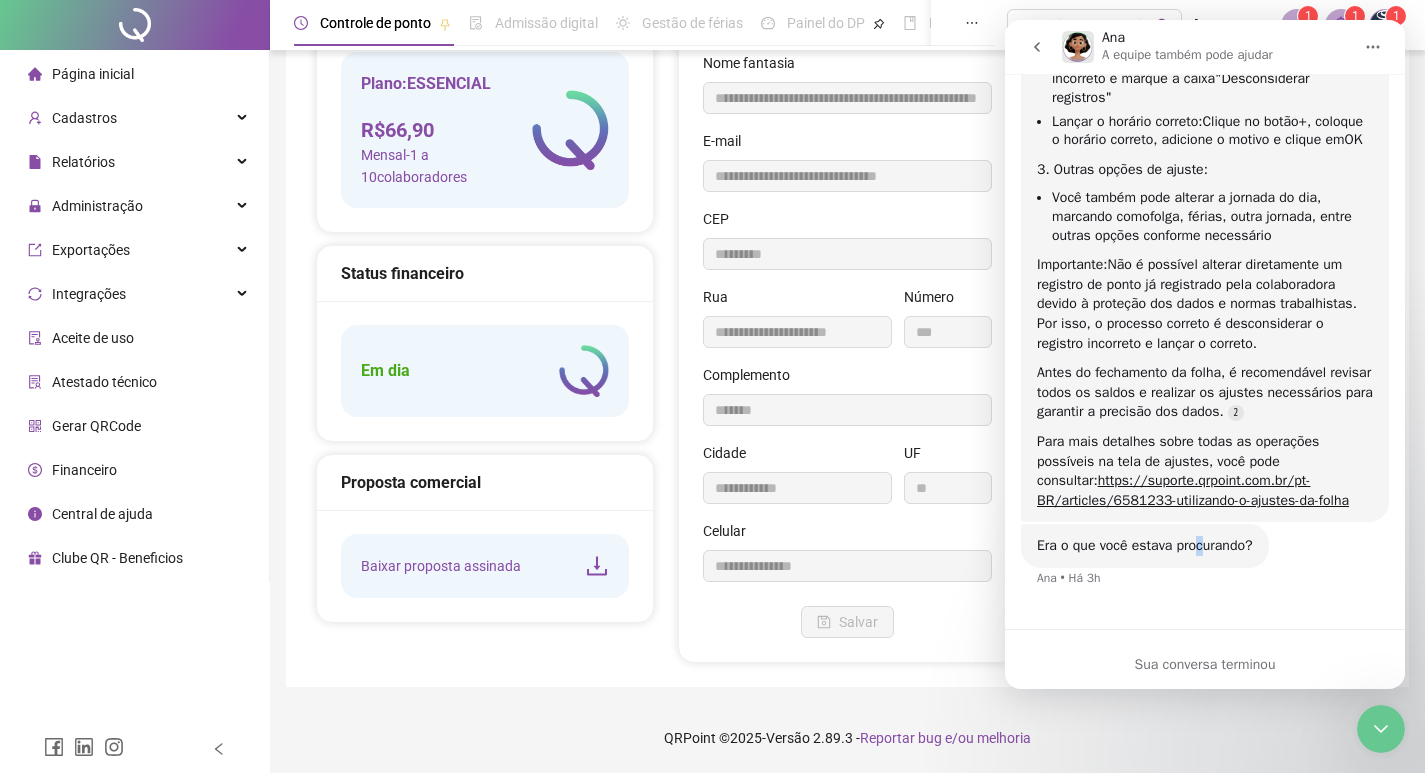 click on "Era o que você estava procurando? Ana    •   Há 3h" at bounding box center (1205, 568) 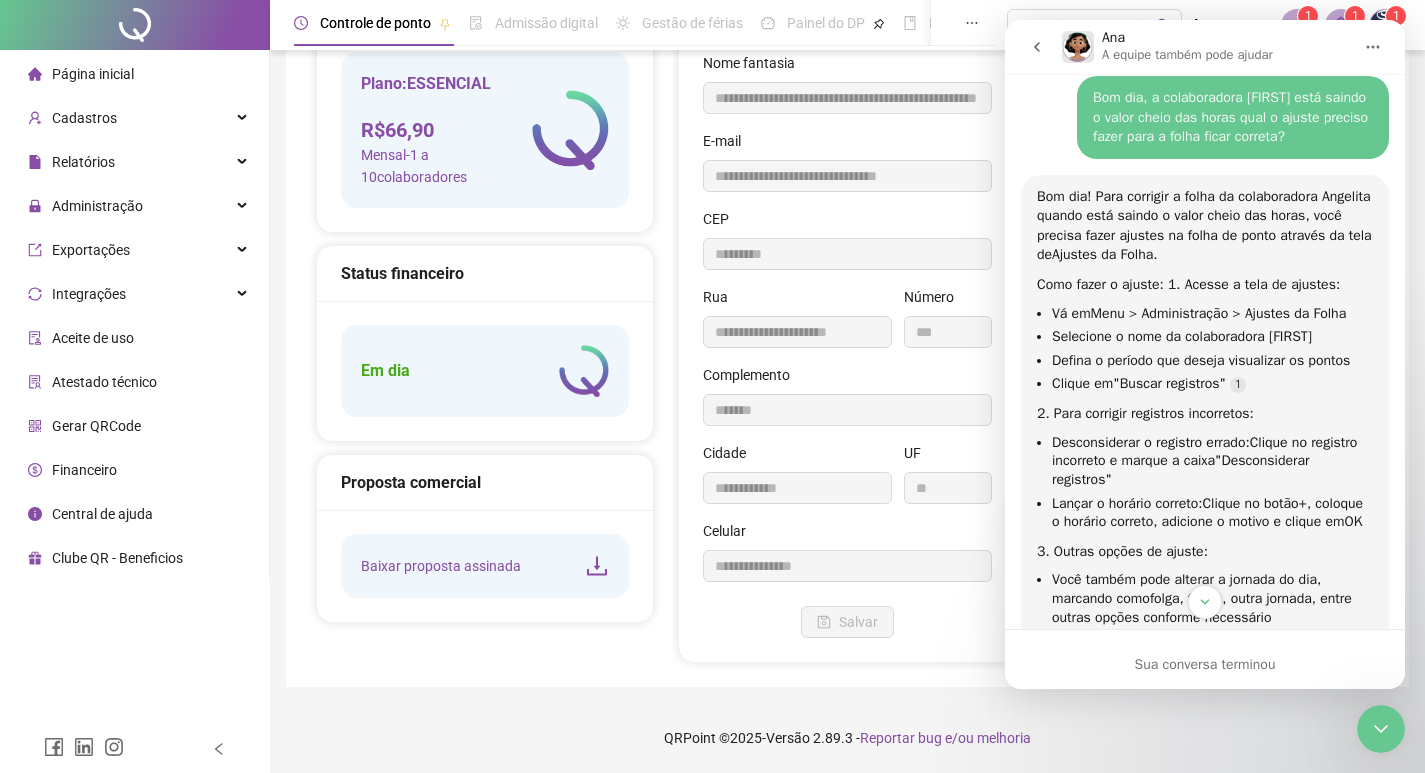 scroll, scrollTop: 1113, scrollLeft: 0, axis: vertical 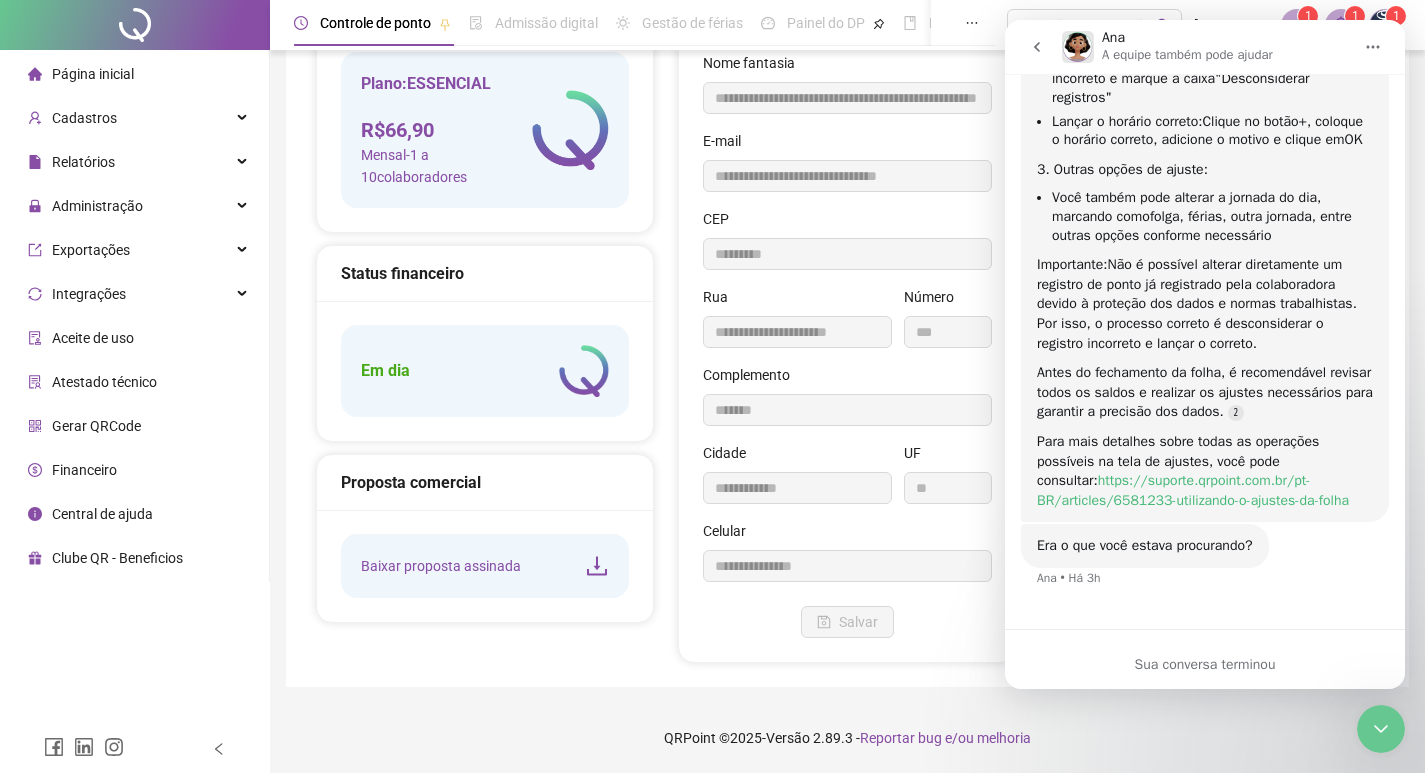 click on "https://suporte.qrpoint.com.br/pt-BR/articles/6581233-utilizando-o-ajustes-da-folha" at bounding box center (1193, 490) 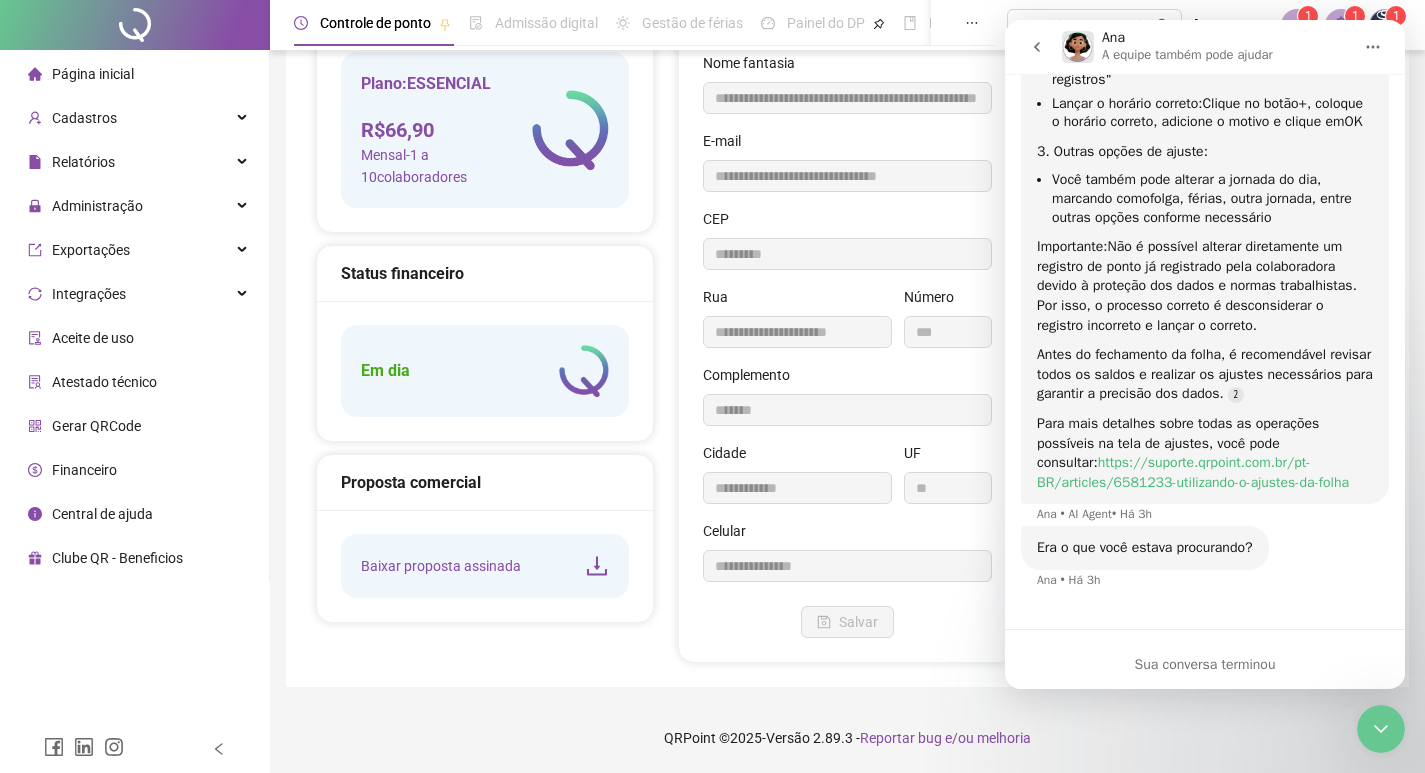 scroll, scrollTop: 1133, scrollLeft: 0, axis: vertical 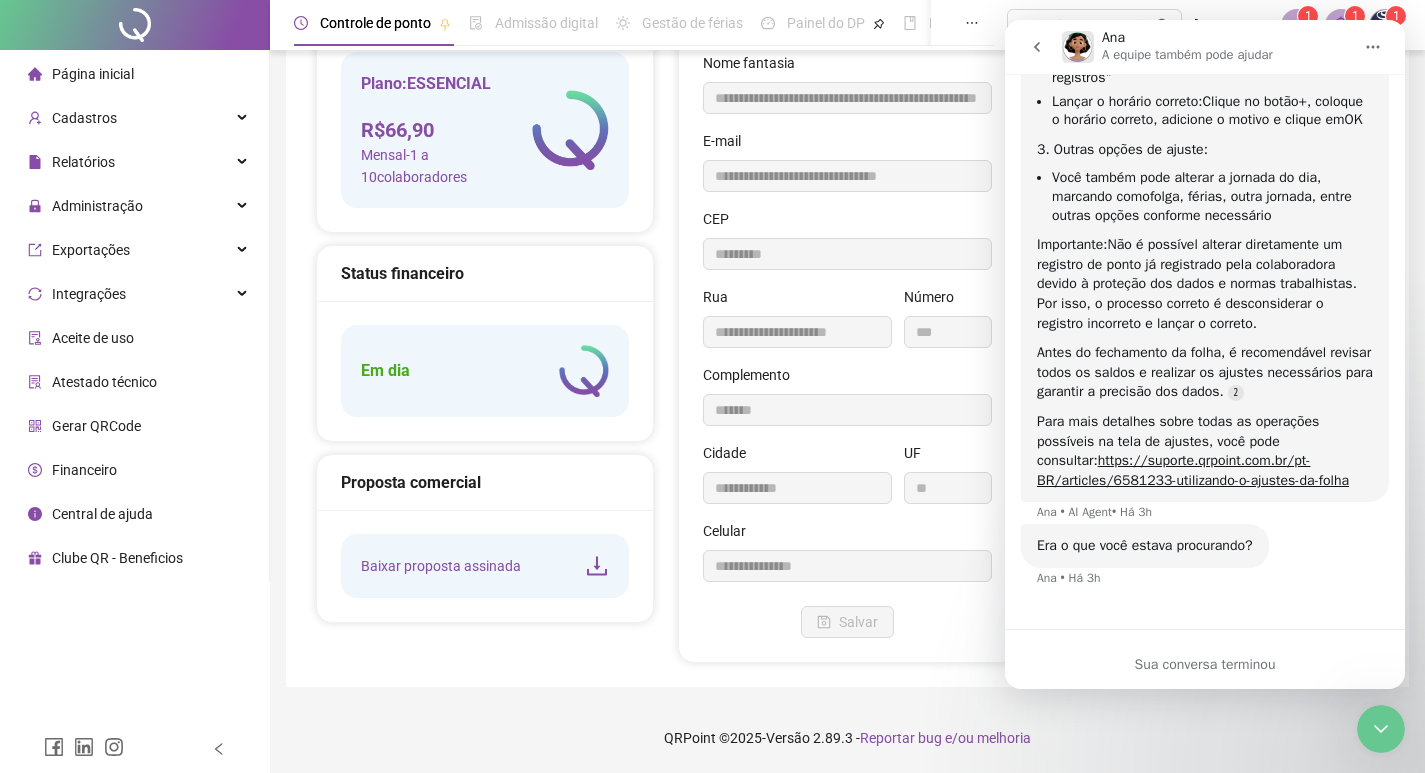 click on "Sua conversa terminou" at bounding box center (1205, 664) 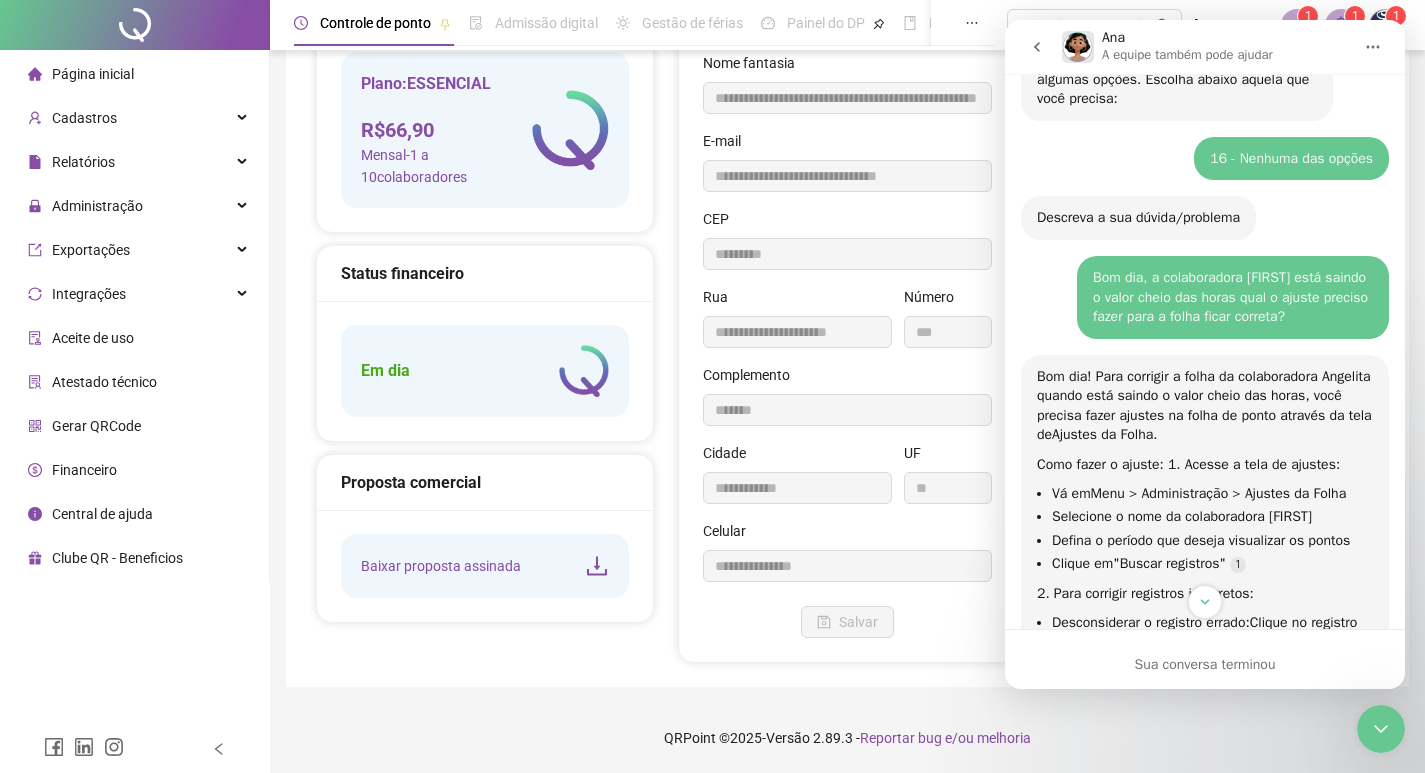 scroll, scrollTop: 1133, scrollLeft: 0, axis: vertical 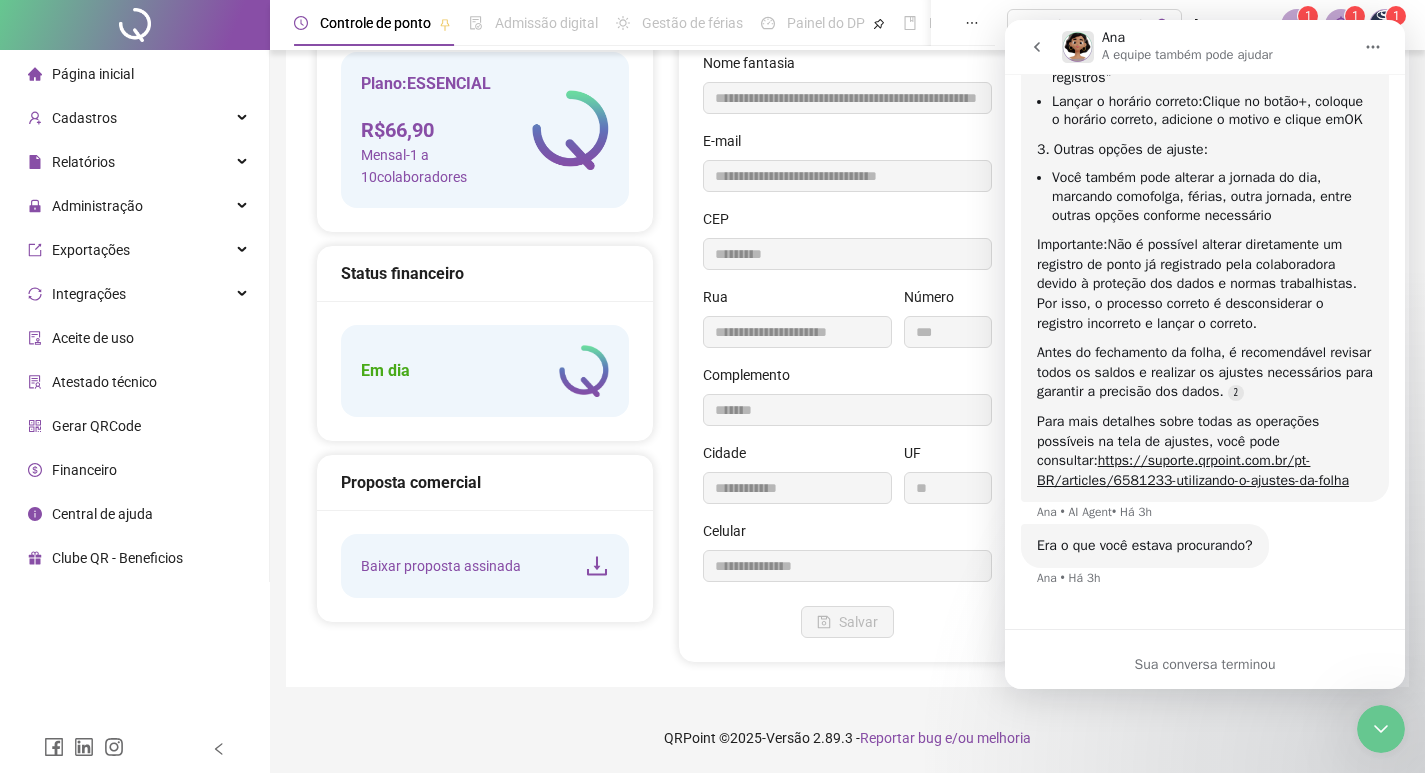 click 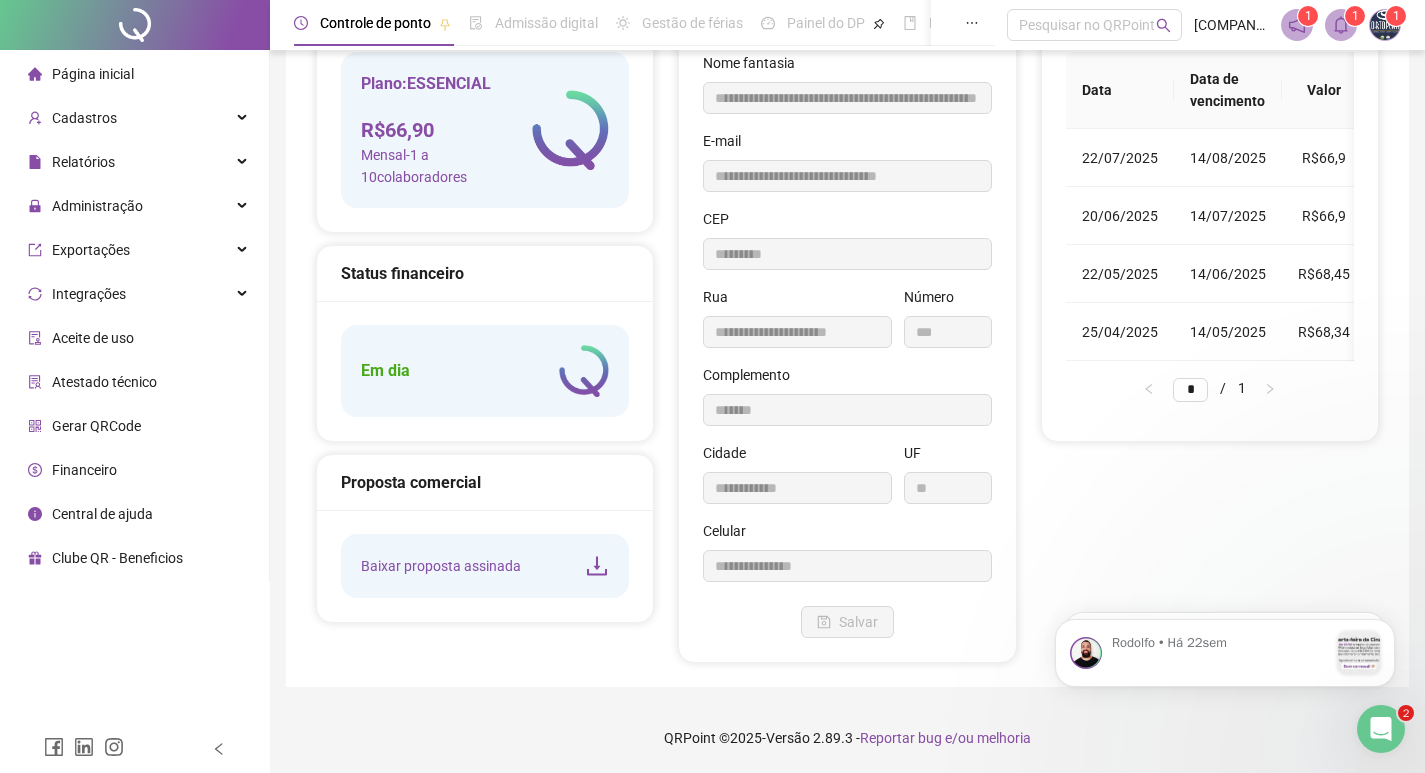 scroll, scrollTop: 0, scrollLeft: 0, axis: both 